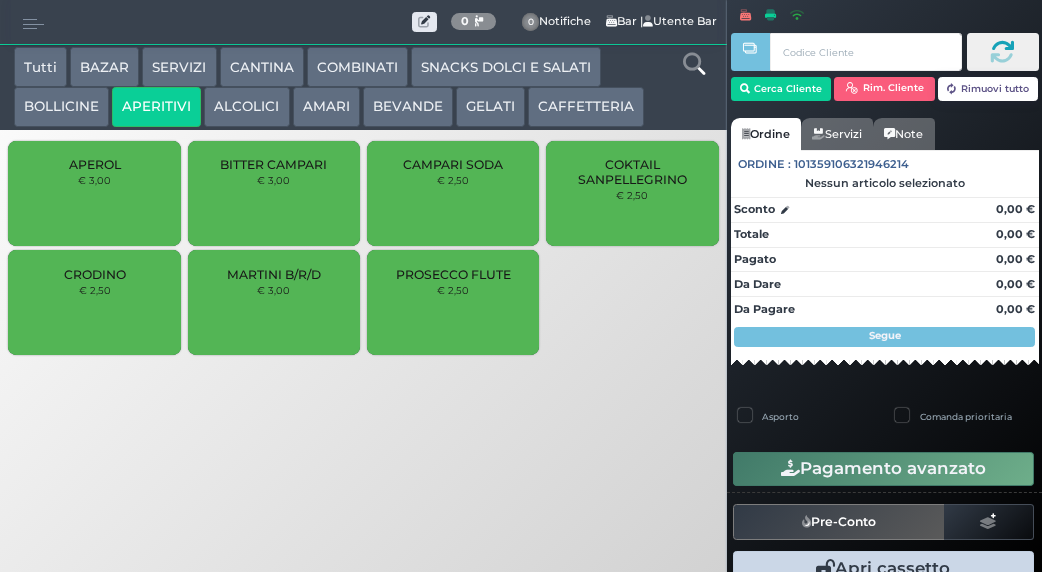 scroll, scrollTop: 0, scrollLeft: 0, axis: both 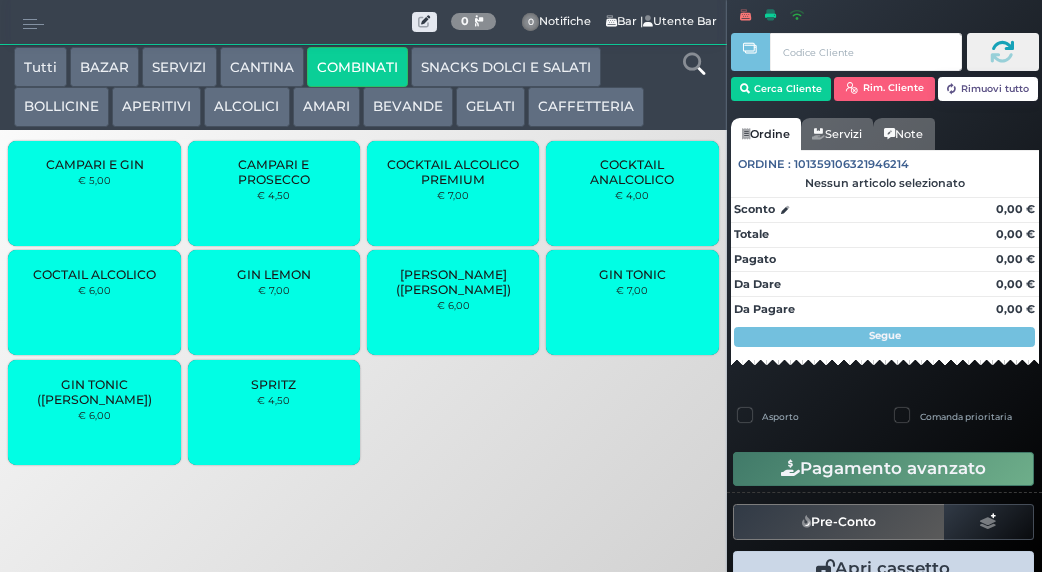 click on "APERITIVI" at bounding box center [156, 107] 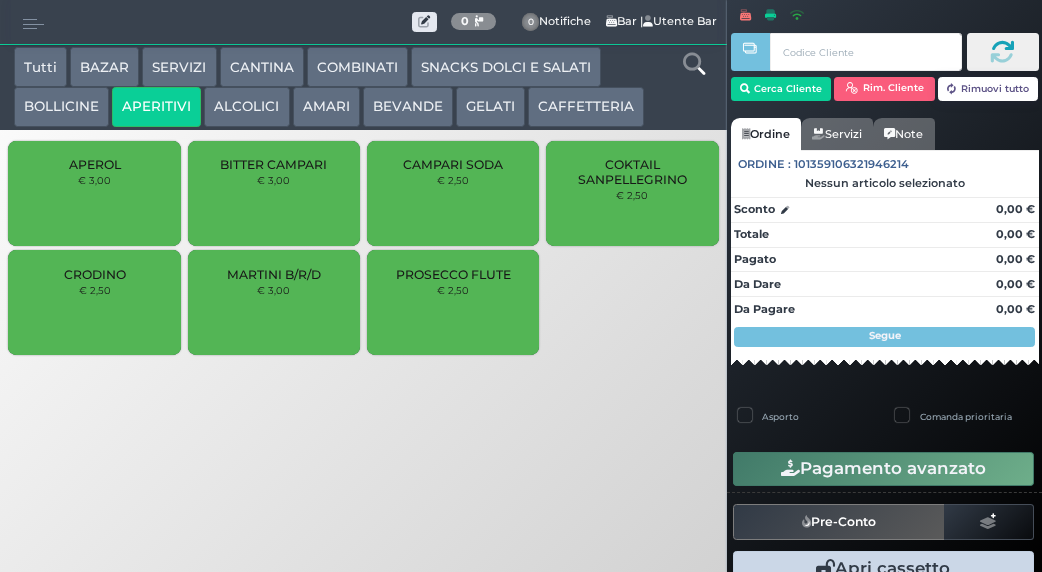 click on "ALCOLICI" at bounding box center [246, 107] 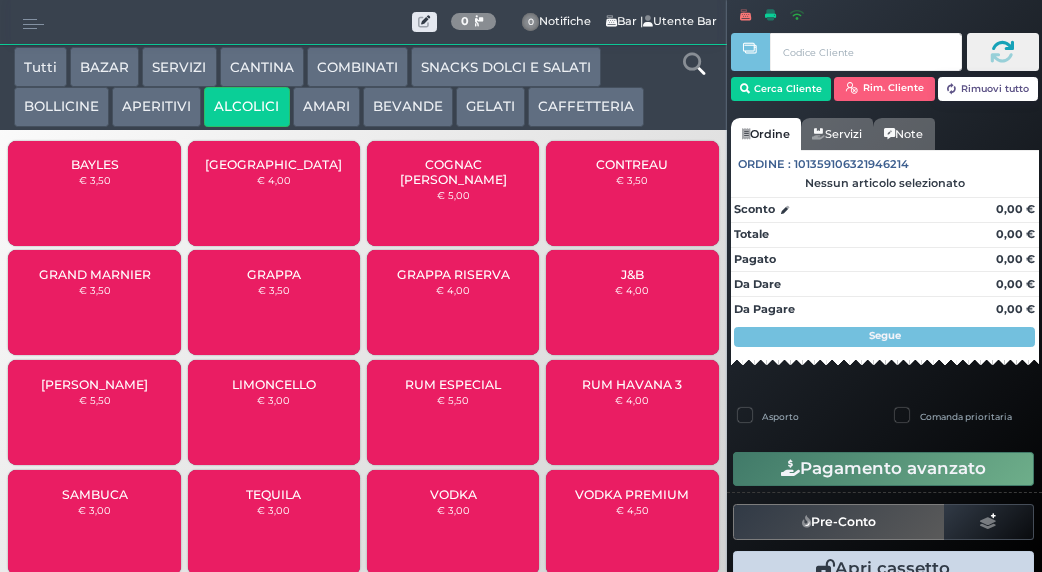 click on "BOLLICINE" at bounding box center [61, 107] 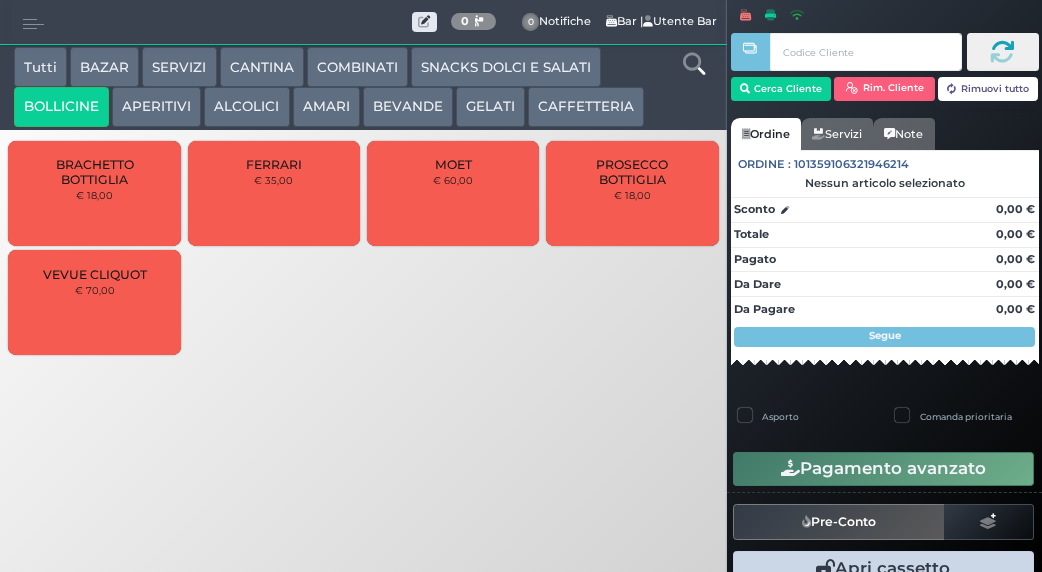 click on "COMBINATI" at bounding box center (357, 67) 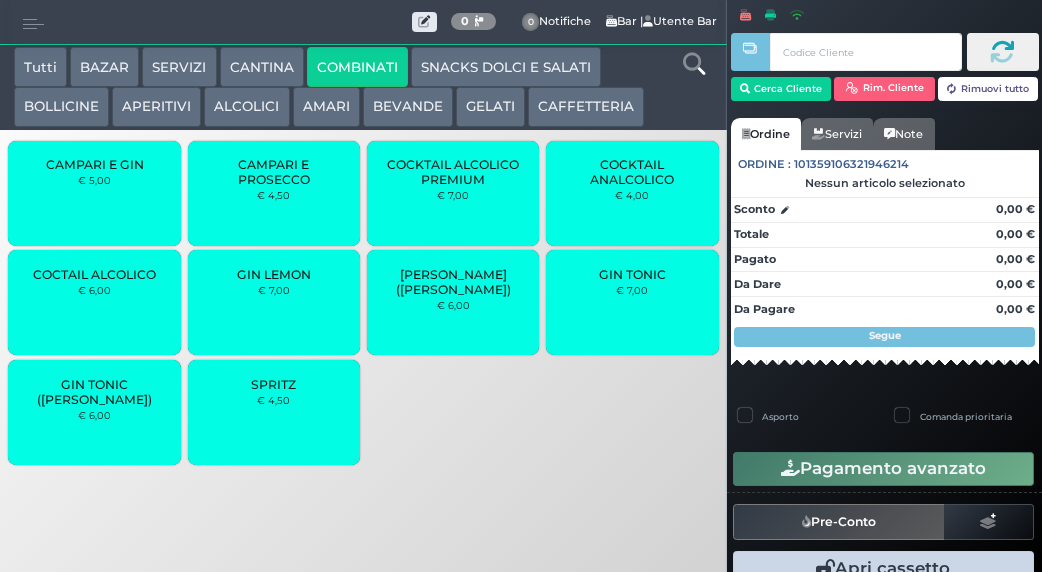 click on "SPRITZ" at bounding box center [273, 384] 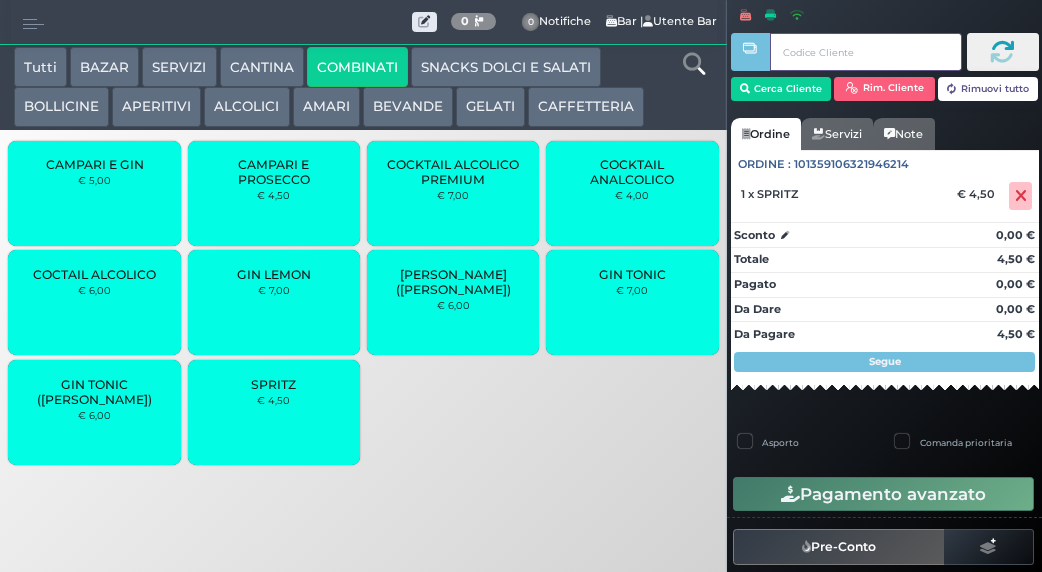 type 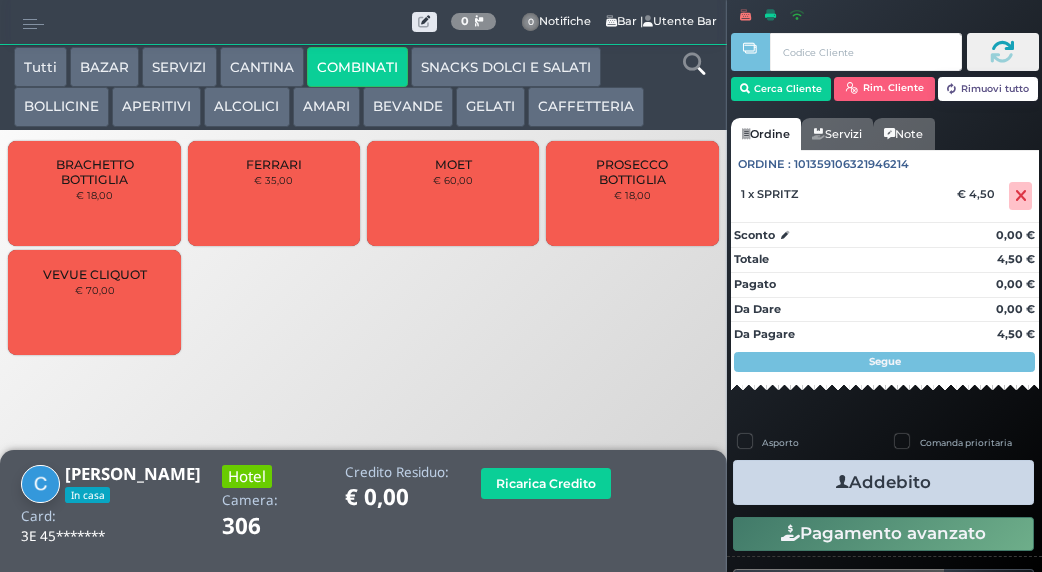 click at bounding box center [842, 482] 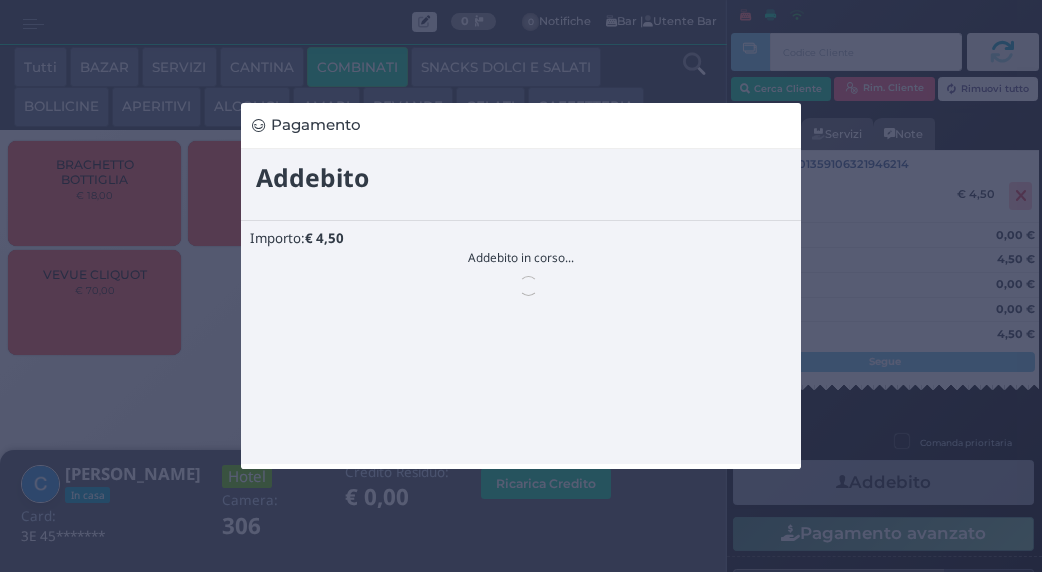 scroll, scrollTop: 0, scrollLeft: 0, axis: both 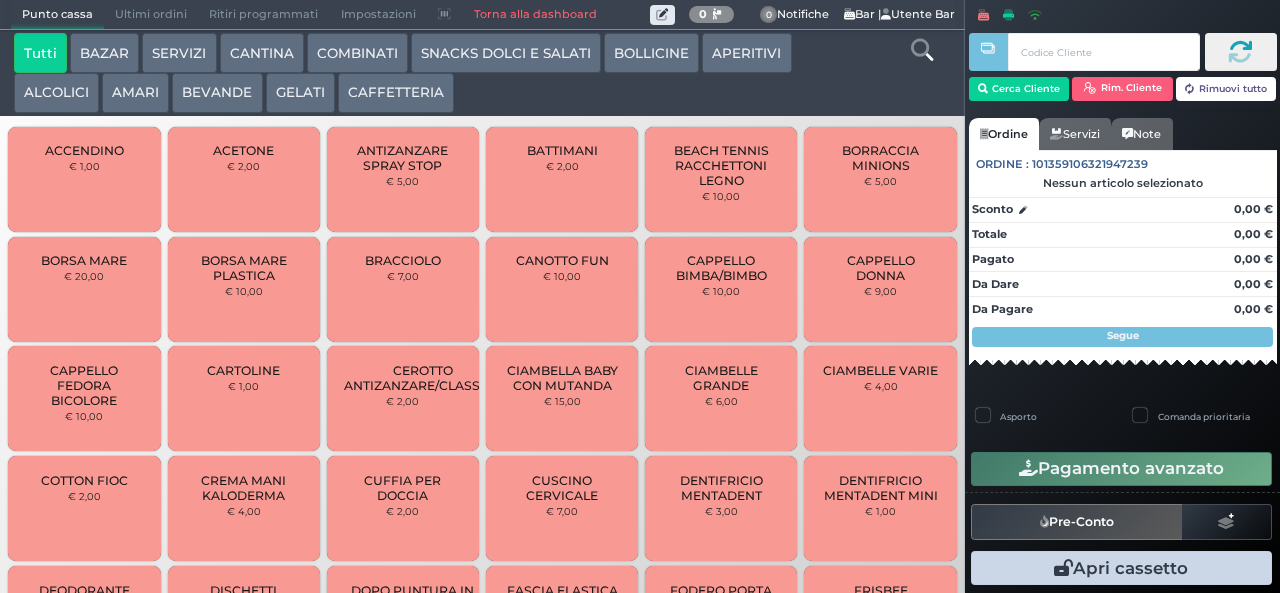 click on "SNACKS DOLCI E SALATI" at bounding box center (506, 53) 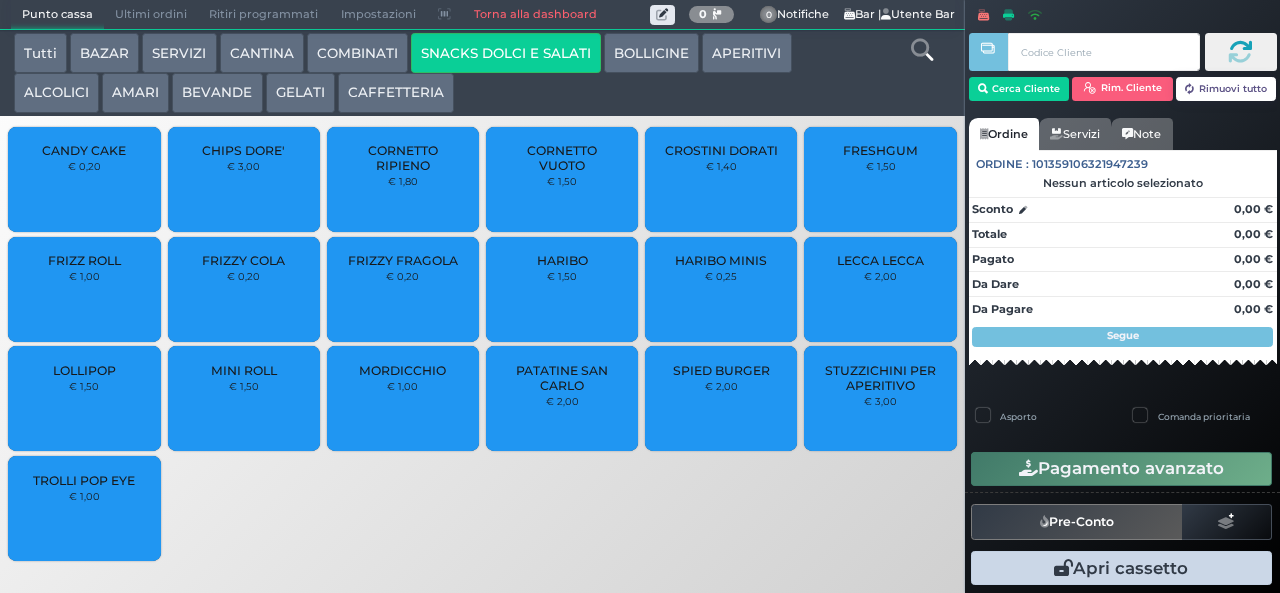 type 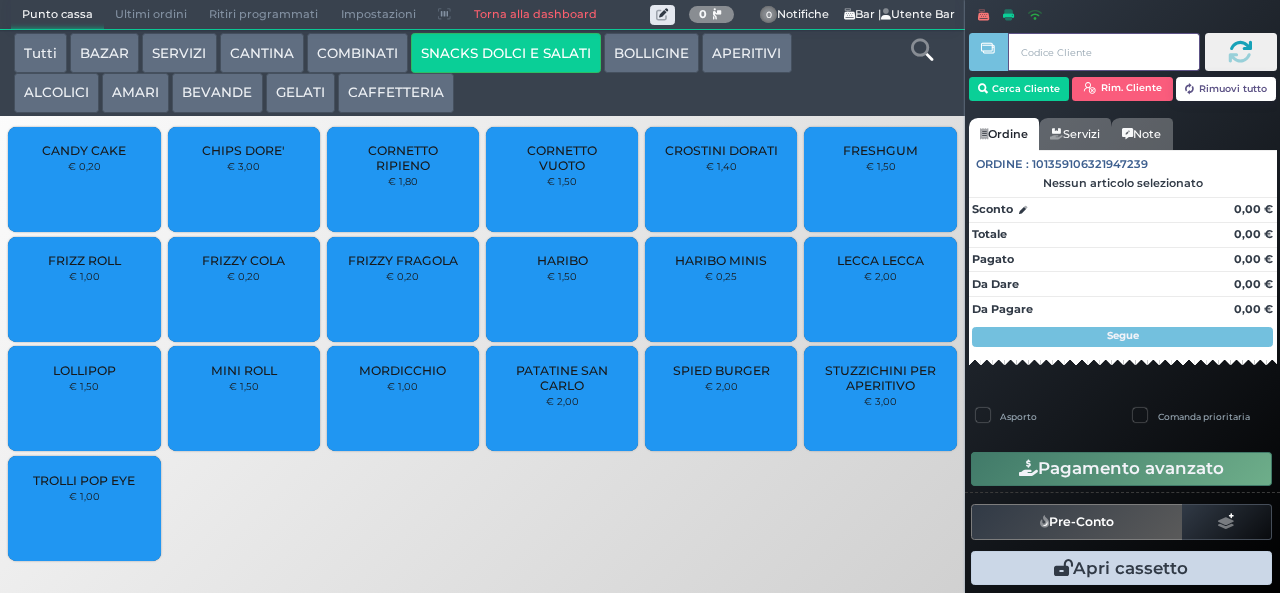 type 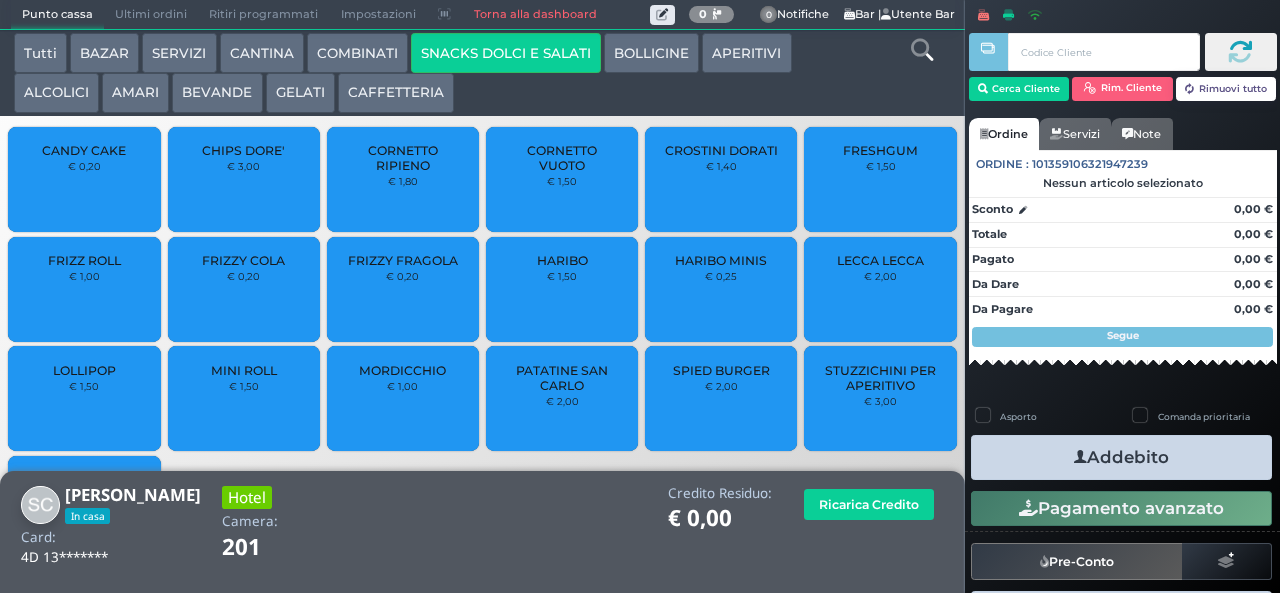 click on "CANDY CAKE
€ 0,20
CHIPS DORE'
€ 3,00
CORNETTO RIPIENO
€ 1,80
CORNETTO VUOTO
€ 1,50
CROSTINI DORATI
€ 1,40
FRESHGUM
€ 1,50
FRIZZ ROLL
€ 1,00
FRIZZY COLA
€ 0,20
FRIZZY FRAGOLA
€ 0,20" at bounding box center (482, 346) 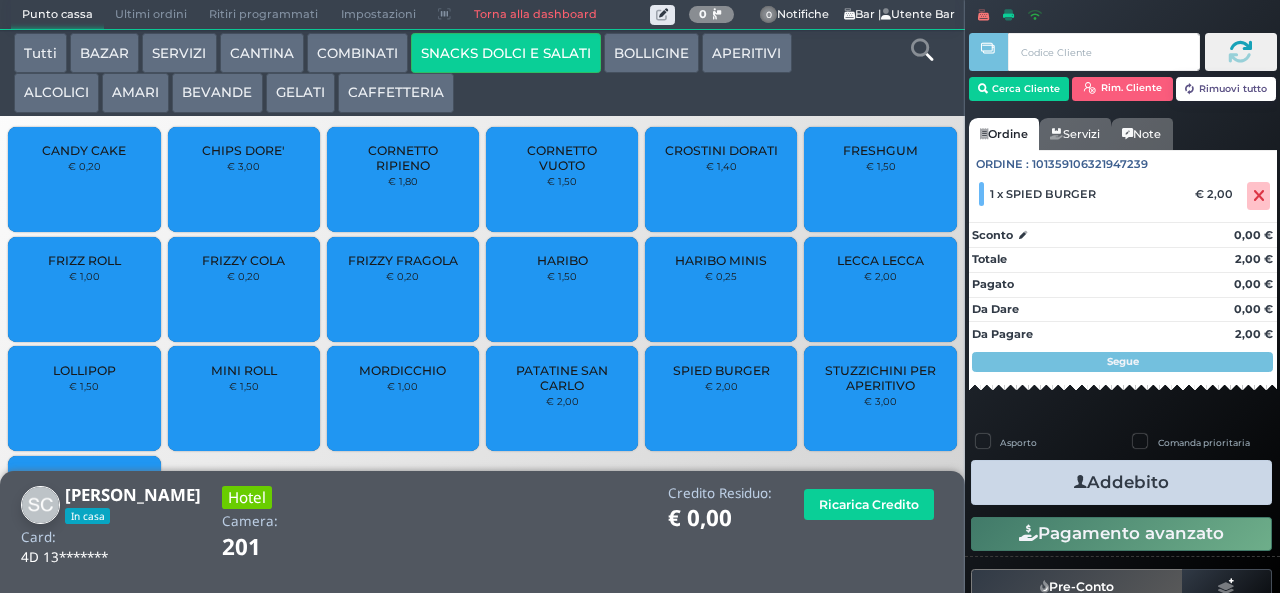 click on "Addebito" at bounding box center [1121, 482] 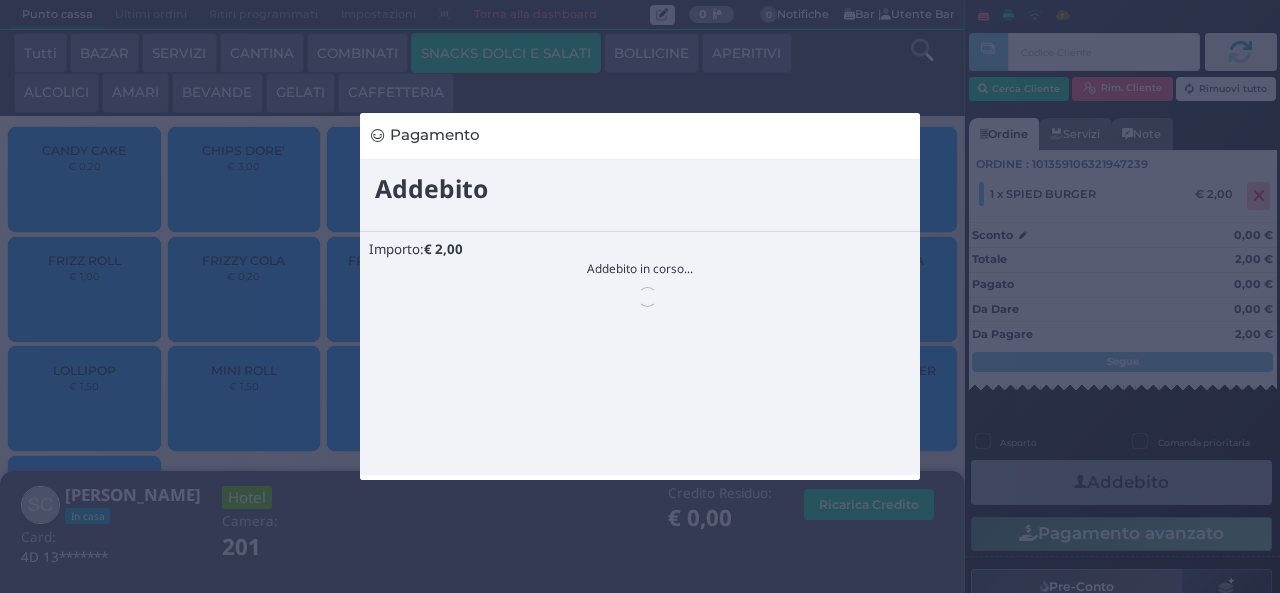 scroll, scrollTop: 0, scrollLeft: 0, axis: both 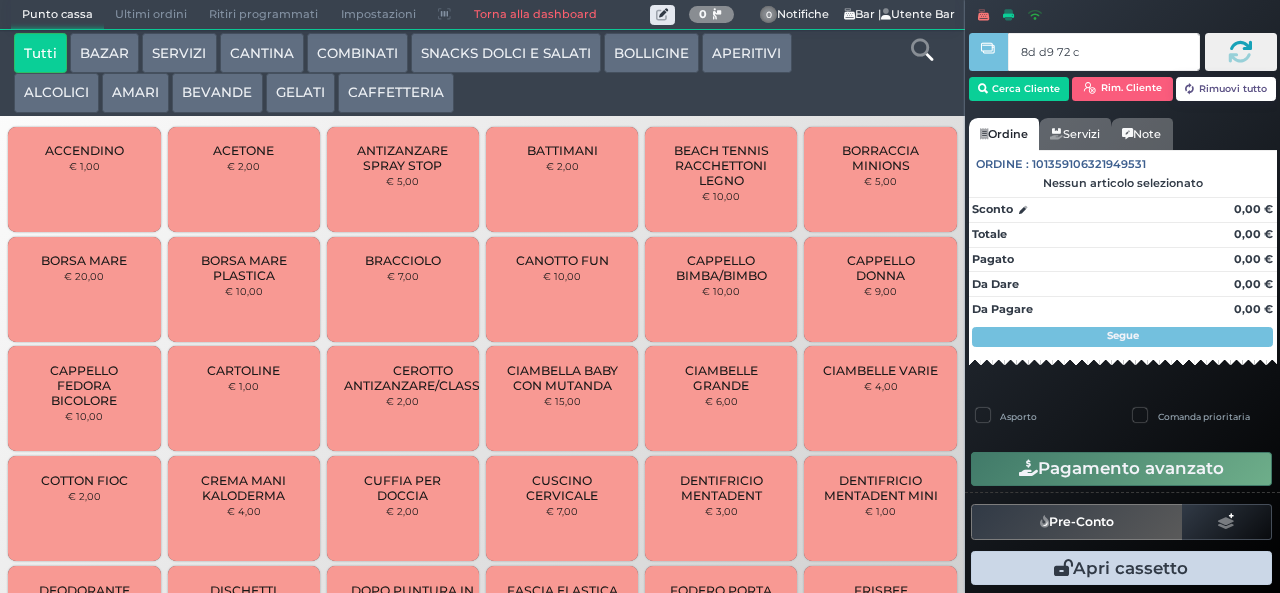 type on "8d d9 72 c3" 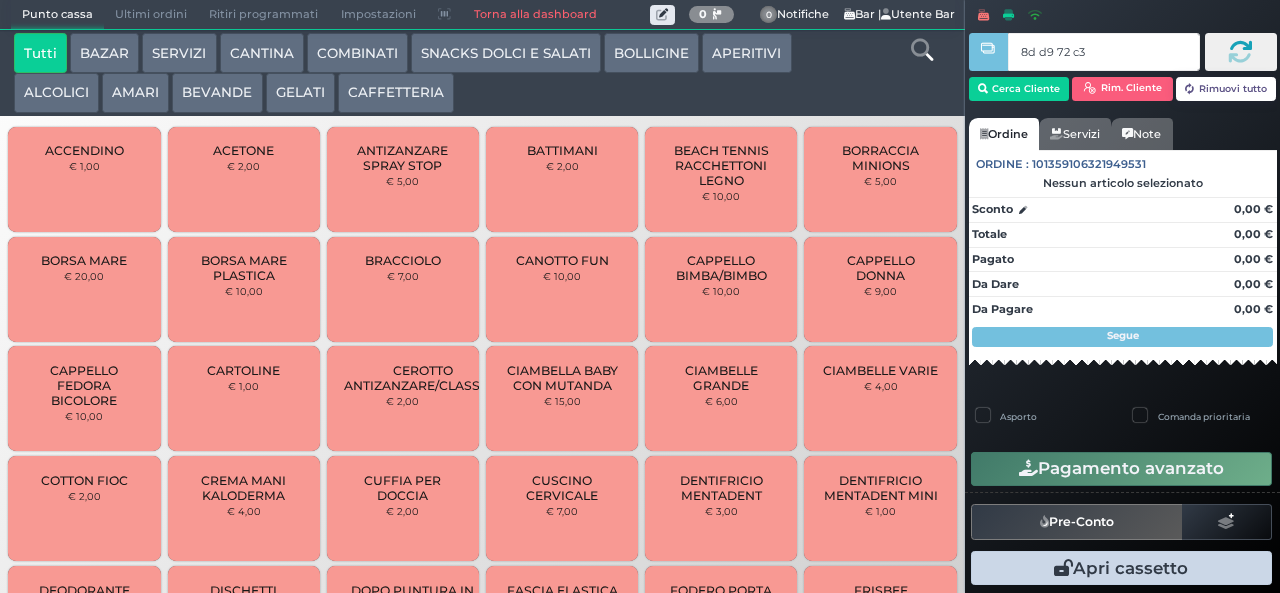 type 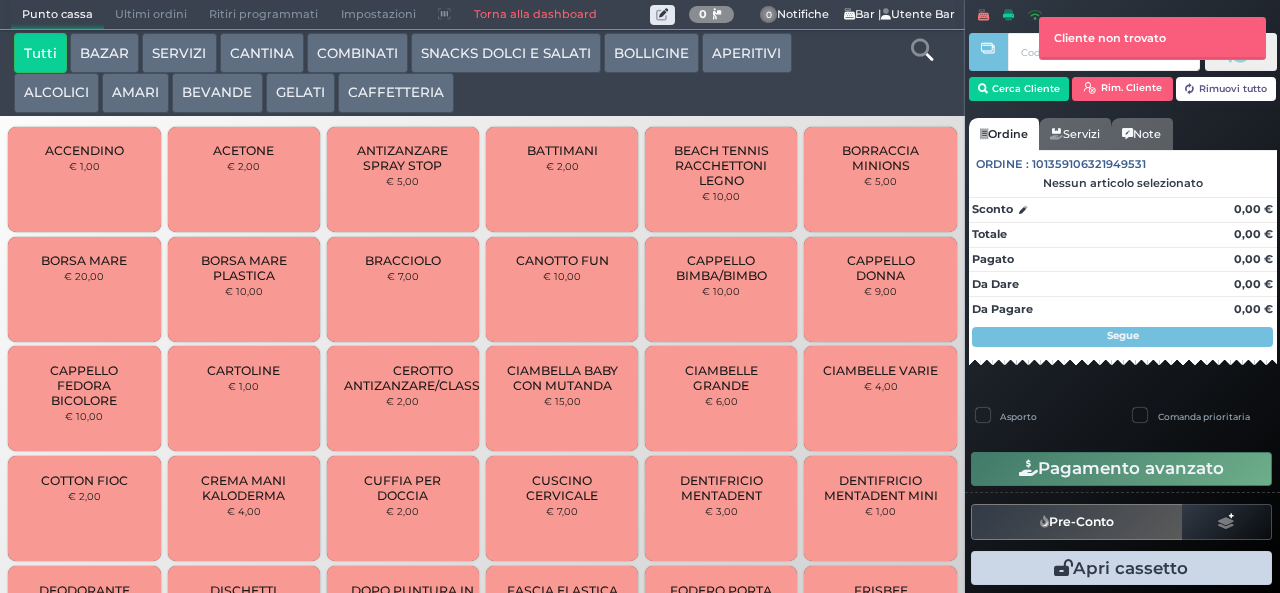 click at bounding box center (922, 50) 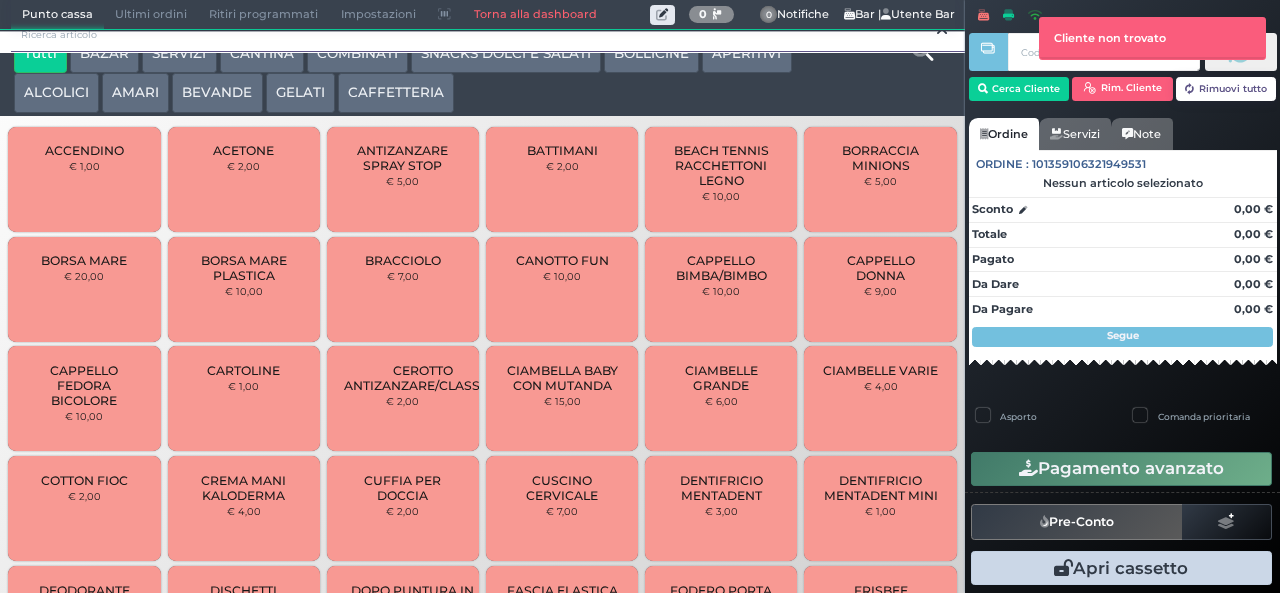 scroll, scrollTop: 0, scrollLeft: 0, axis: both 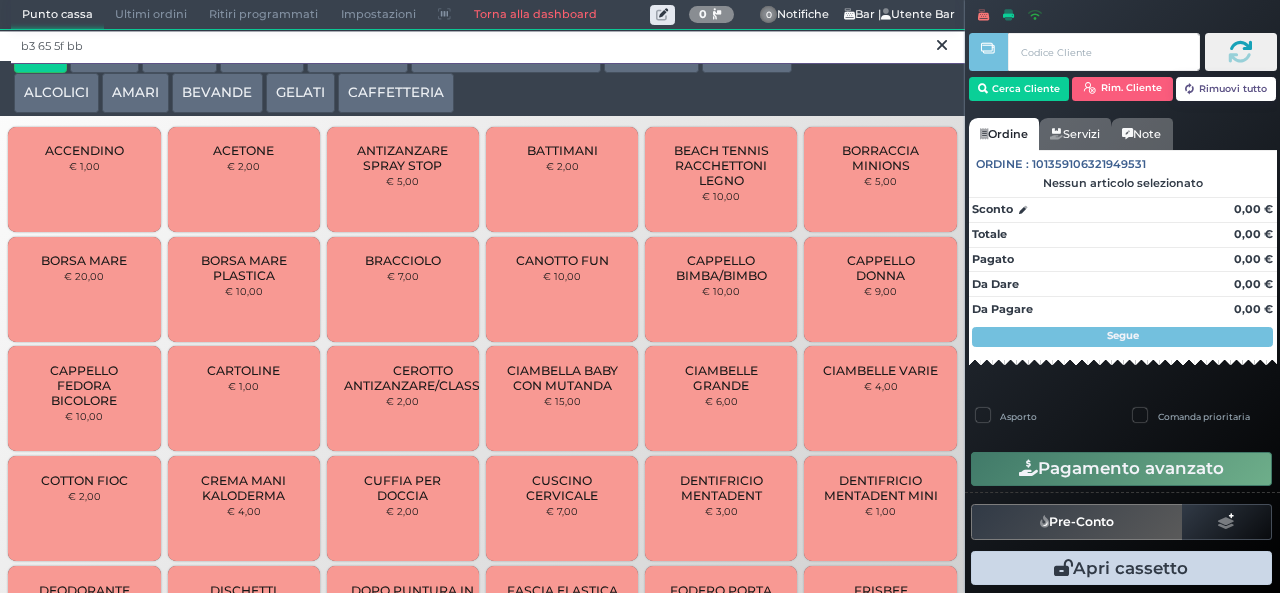 type on "b3 65 5f bb" 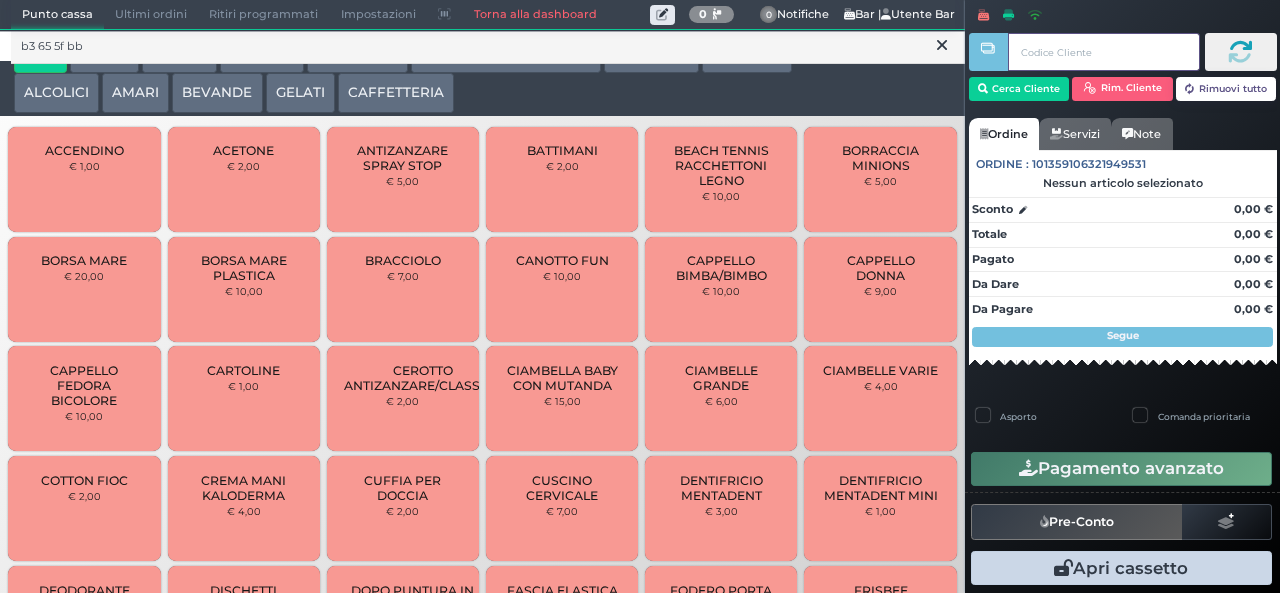 type 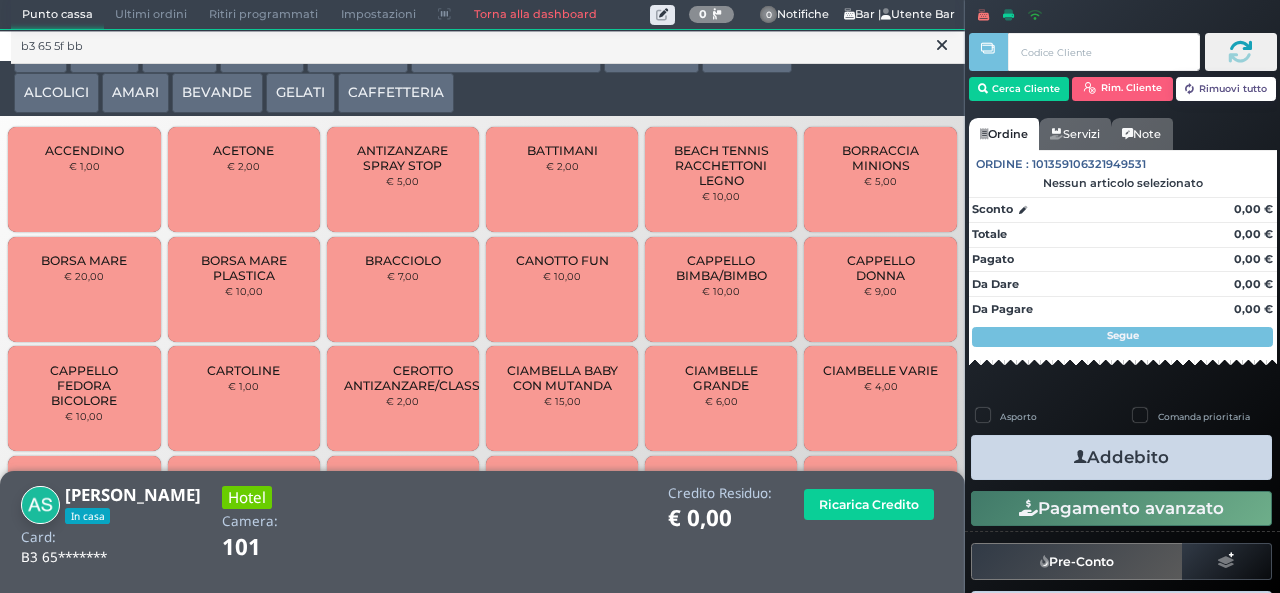 click on "GELATI" at bounding box center [300, 93] 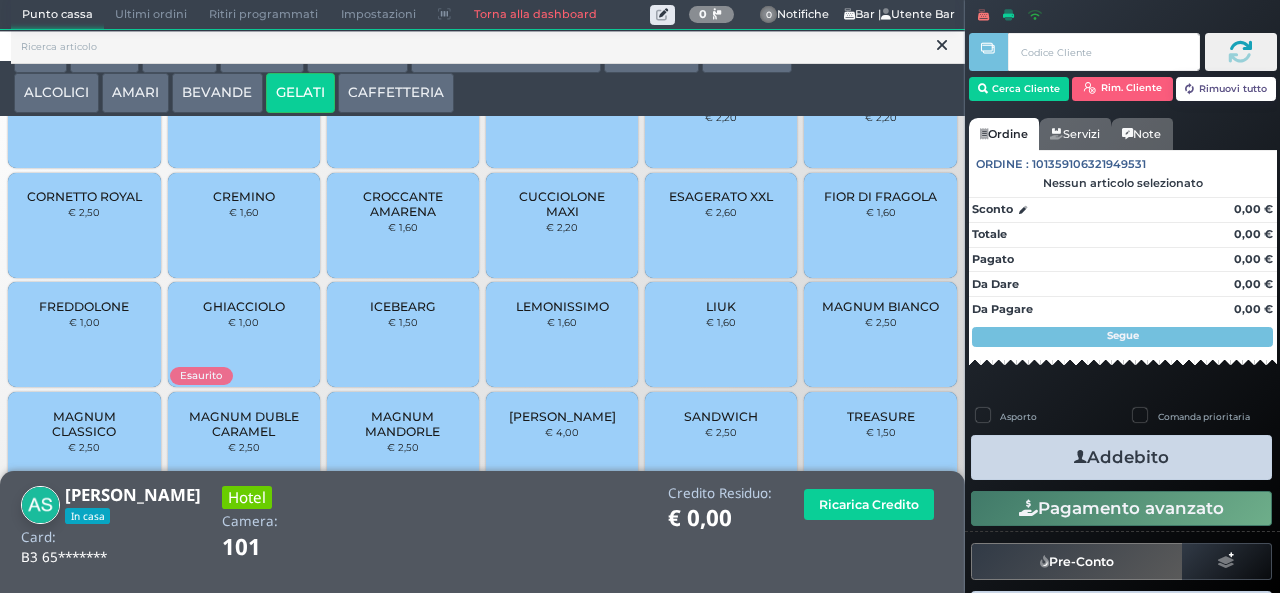 scroll, scrollTop: 133, scrollLeft: 0, axis: vertical 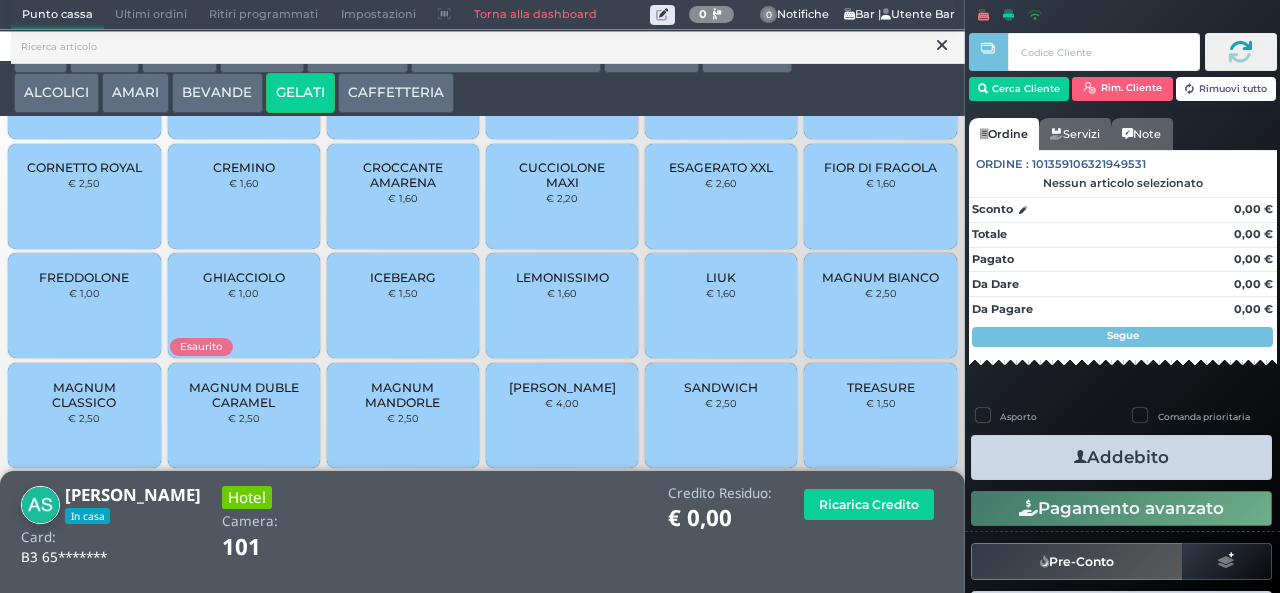 click on "GHIACCIOLO" at bounding box center [244, 277] 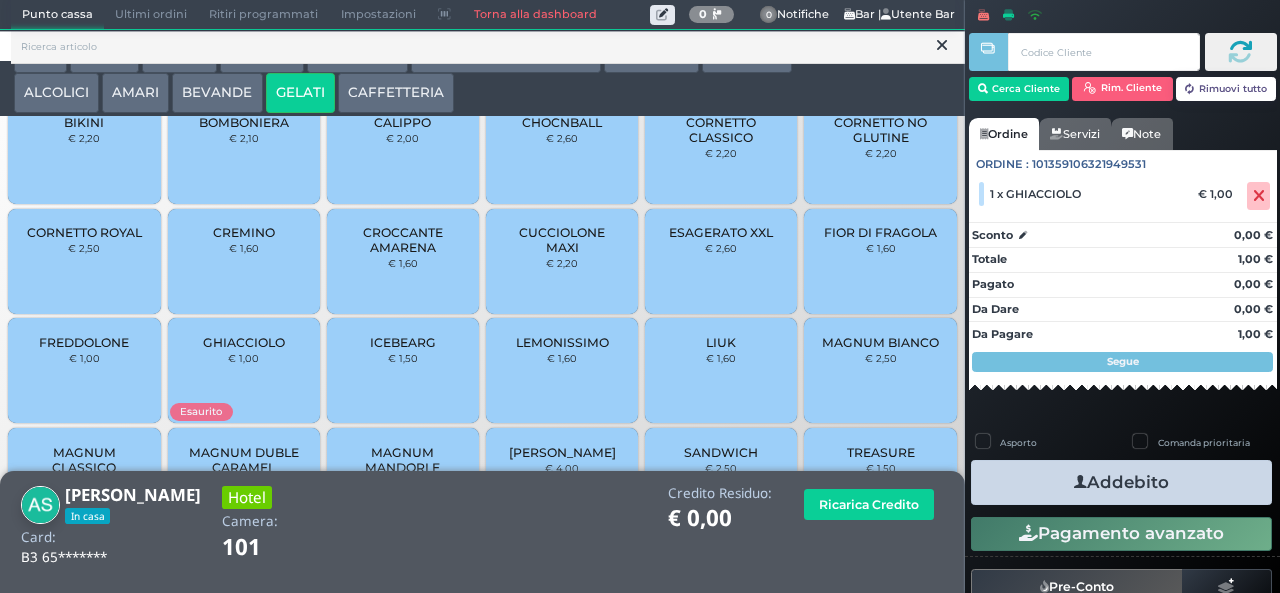 scroll, scrollTop: 0, scrollLeft: 0, axis: both 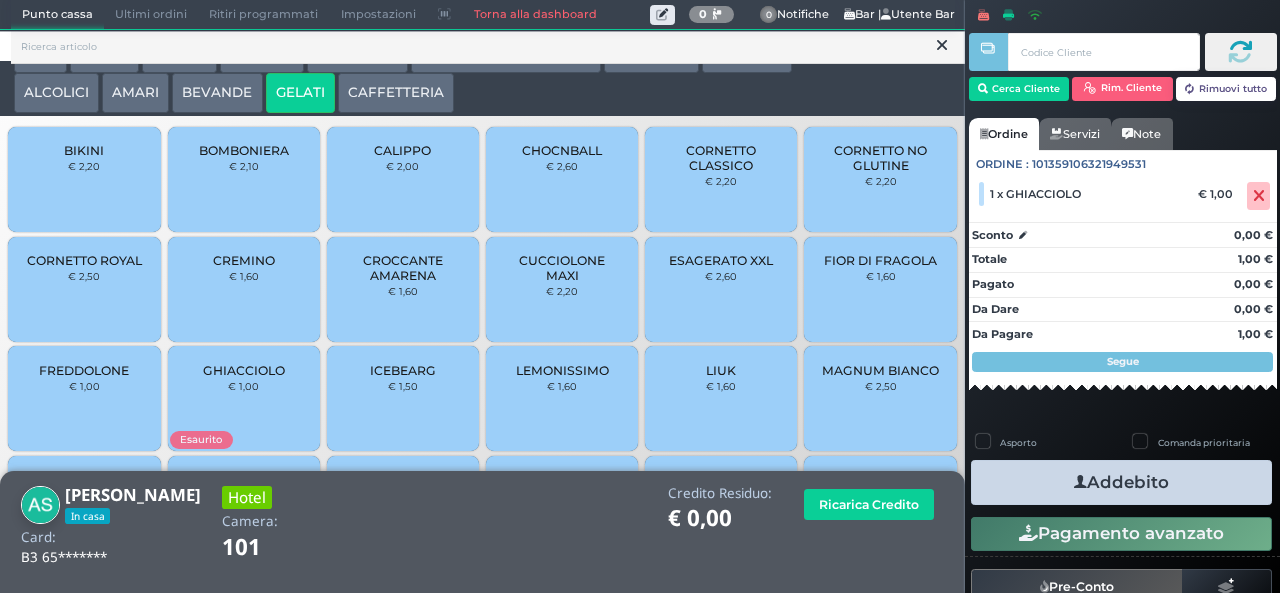 click on "CUCCIOLONE MAXI" at bounding box center [562, 268] 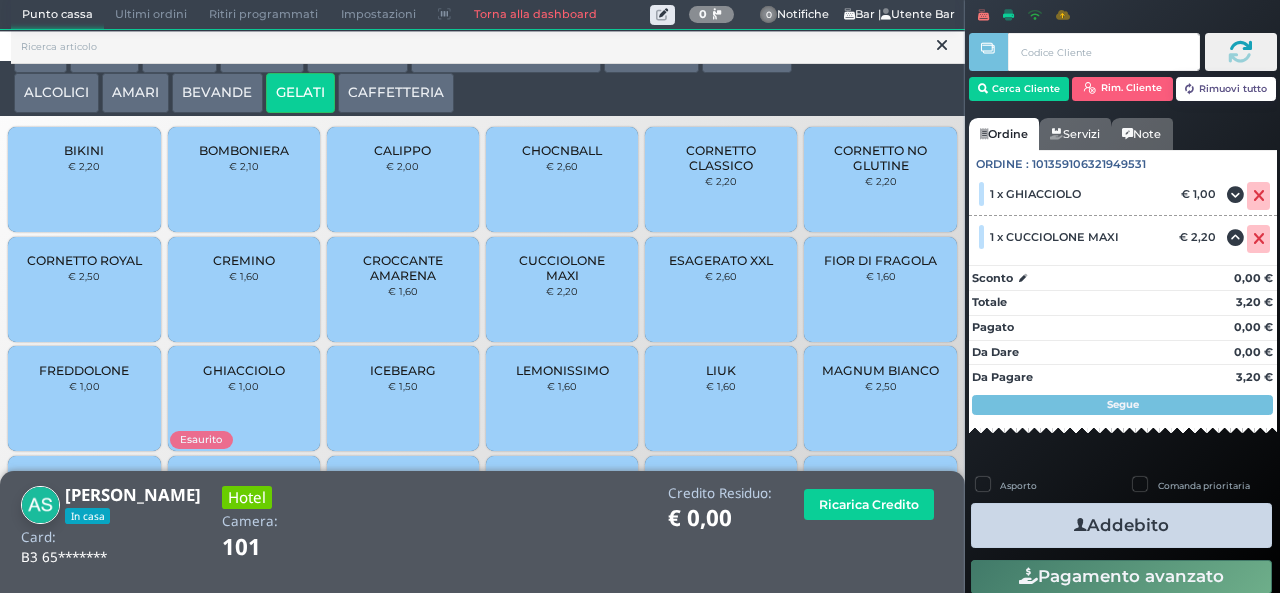 click on "Addebito" at bounding box center (1121, 525) 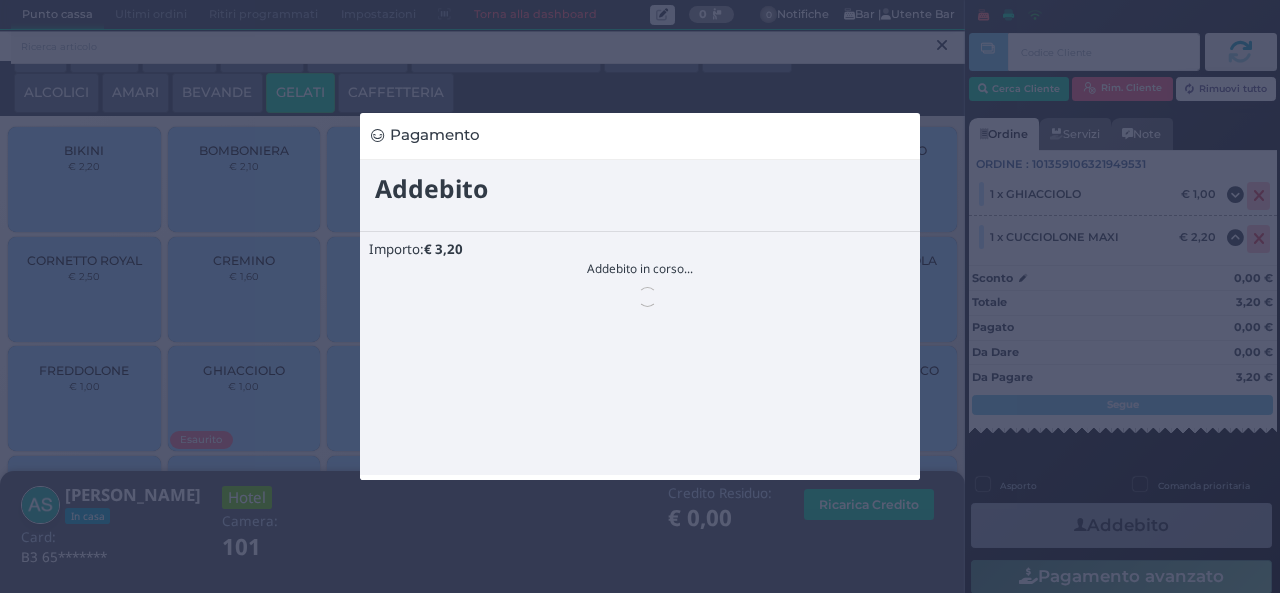 scroll, scrollTop: 0, scrollLeft: 0, axis: both 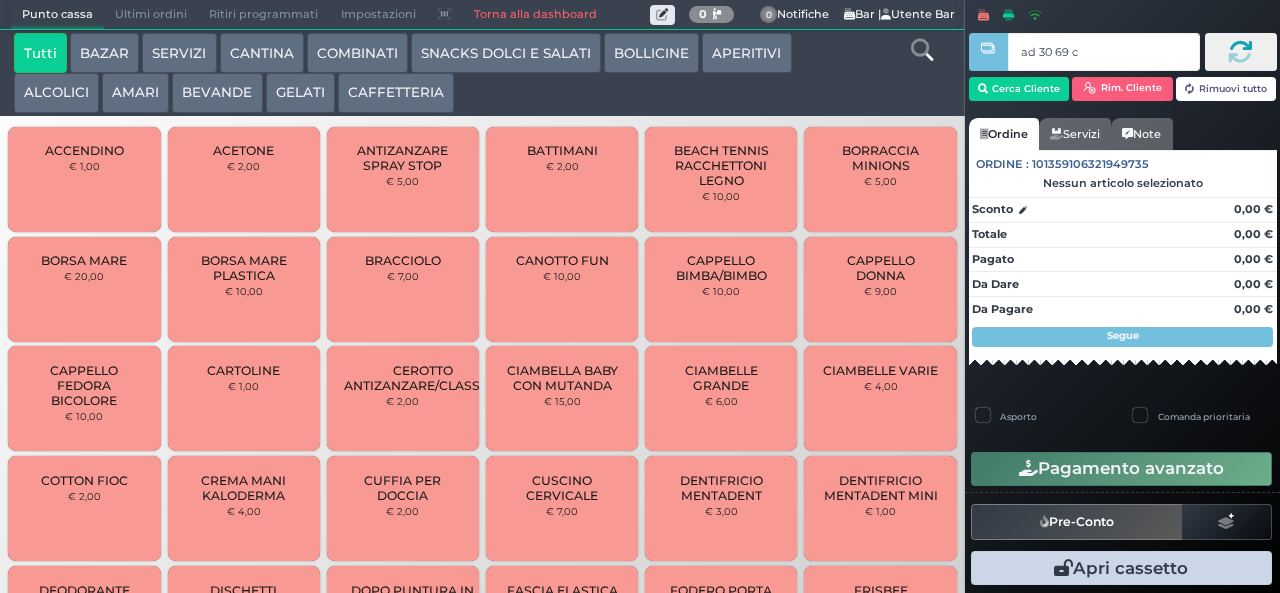 type on "ad 30 69 c3" 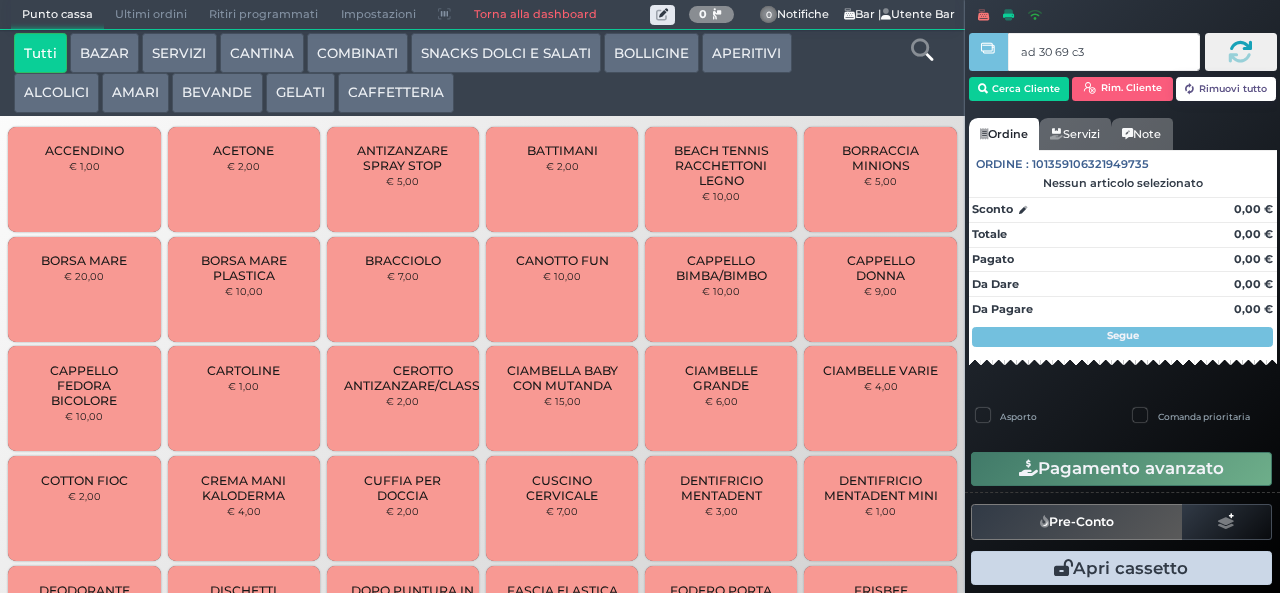 type 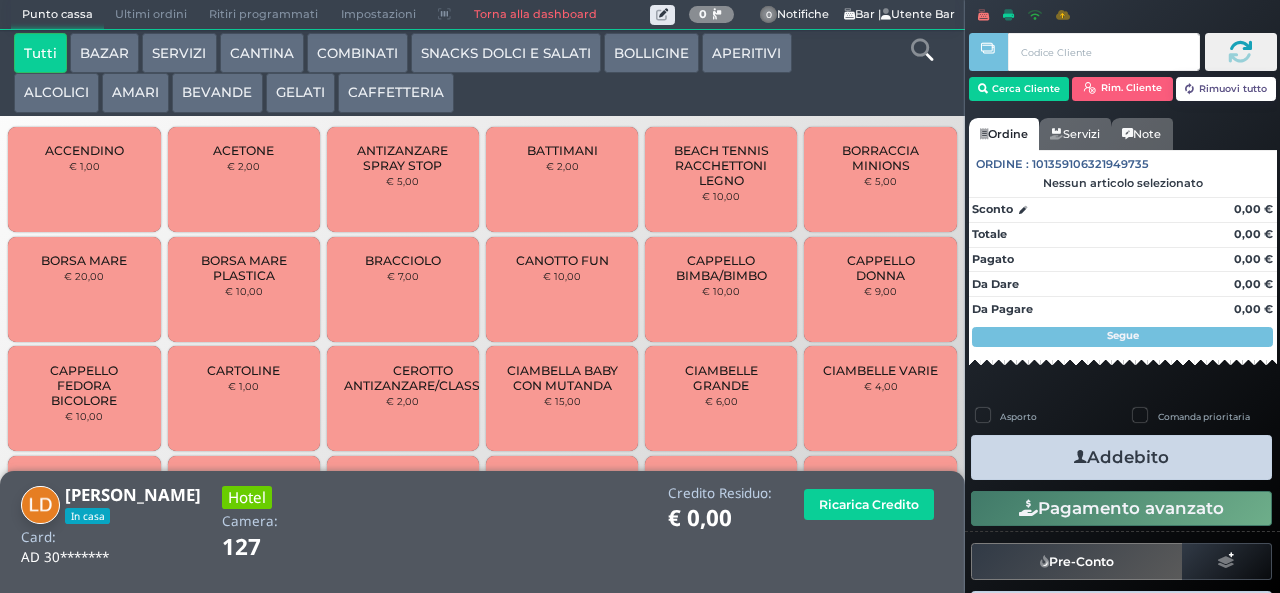 click at bounding box center (922, 50) 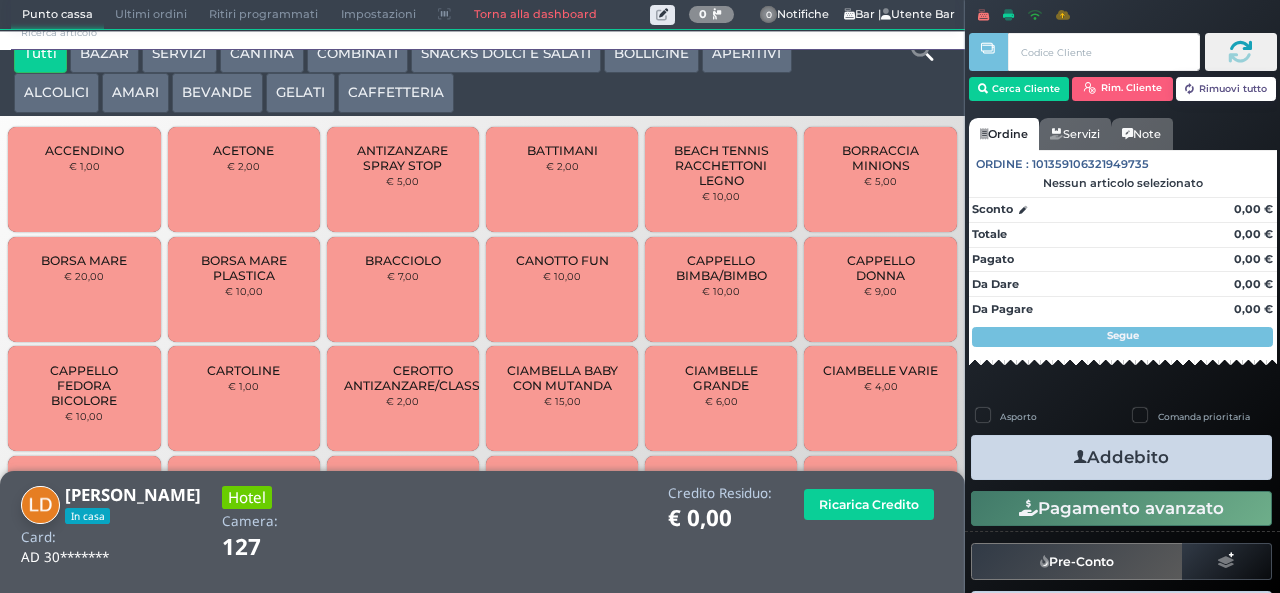 scroll, scrollTop: 0, scrollLeft: 0, axis: both 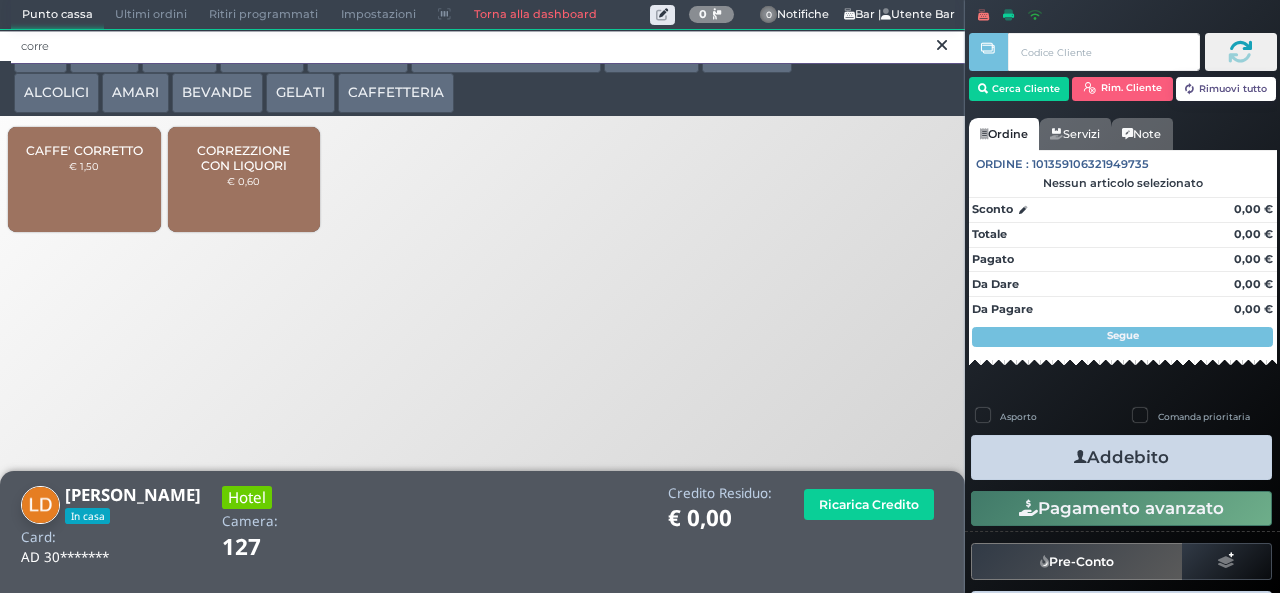 type on "corre" 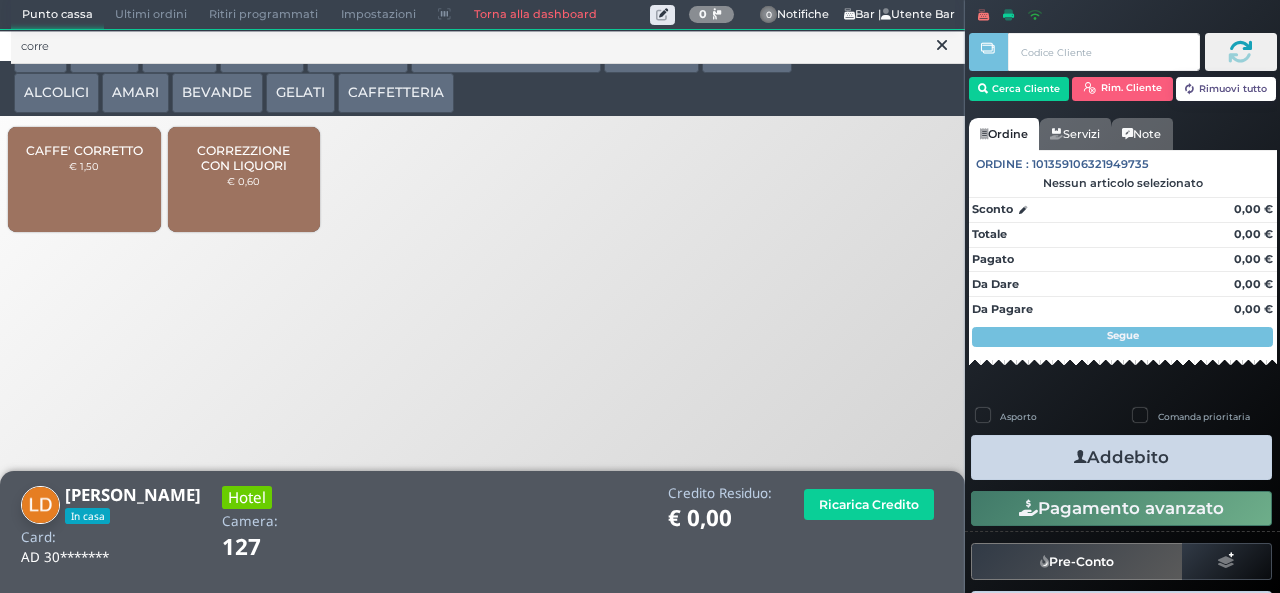 click on "CORREZZIONE CON LIQUORI" at bounding box center (243, 158) 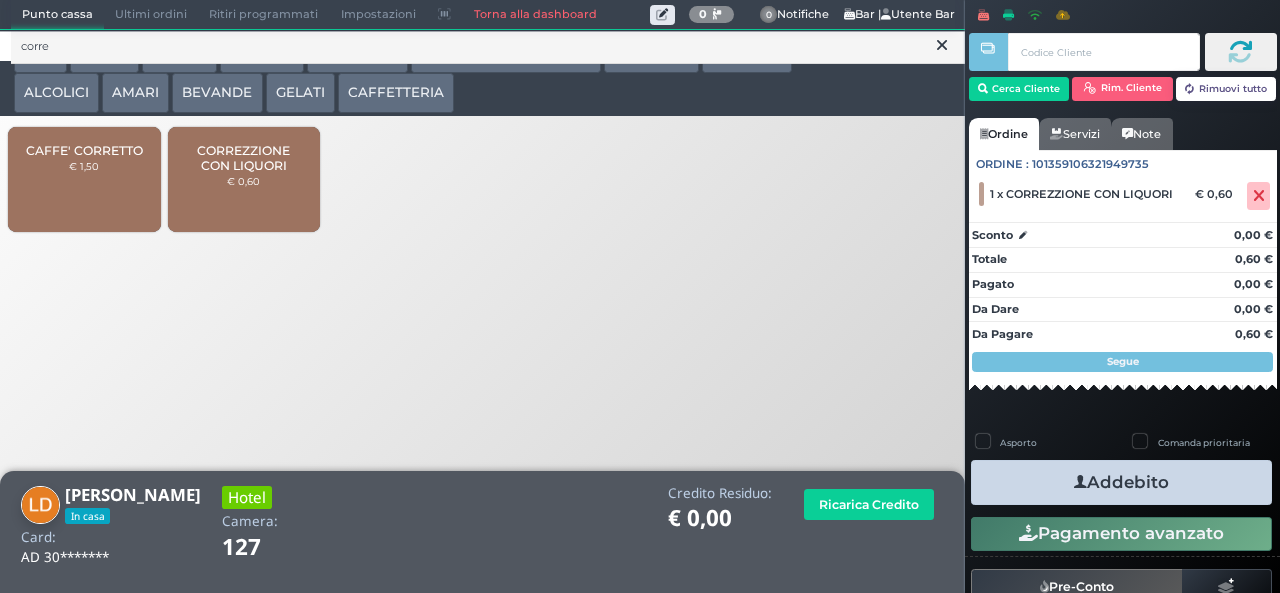 click on "Addebito" at bounding box center (1121, 482) 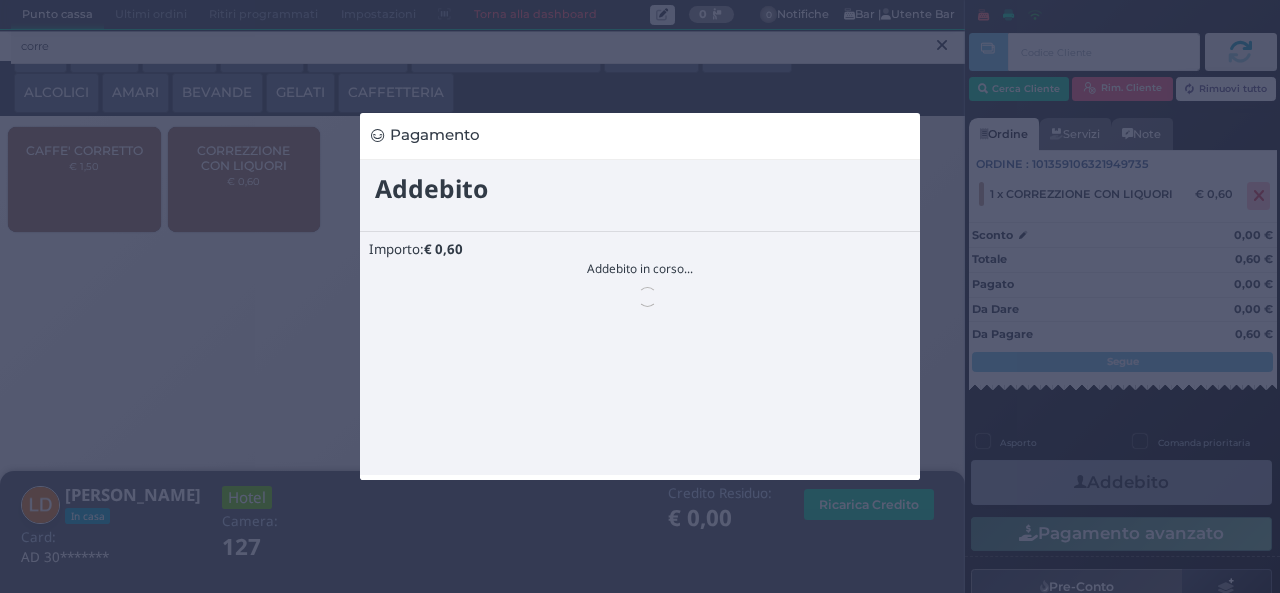 scroll, scrollTop: 0, scrollLeft: 0, axis: both 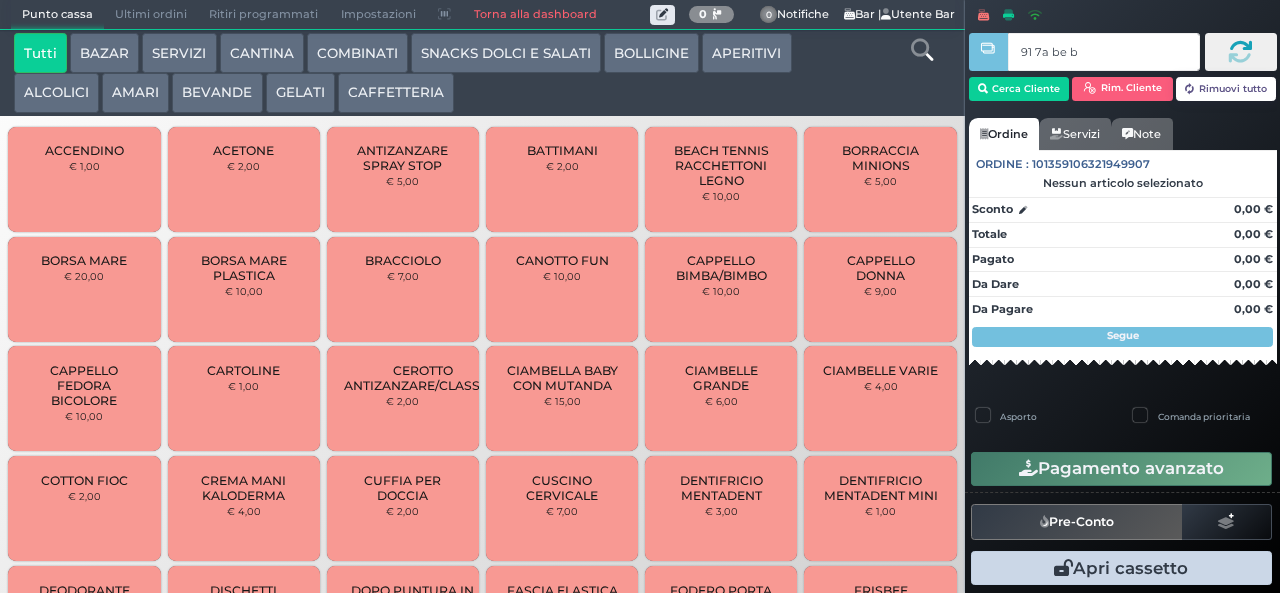 type on "91 7a be b9" 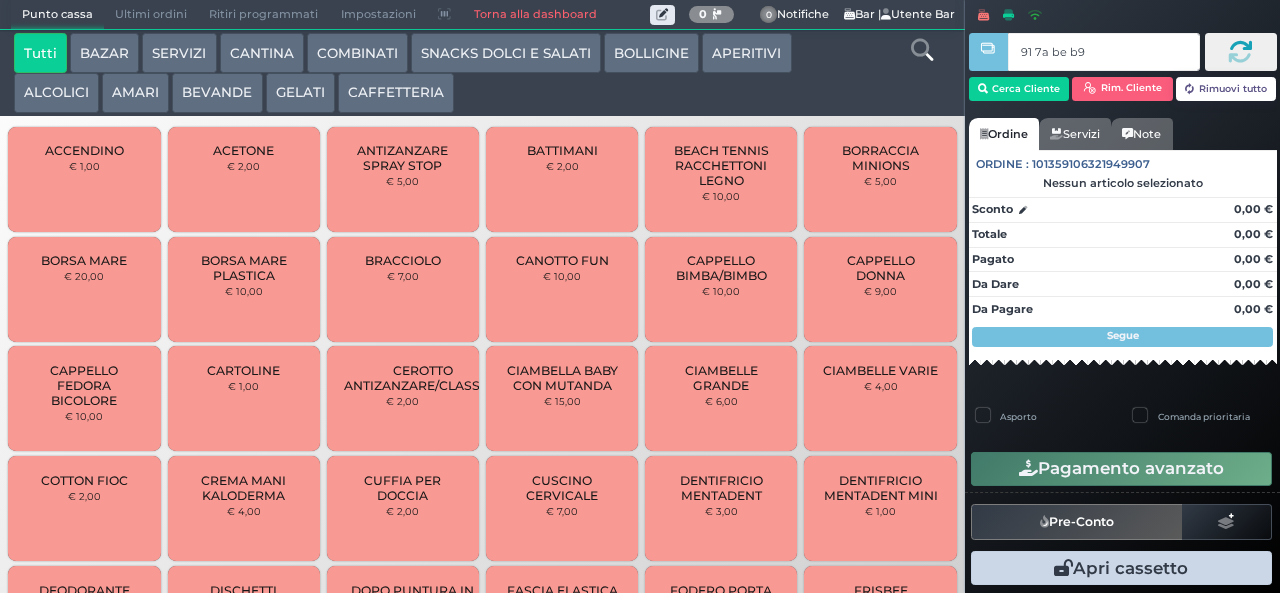type 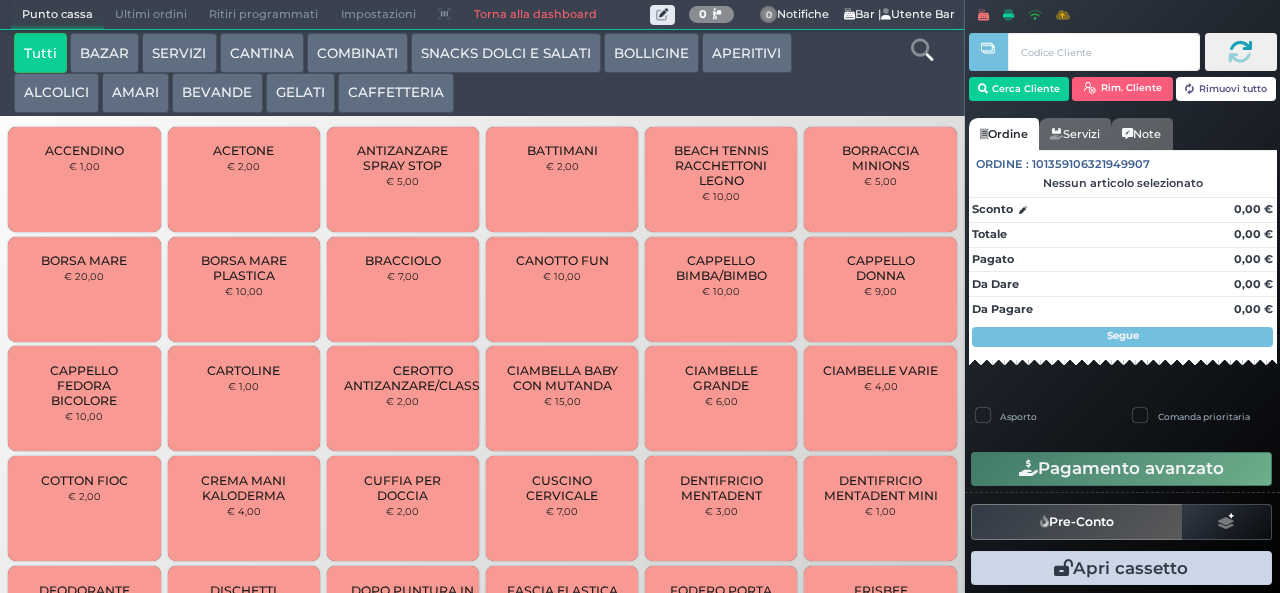 click on "GELATI" at bounding box center [300, 93] 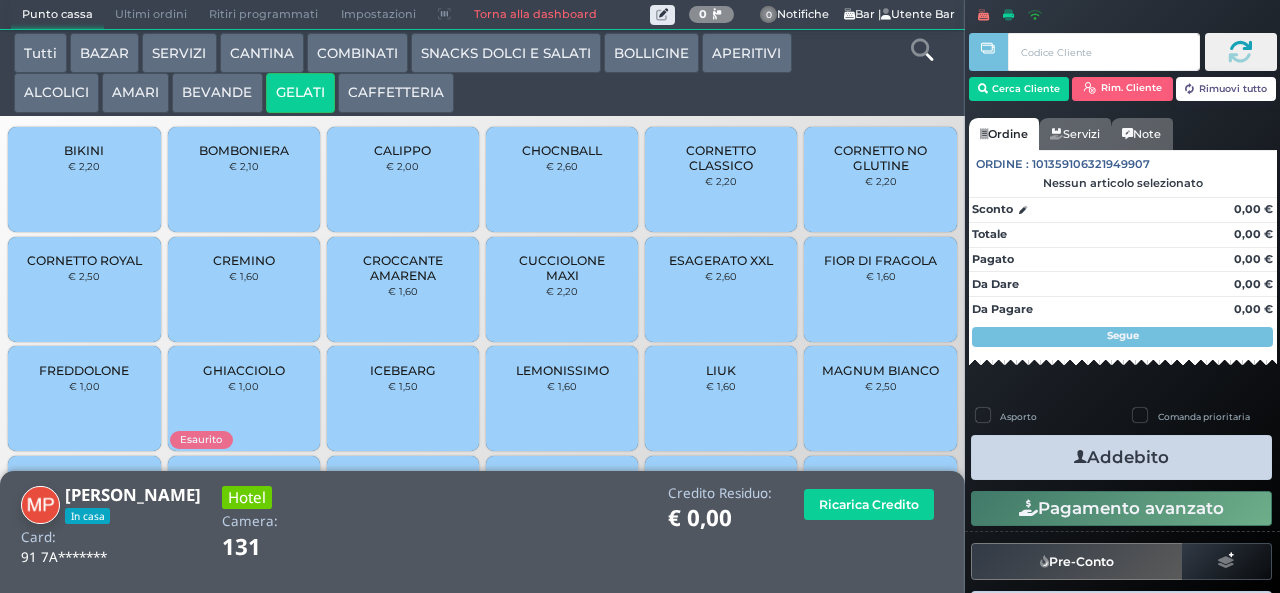 click on "CHOCNBALL
€ 2,60" at bounding box center [562, 179] 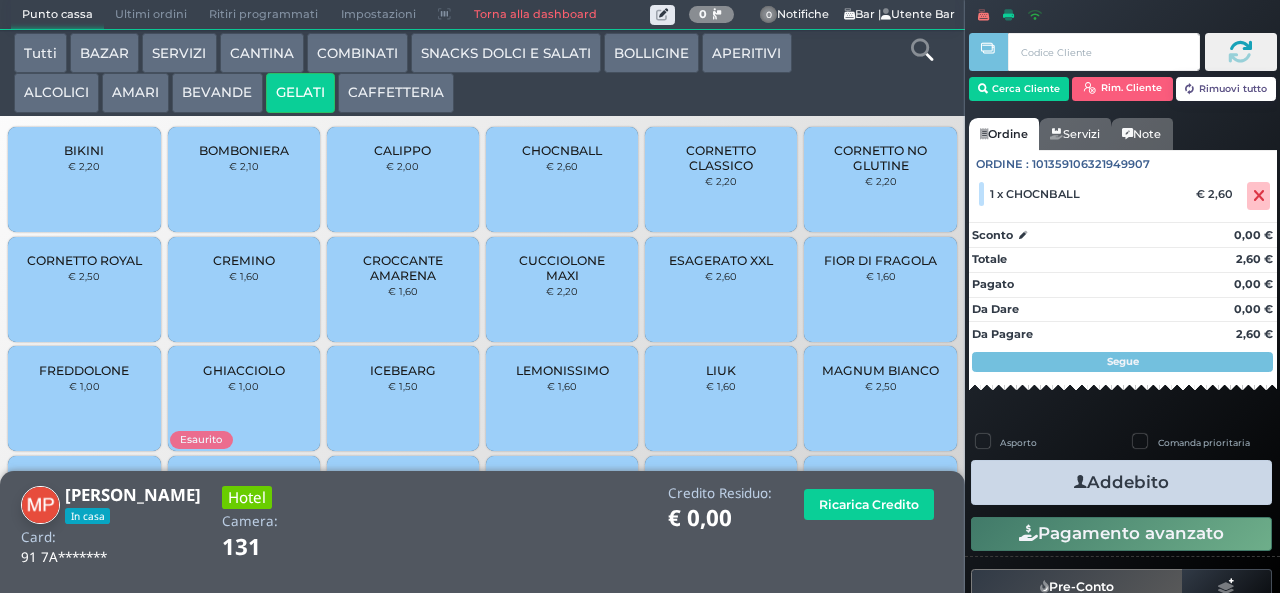 click on "Addebito" at bounding box center (1121, 482) 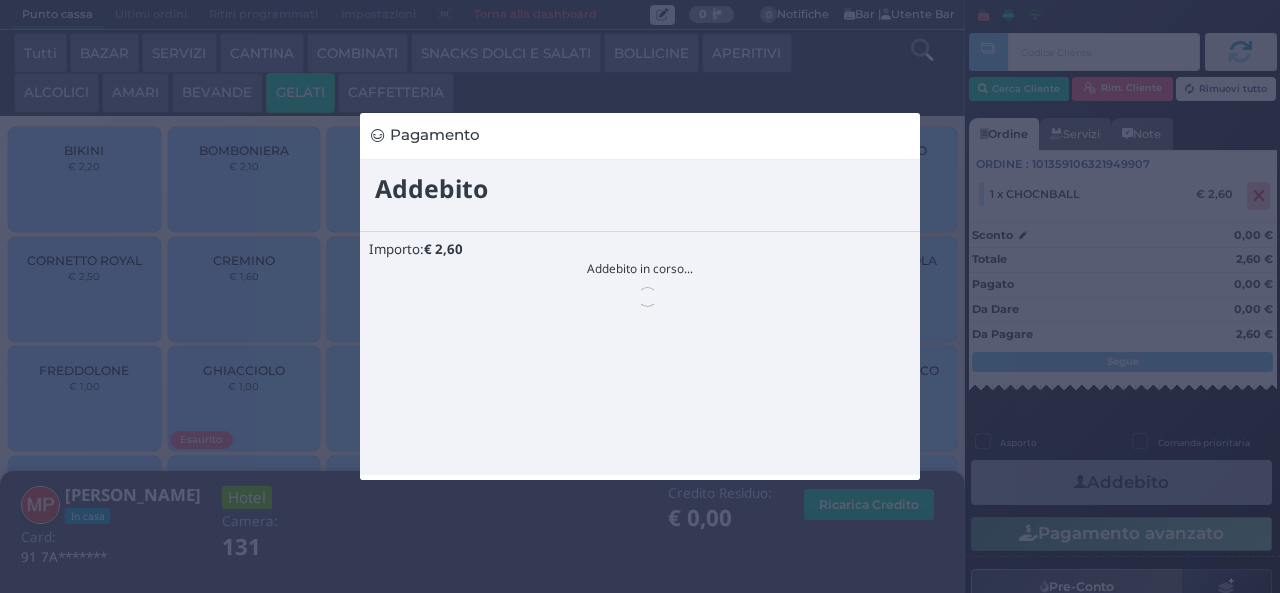 scroll, scrollTop: 0, scrollLeft: 0, axis: both 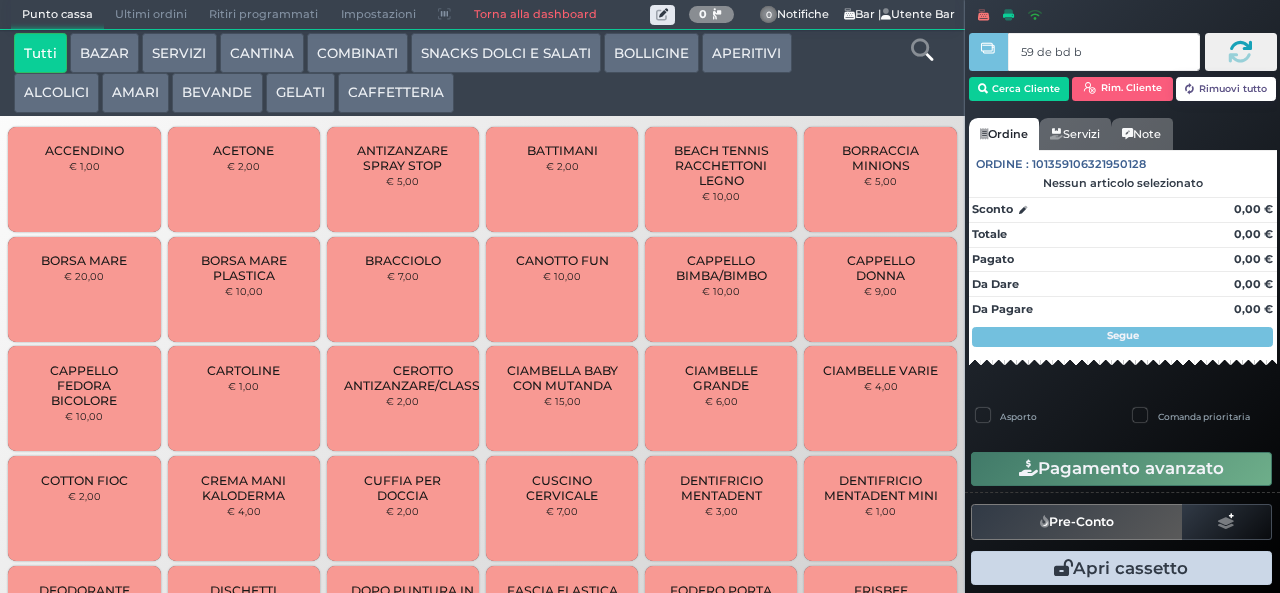 type on "59 de bd b9" 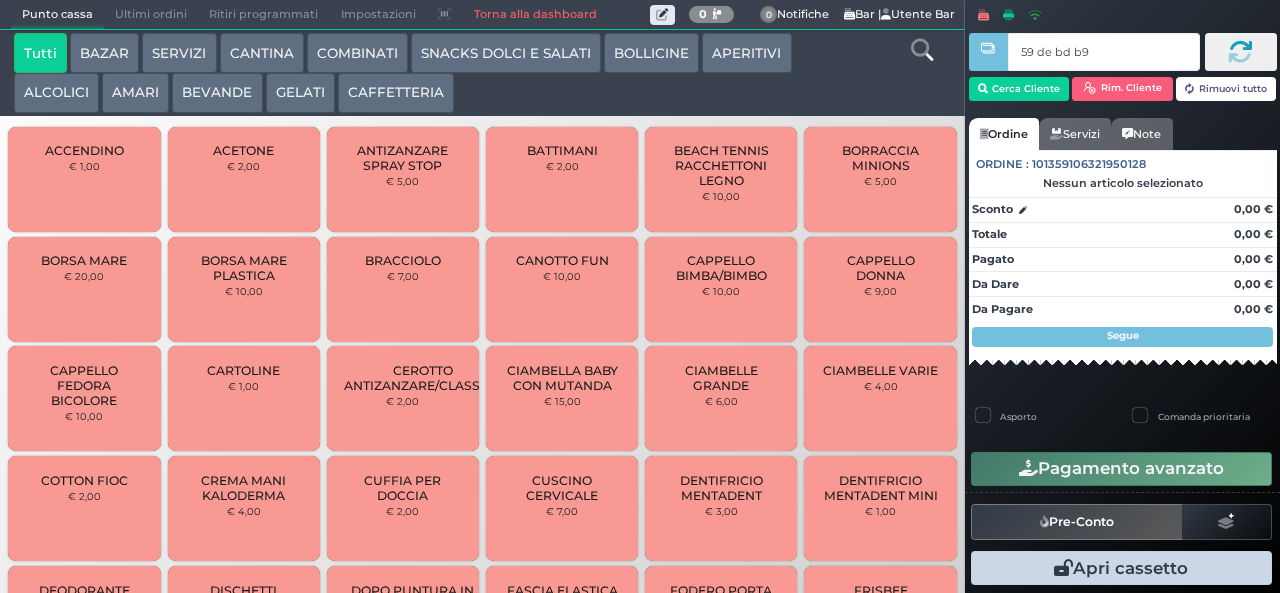 type 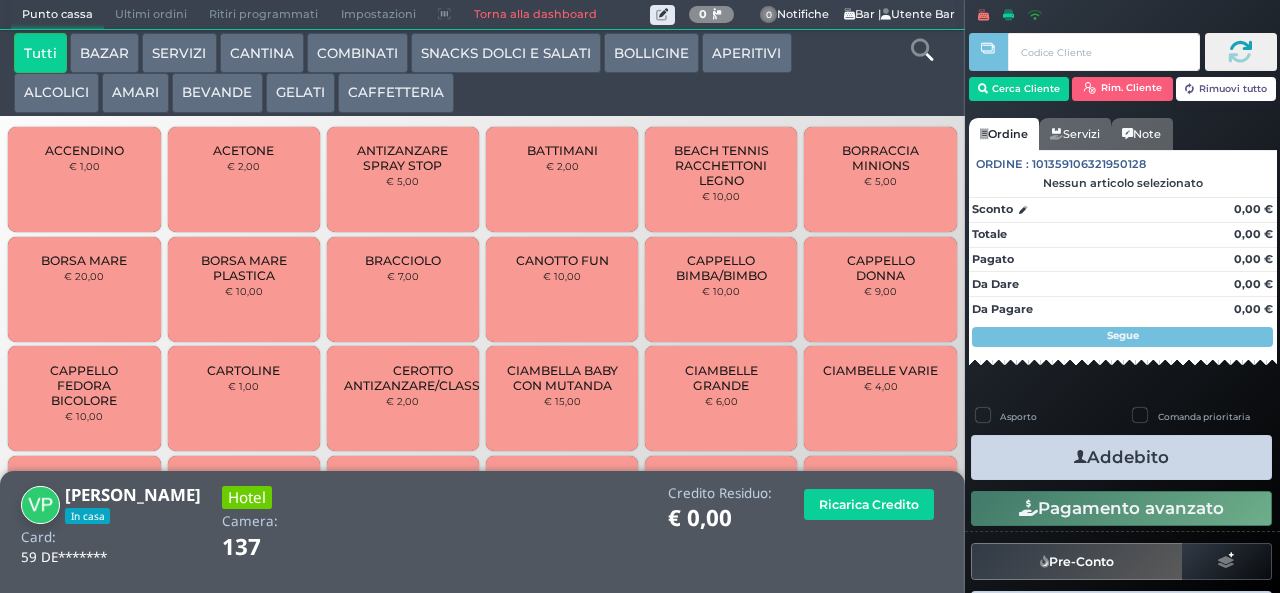 click on "BAZAR" at bounding box center [104, 53] 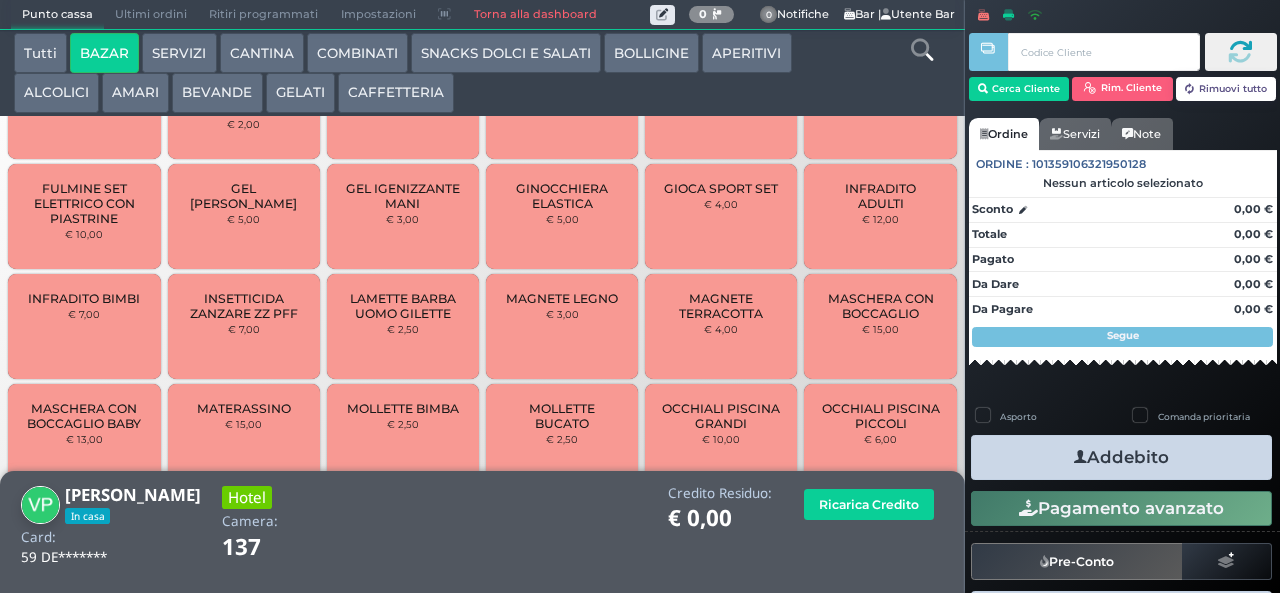 scroll, scrollTop: 737, scrollLeft: 0, axis: vertical 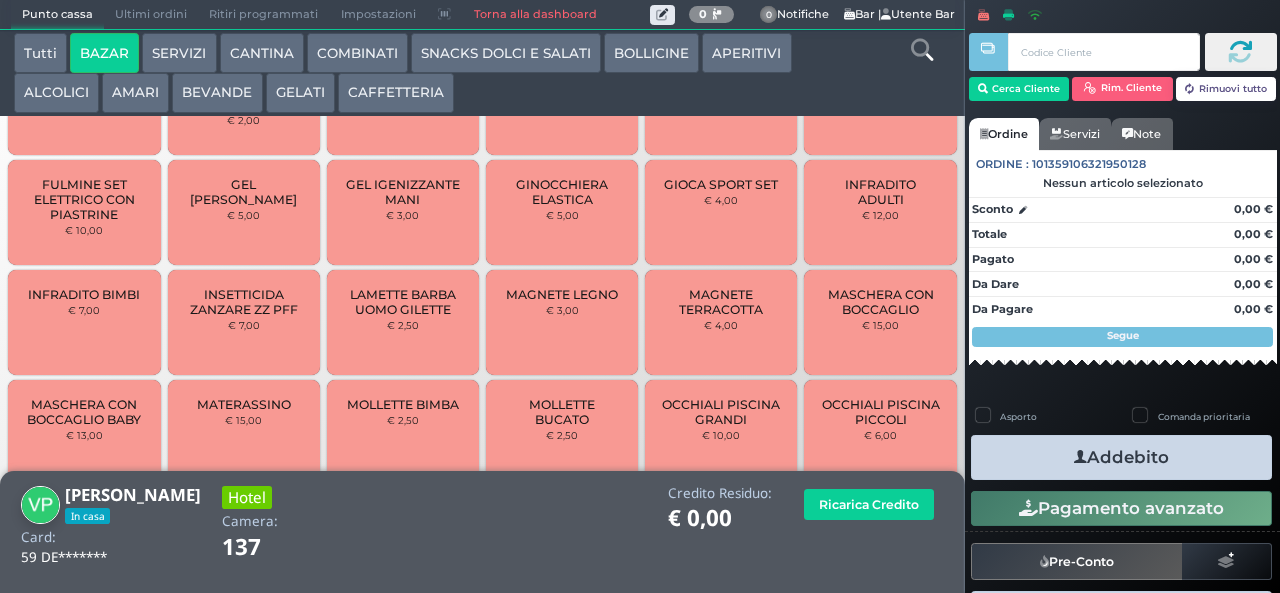 click on "INFRADITO ADULTI" at bounding box center [880, 192] 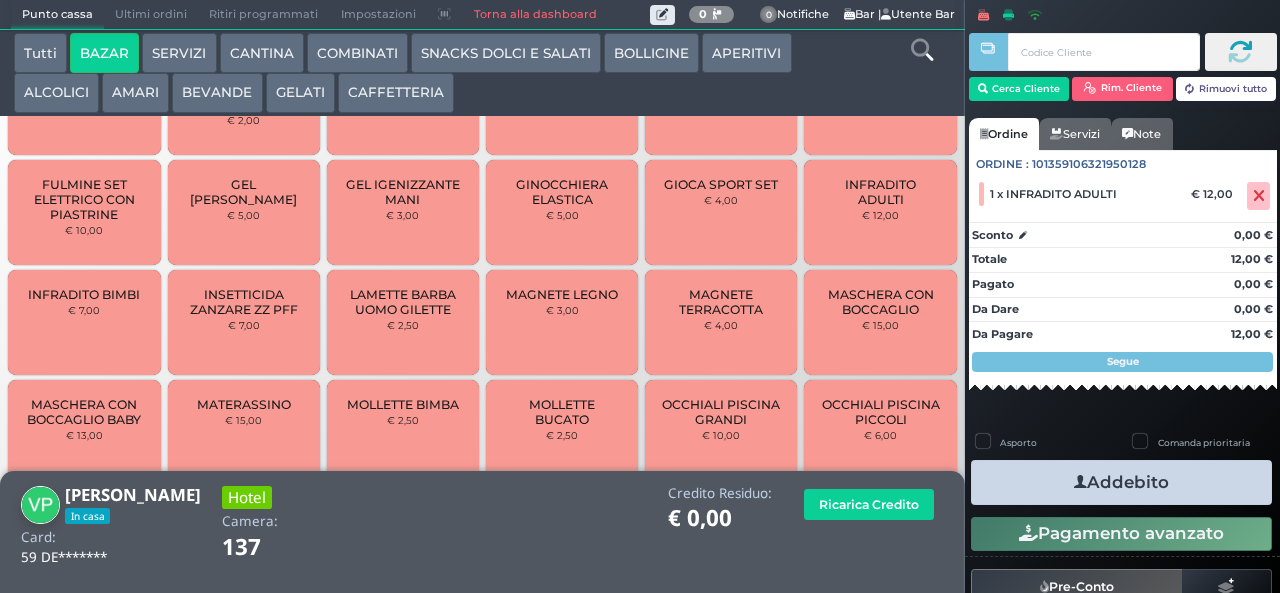 click on "MAGNETE TERRACOTTA" at bounding box center (721, 302) 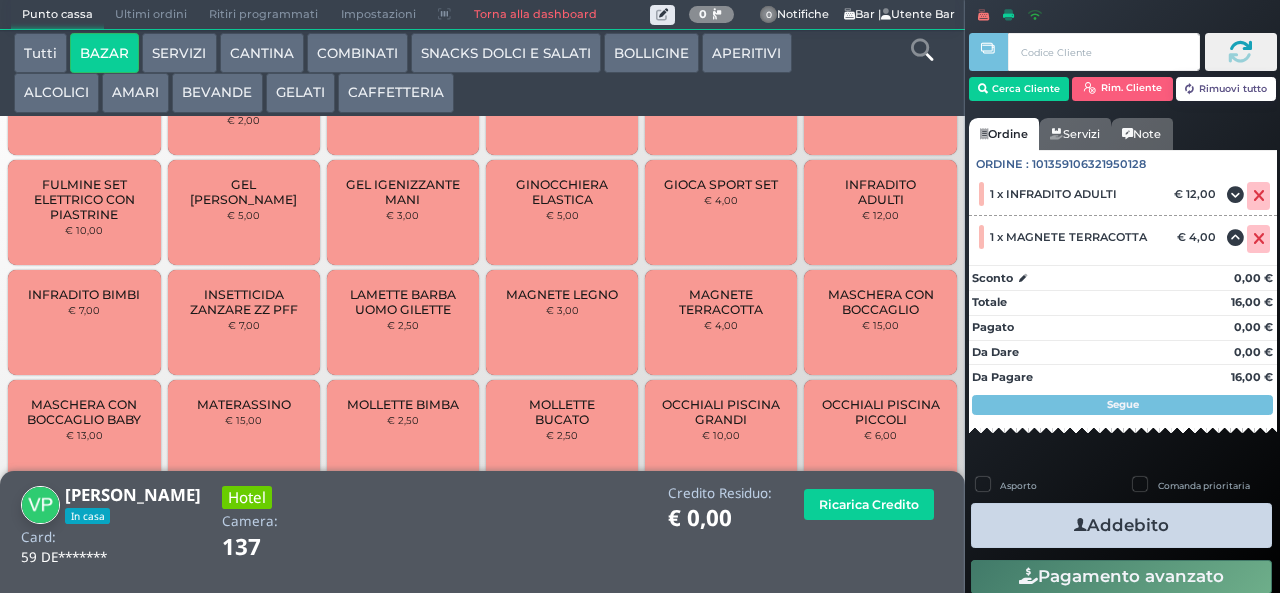 click on "Addebito" at bounding box center (1121, 525) 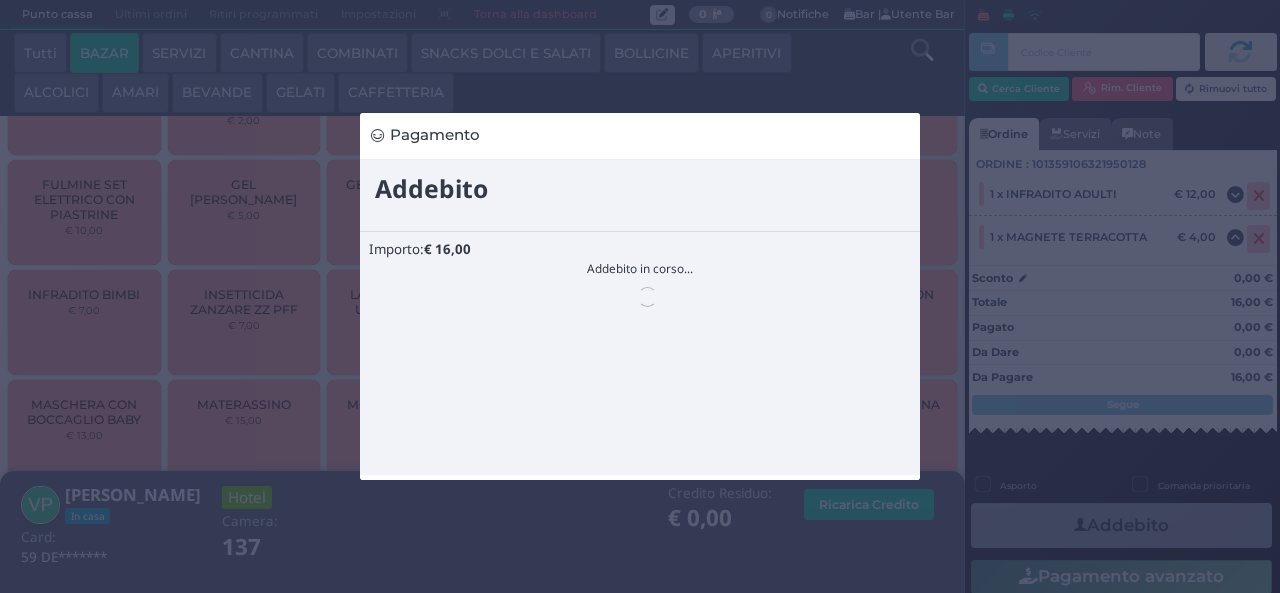 scroll, scrollTop: 0, scrollLeft: 0, axis: both 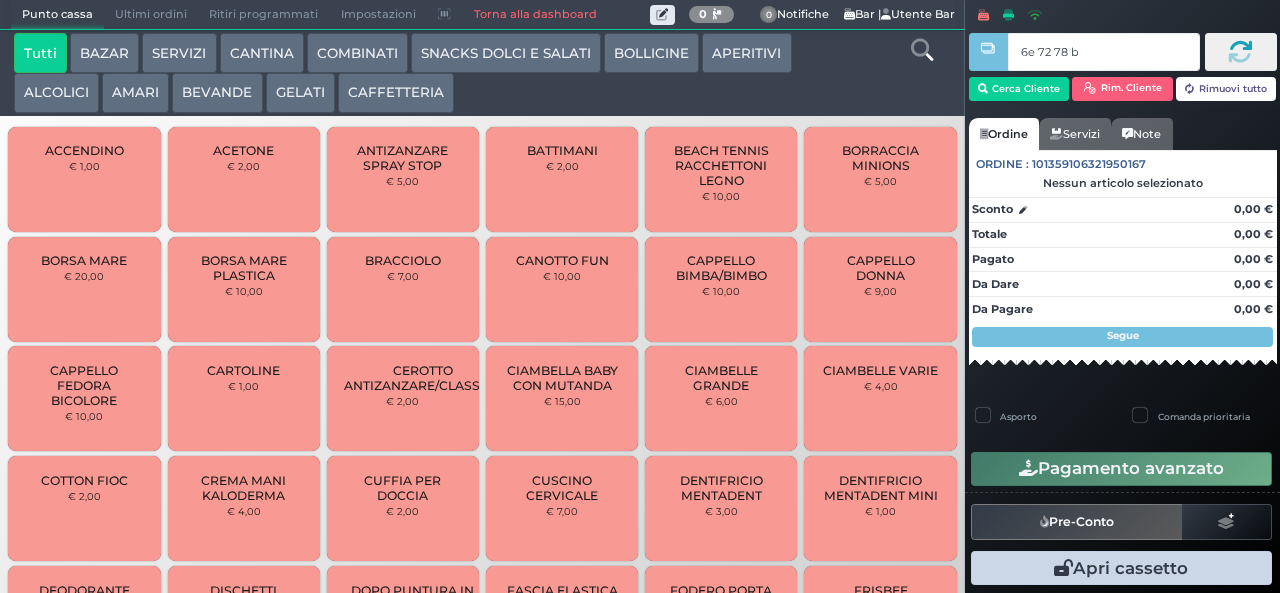type on "6e 72 78 b9" 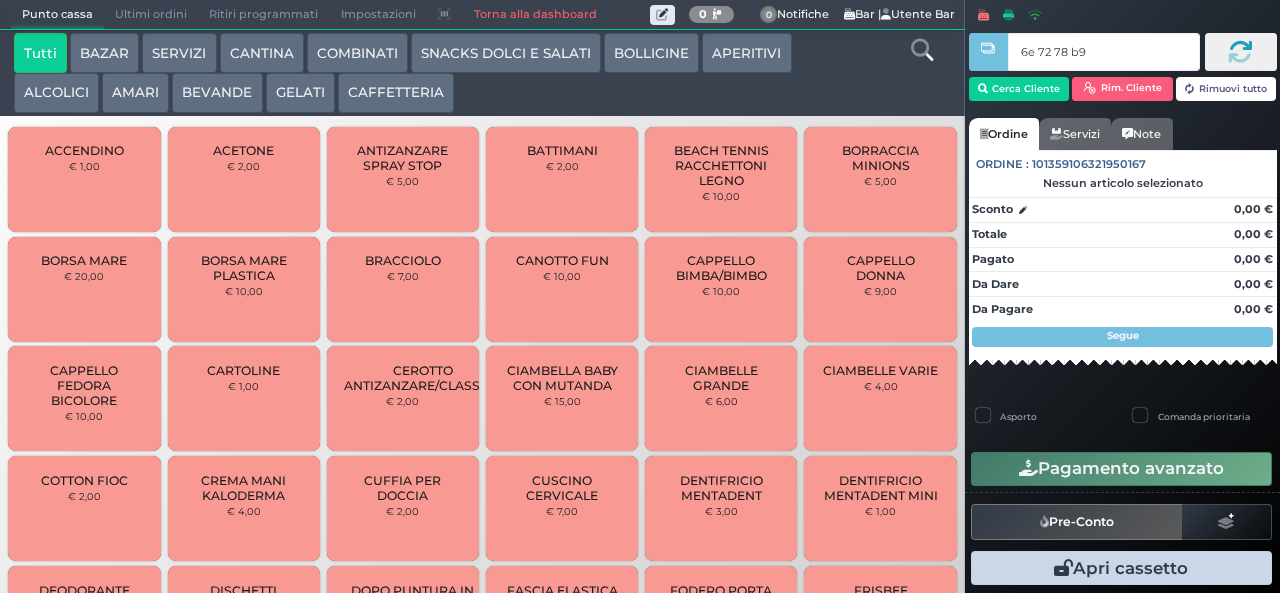 type 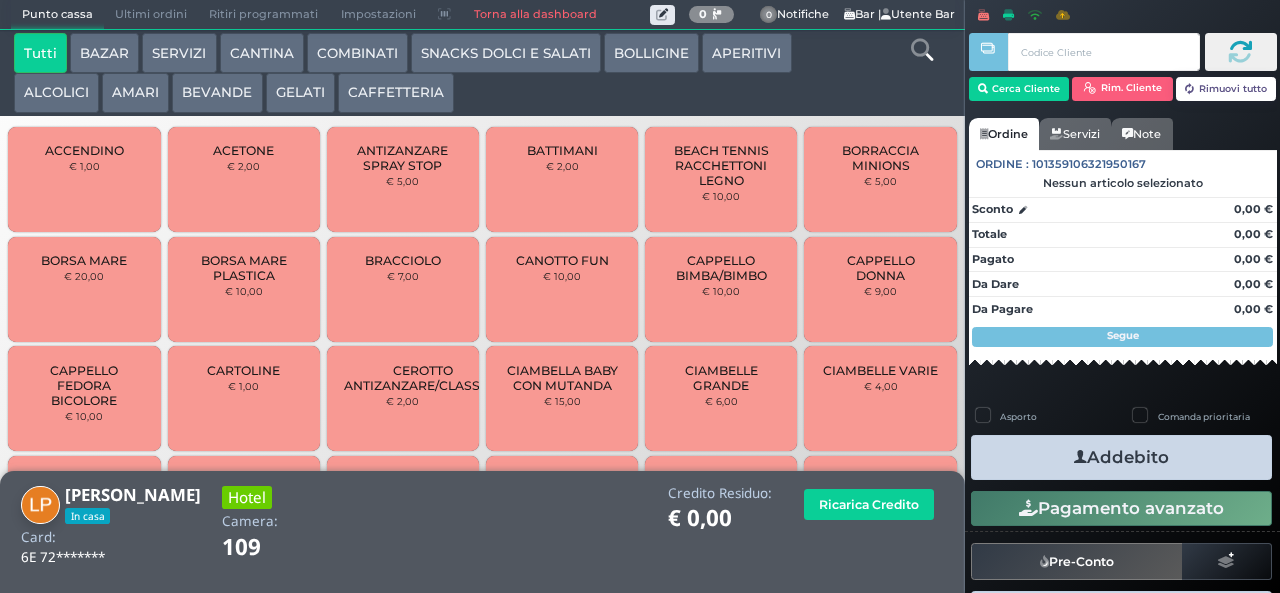 click on "GELATI" at bounding box center (300, 93) 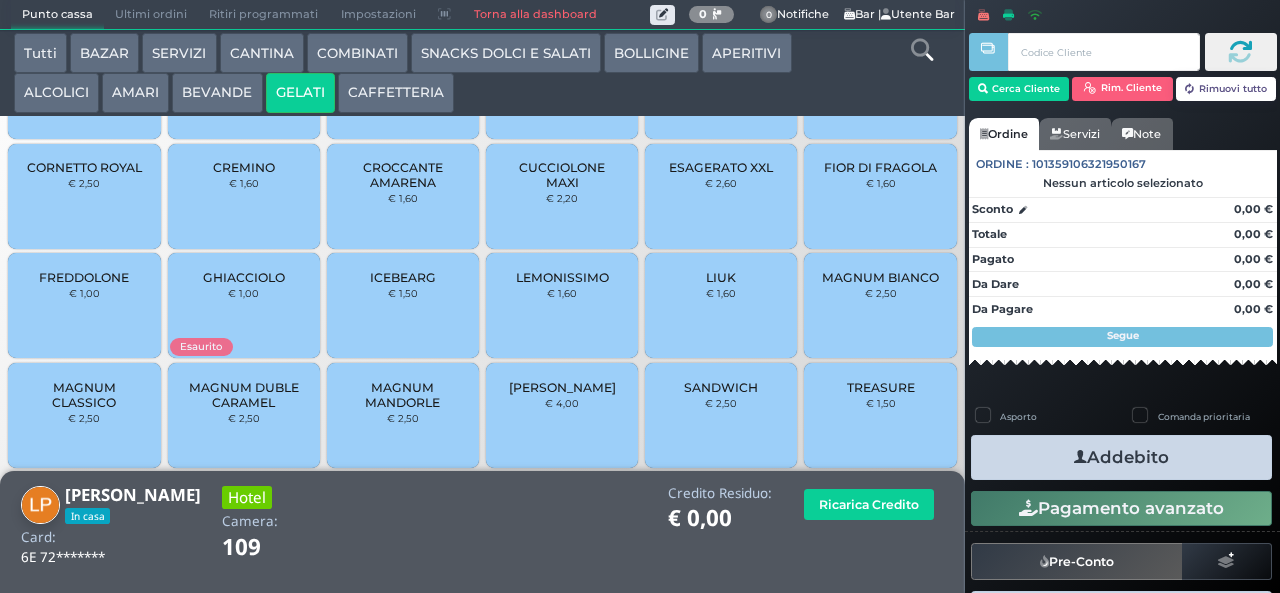 scroll, scrollTop: 133, scrollLeft: 0, axis: vertical 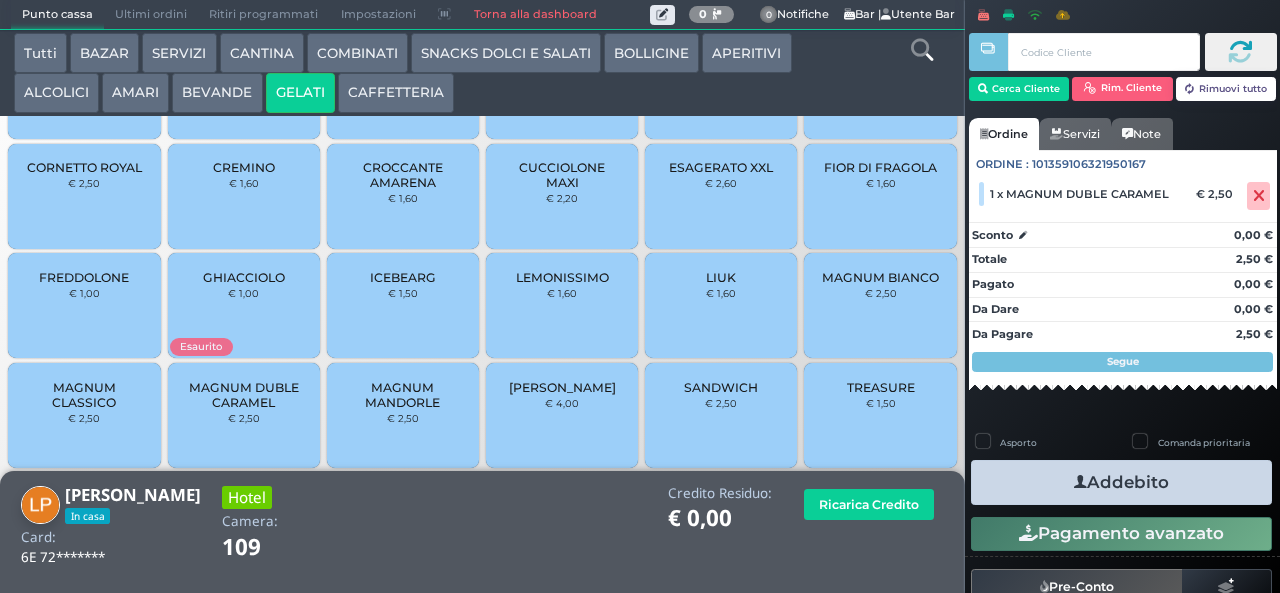 click on "Addebito" at bounding box center [1121, 482] 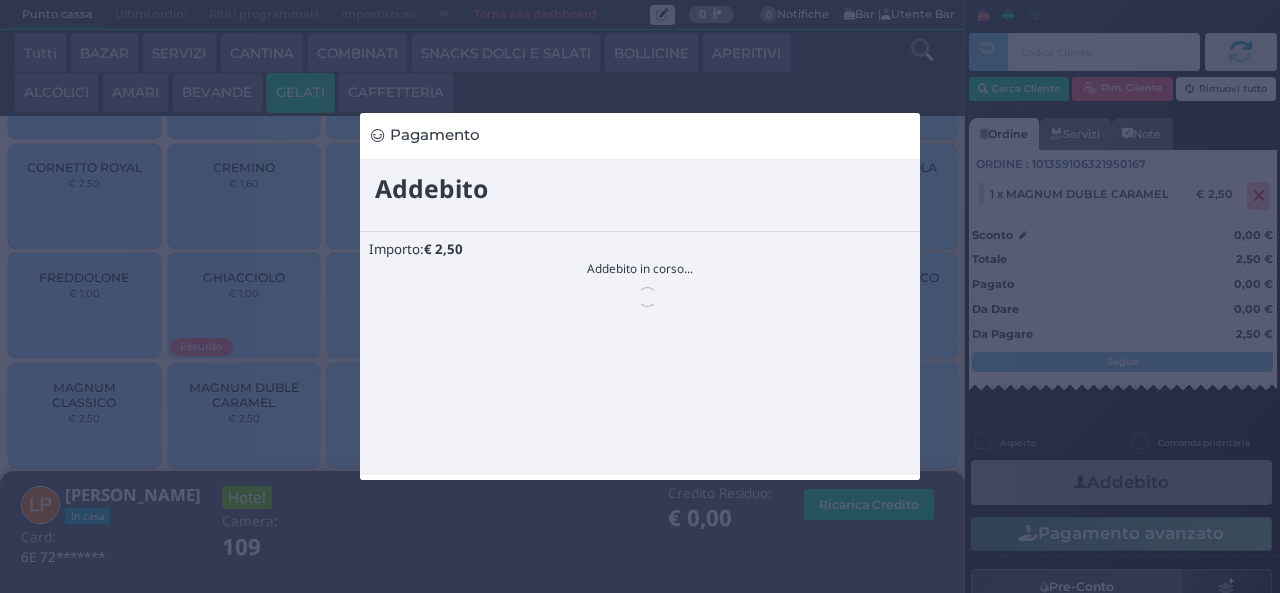 scroll, scrollTop: 0, scrollLeft: 0, axis: both 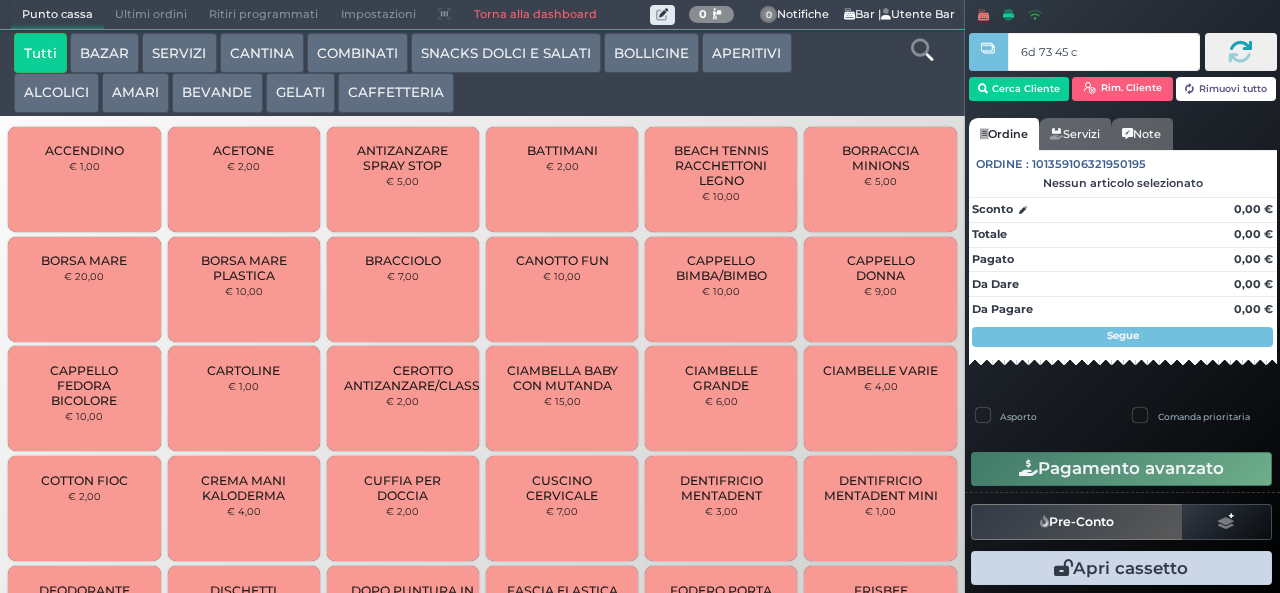 type on "6d 73 45 c3" 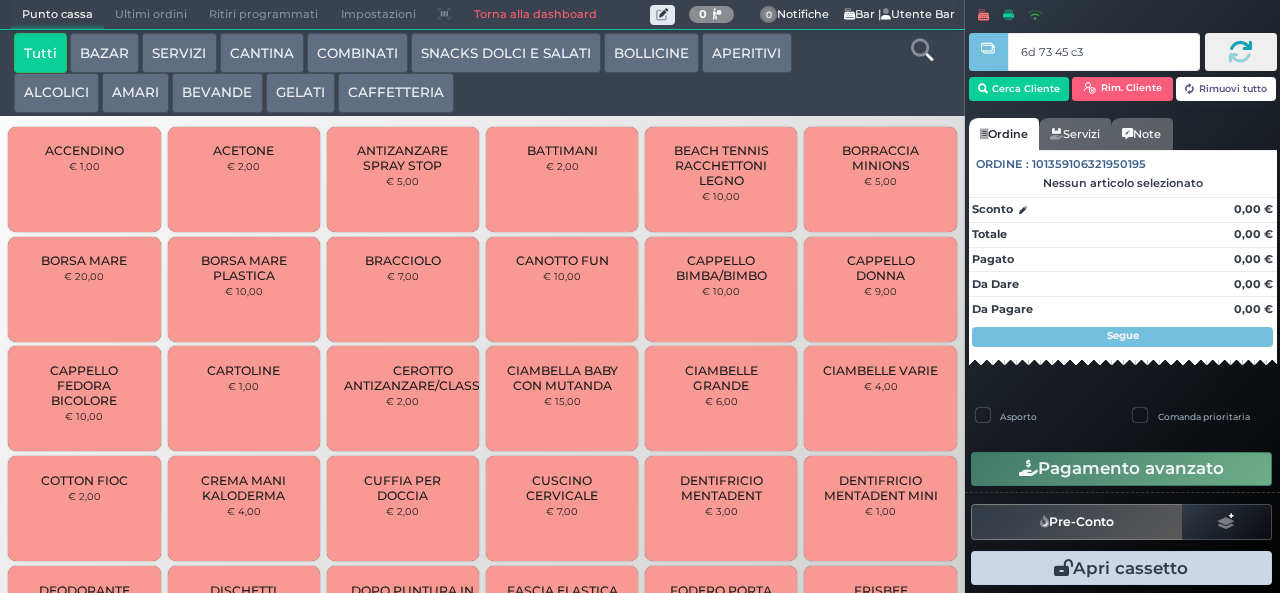 type 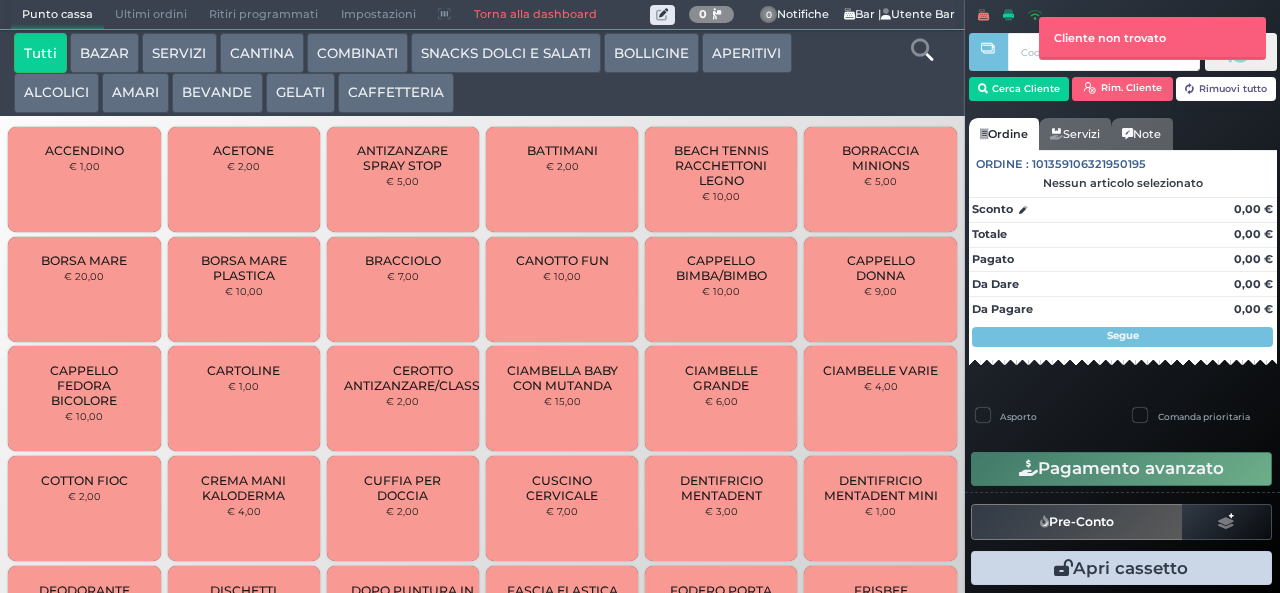 click at bounding box center (922, 50) 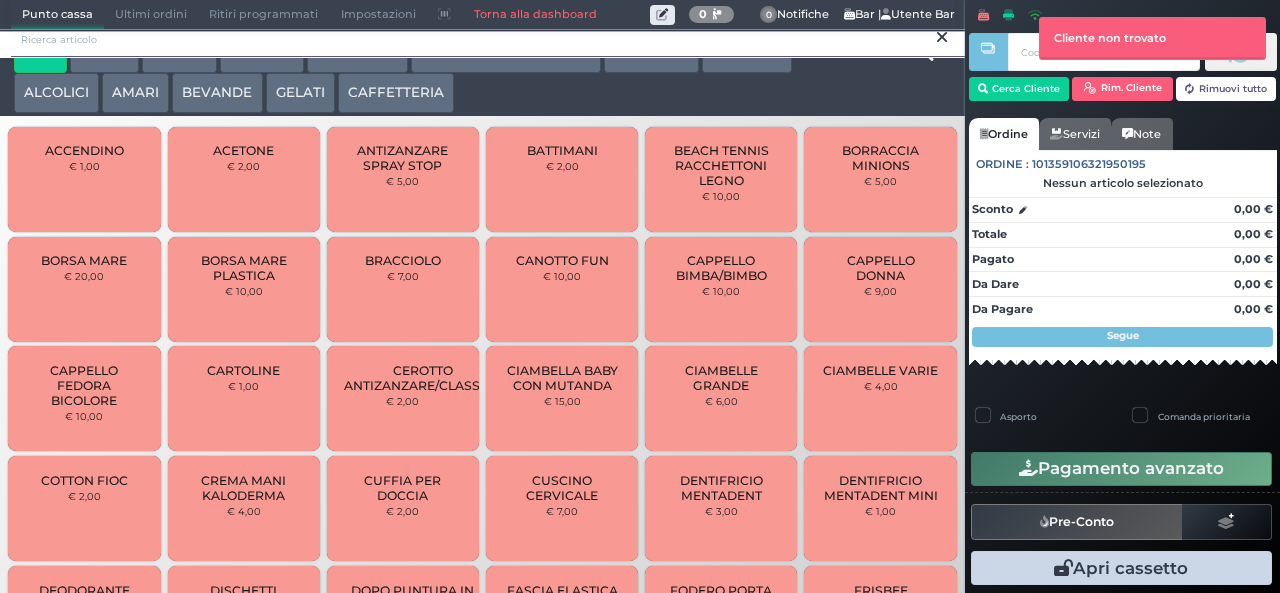 scroll, scrollTop: 0, scrollLeft: 0, axis: both 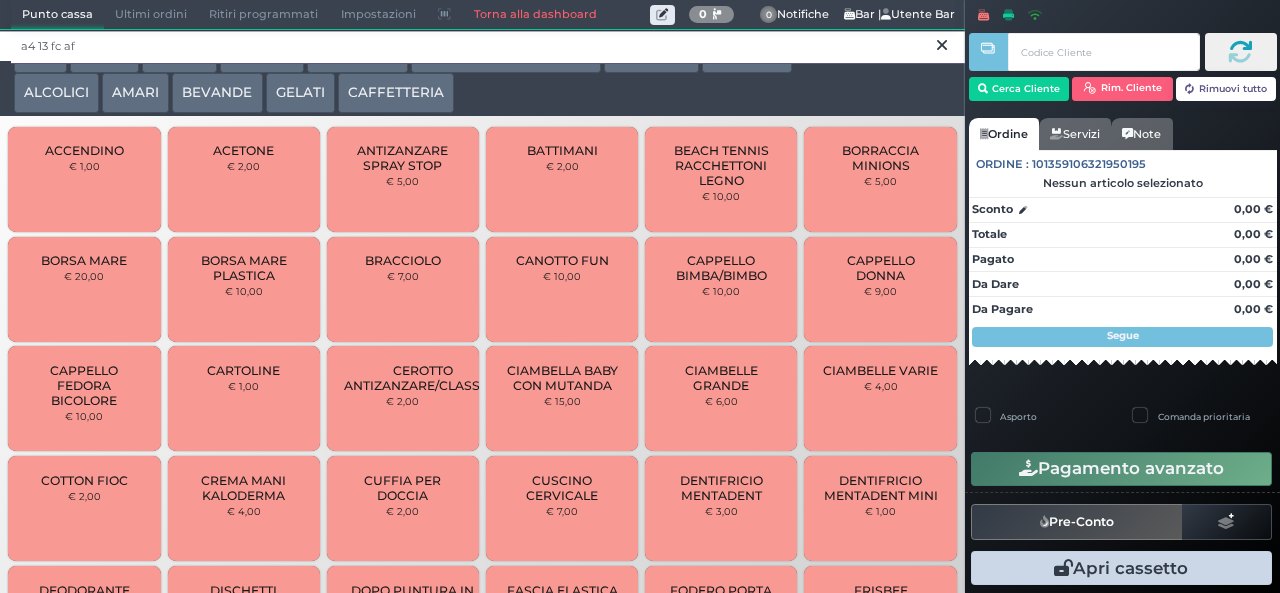 type on "a4 13 fc af" 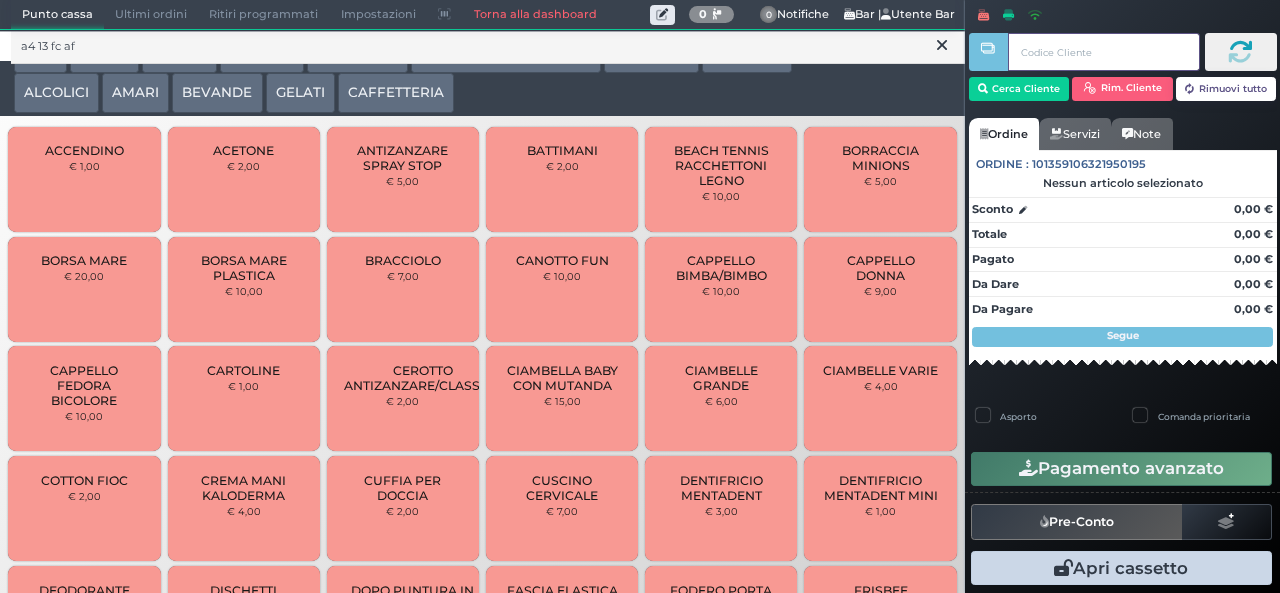 type 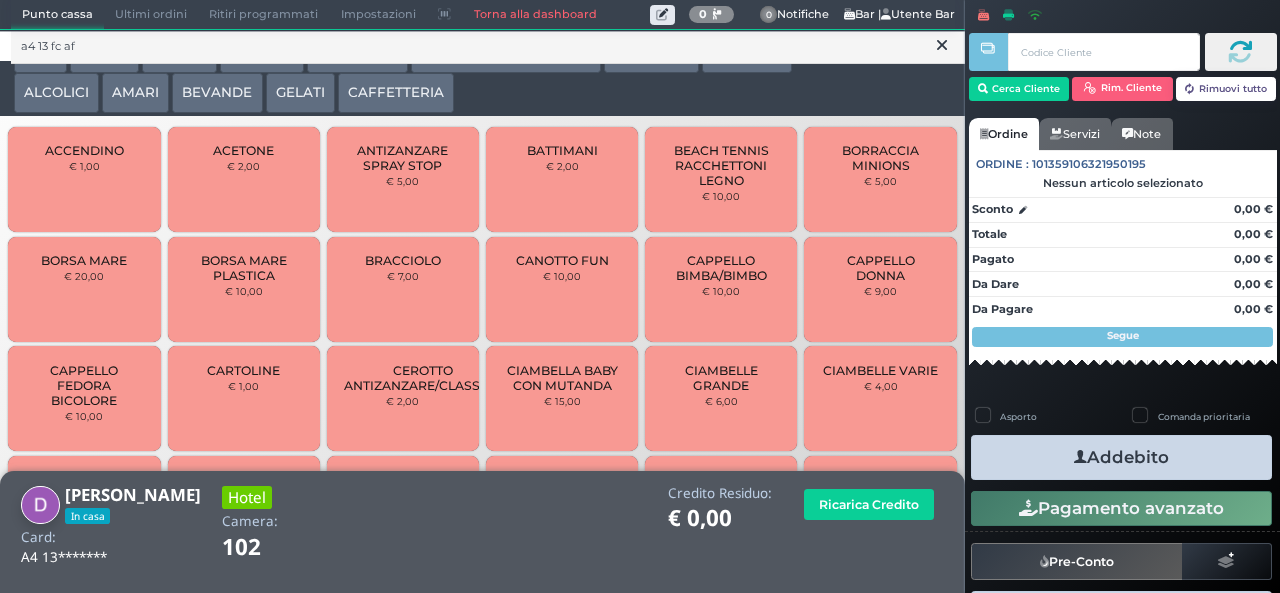 click at bounding box center [942, 45] 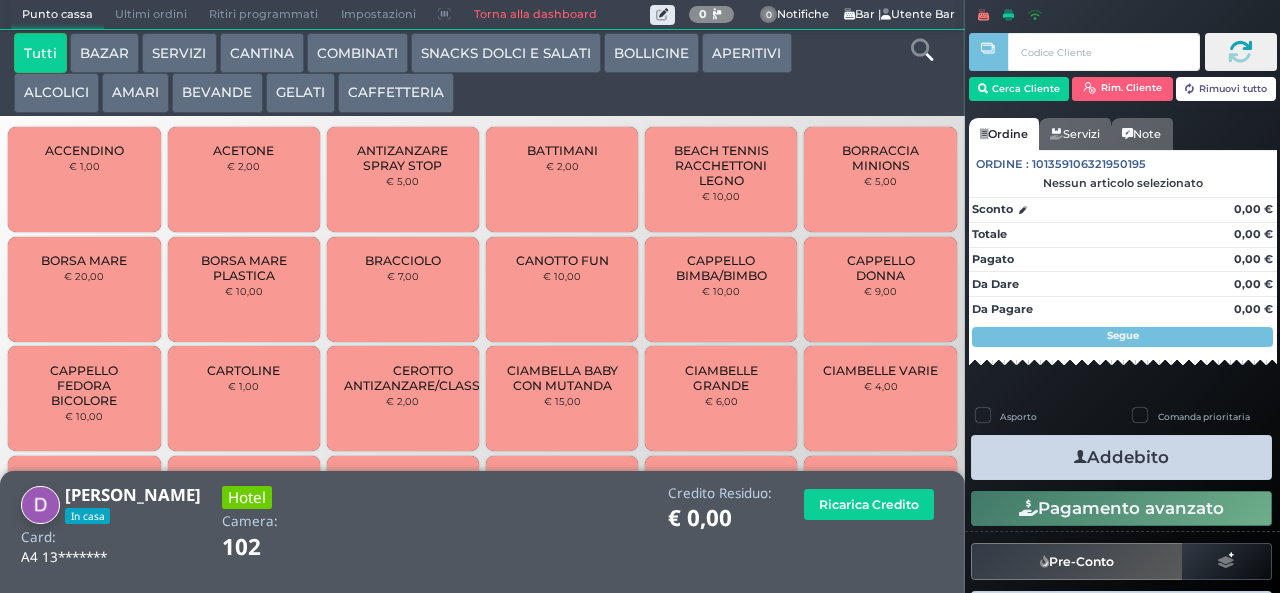 click on "APERITIVI" at bounding box center [746, 53] 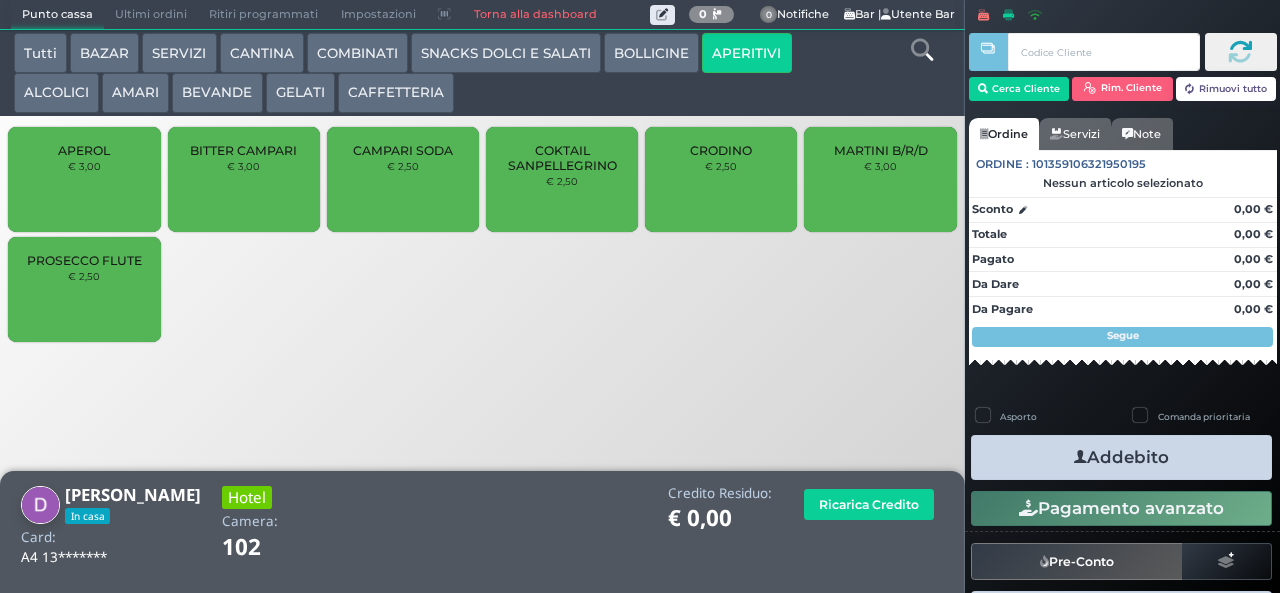 click at bounding box center [922, 50] 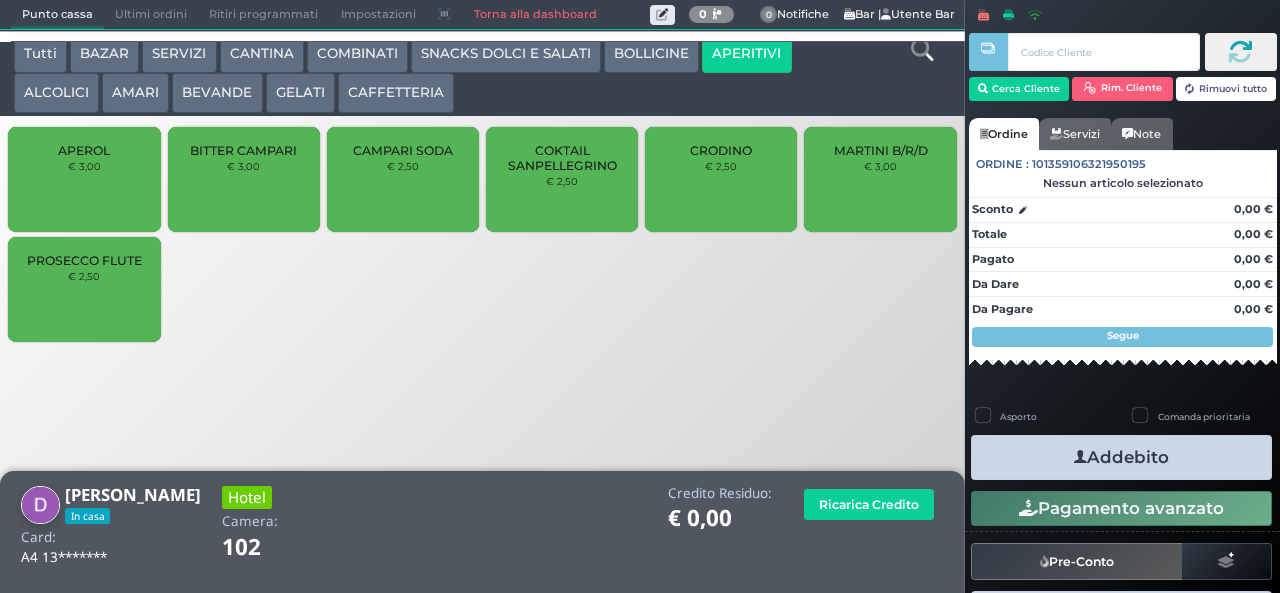 scroll, scrollTop: 18, scrollLeft: 0, axis: vertical 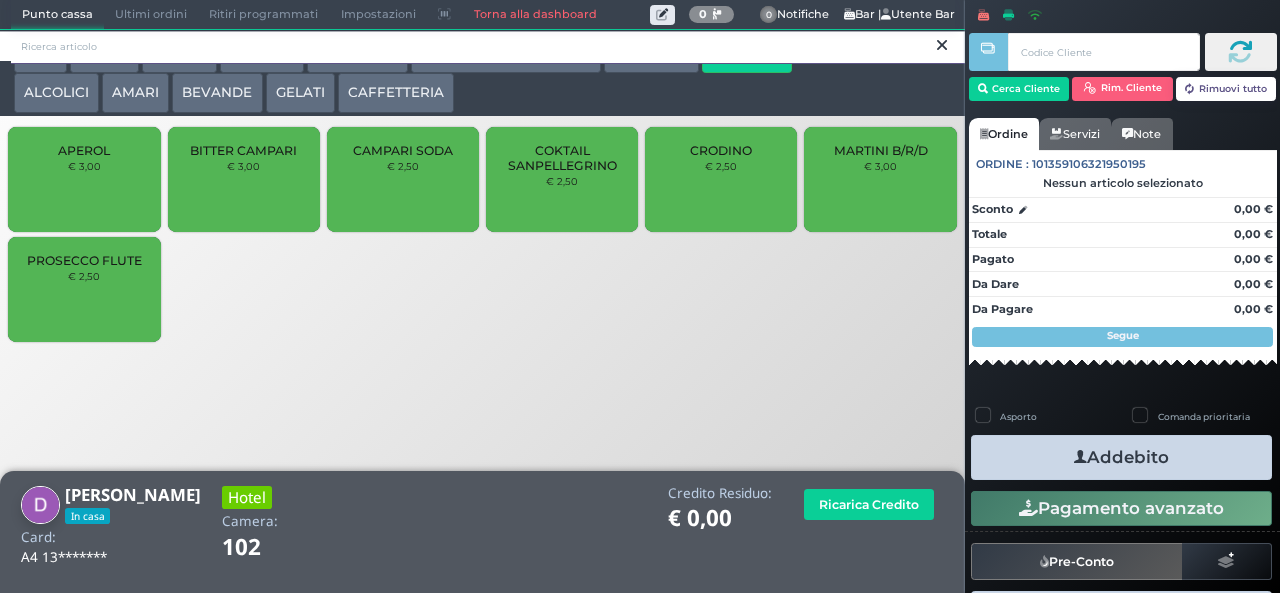 click at bounding box center [488, 47] 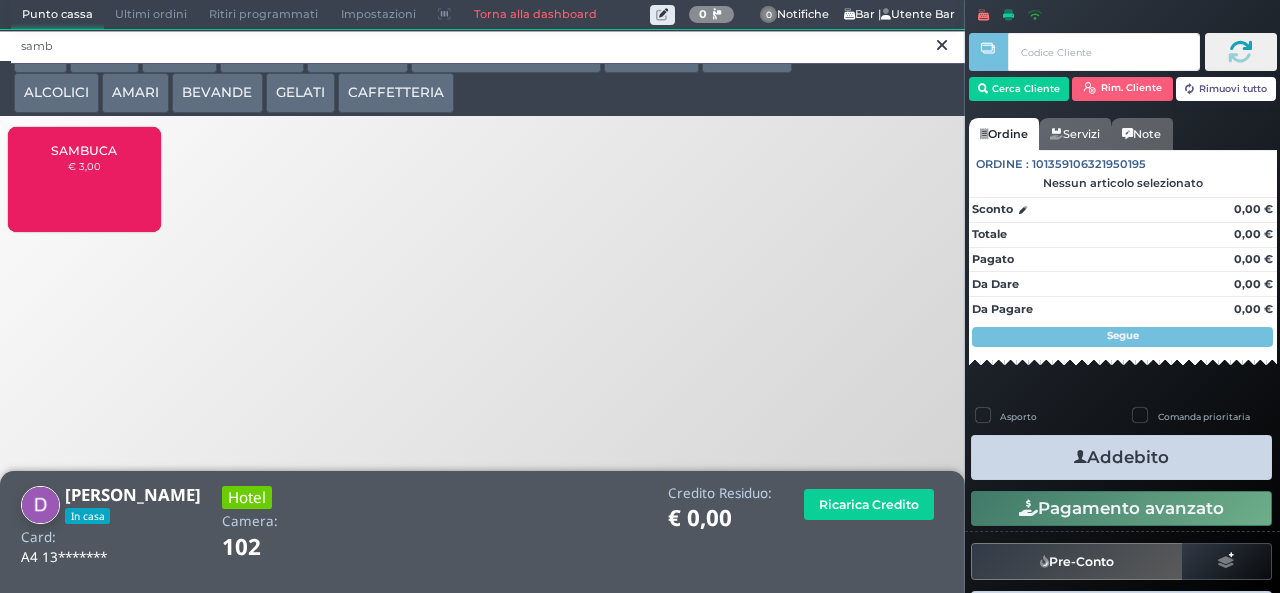 type on "samb" 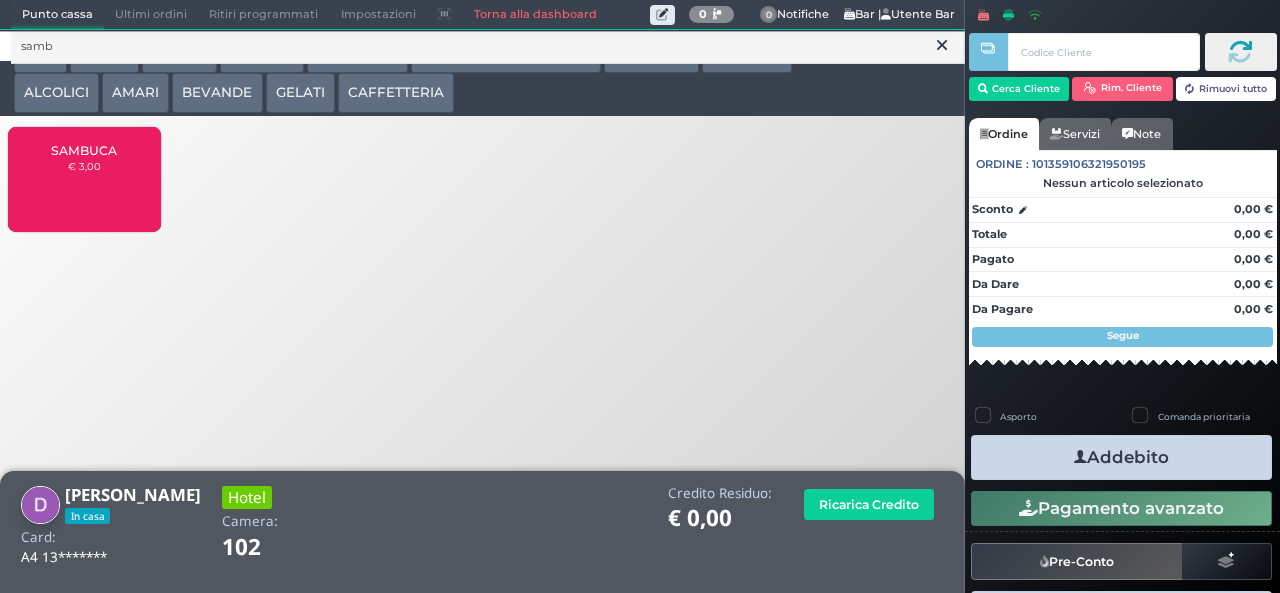 click on "€ 3,00" at bounding box center (84, 166) 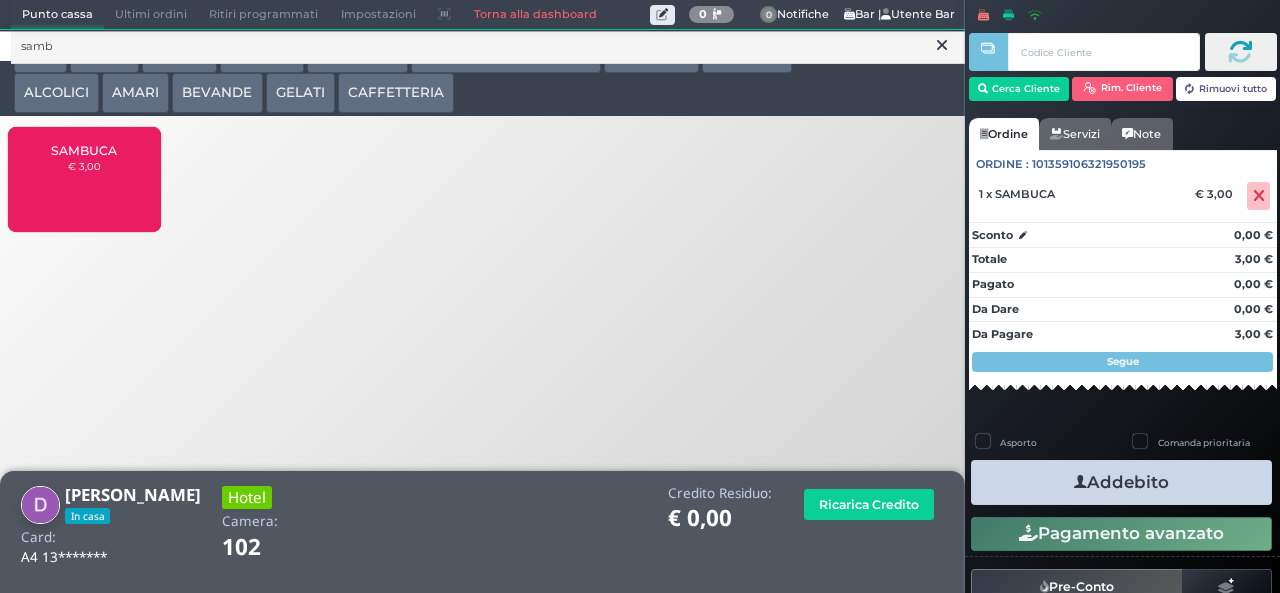 click on "Addebito" at bounding box center [1121, 482] 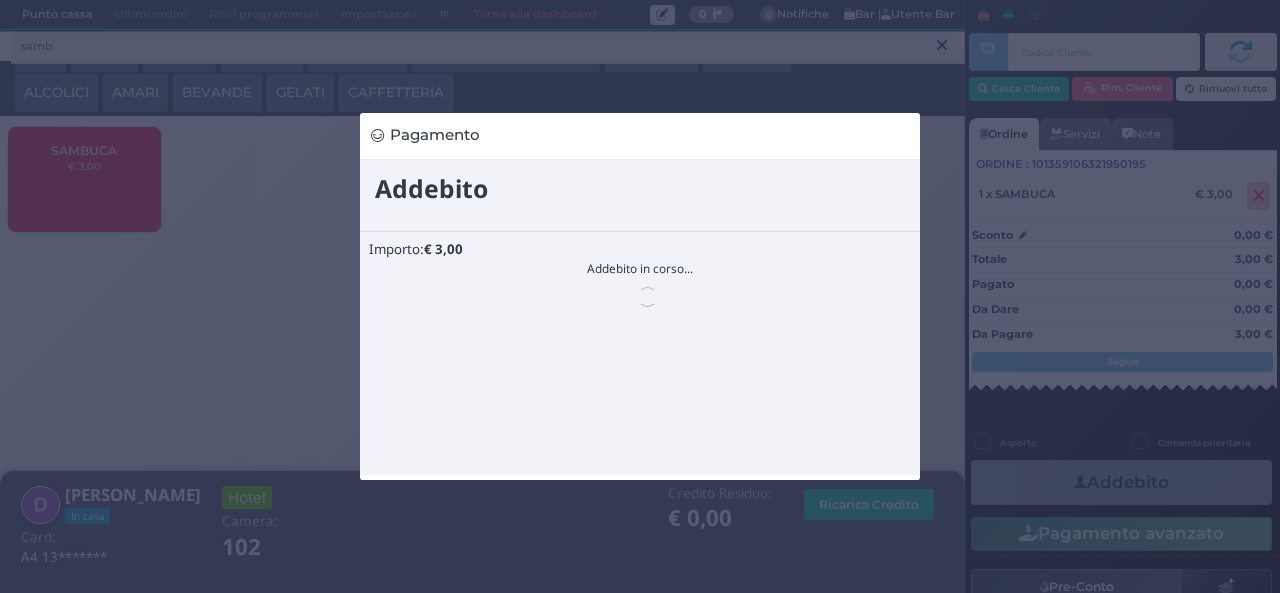 scroll, scrollTop: 0, scrollLeft: 0, axis: both 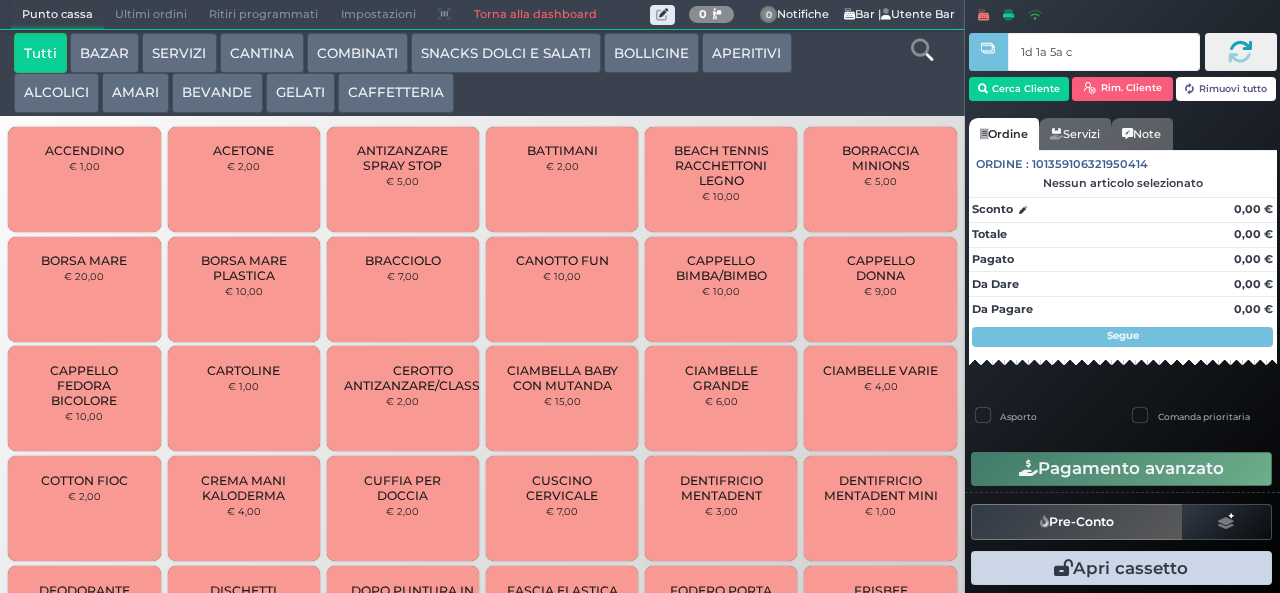 type on "1d 1a 5a c3" 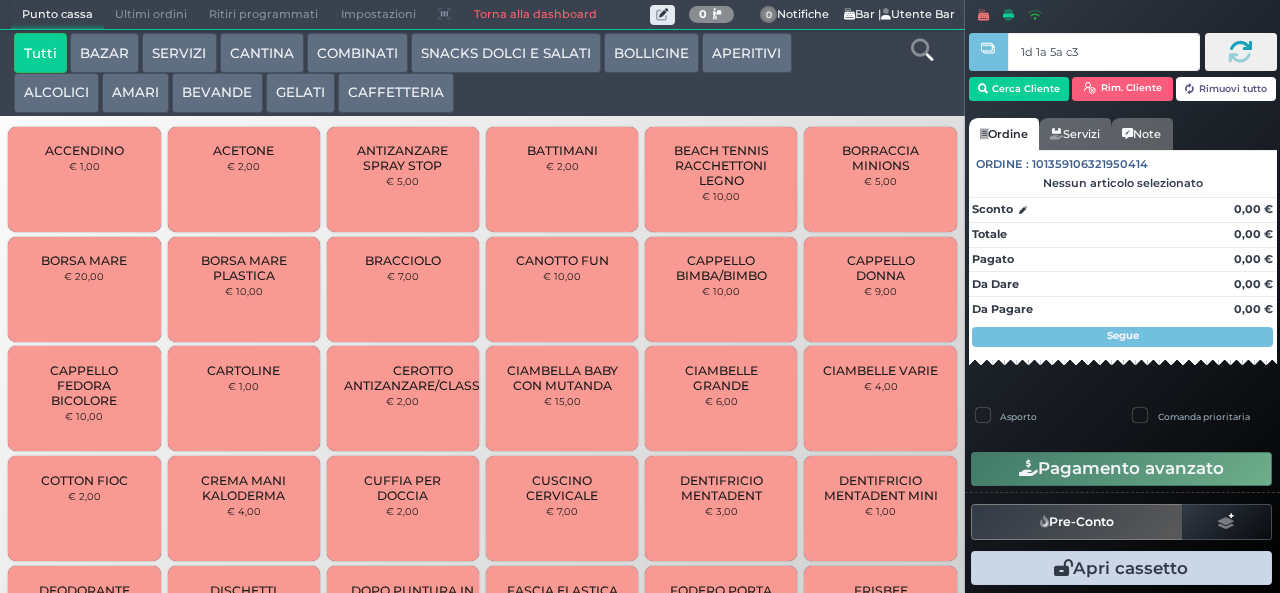 type 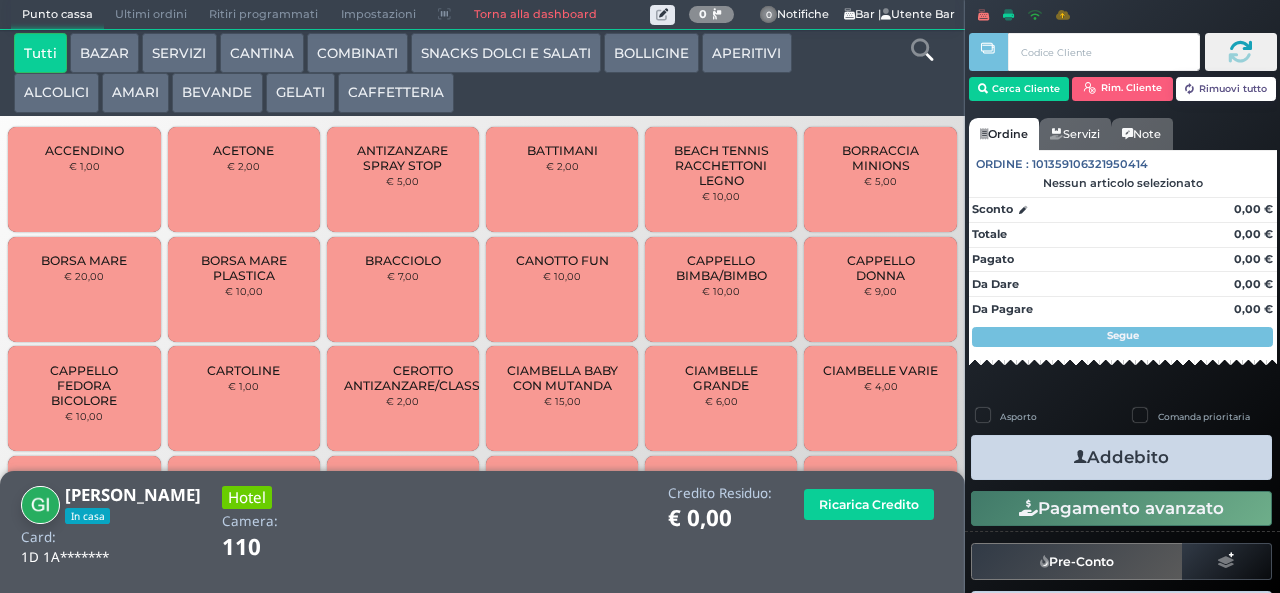 click at bounding box center [922, 50] 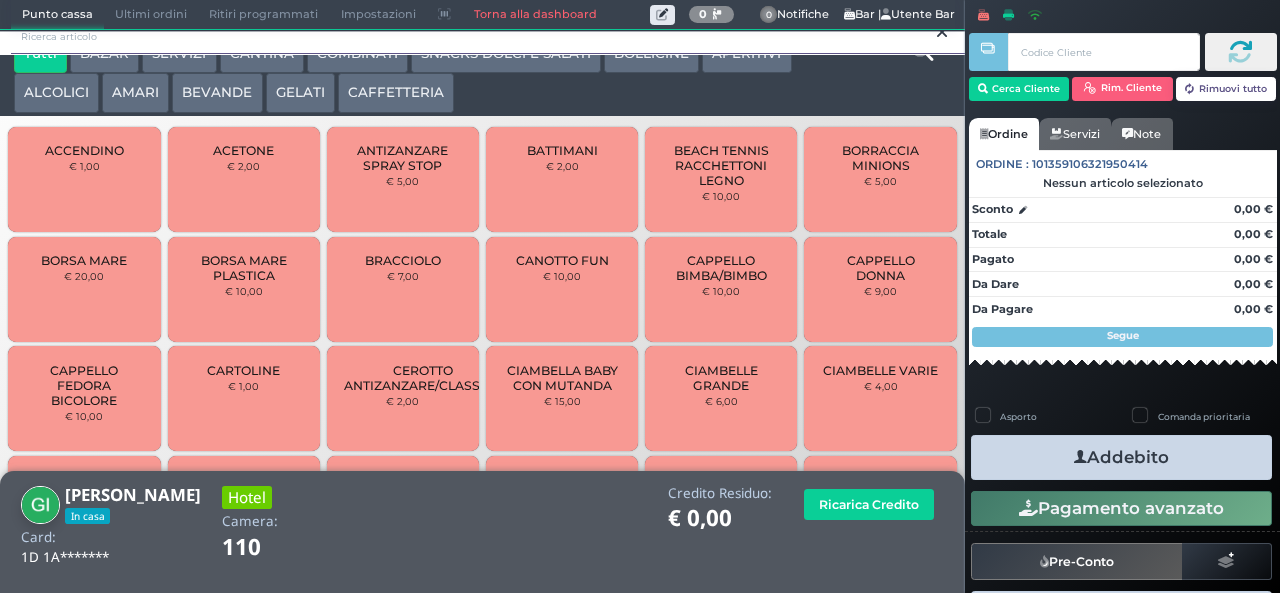 scroll, scrollTop: 0, scrollLeft: 0, axis: both 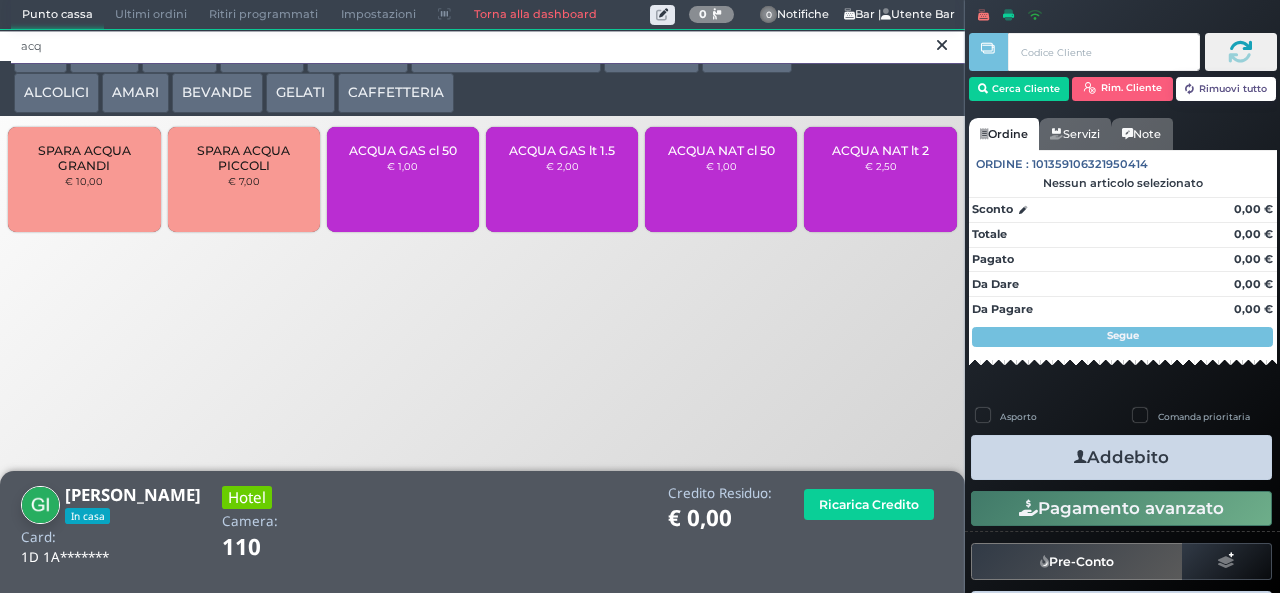 type on "acq" 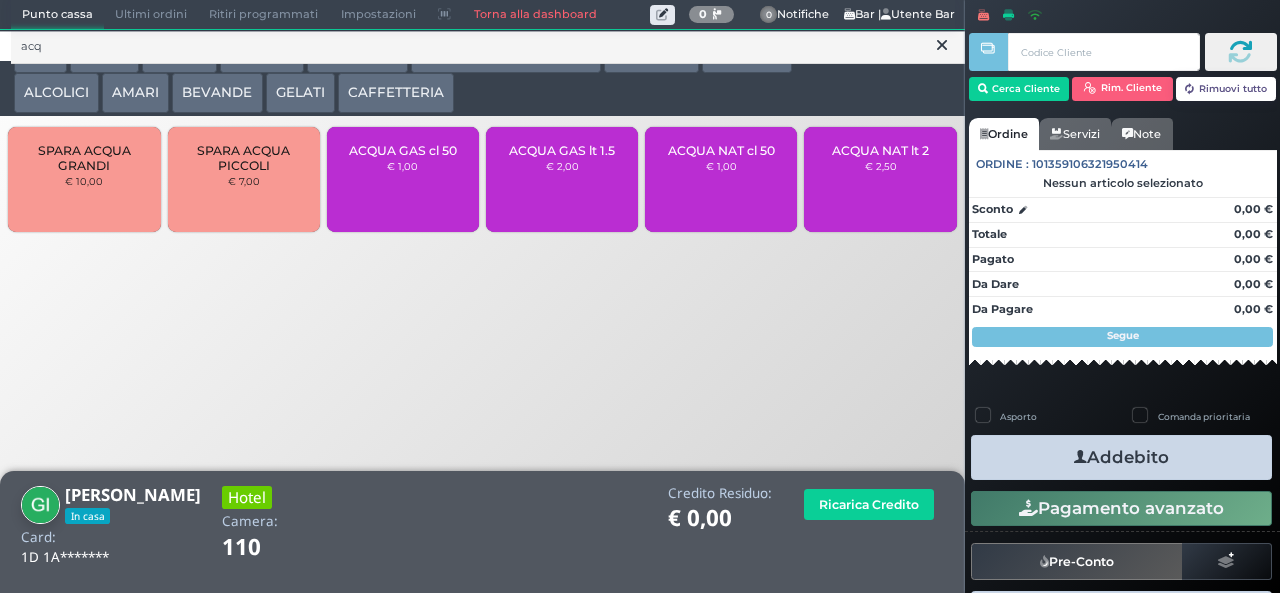 click on "ACQUA GAS cl 50
€ 1,00" at bounding box center (403, 179) 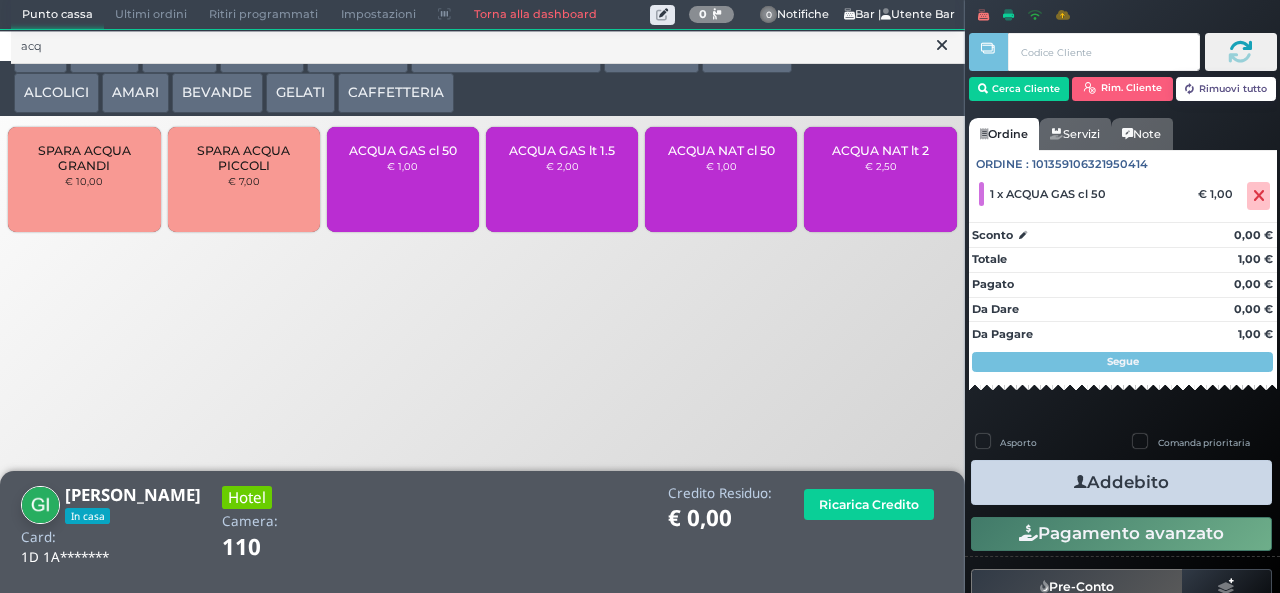 click on "Addebito" at bounding box center (1121, 482) 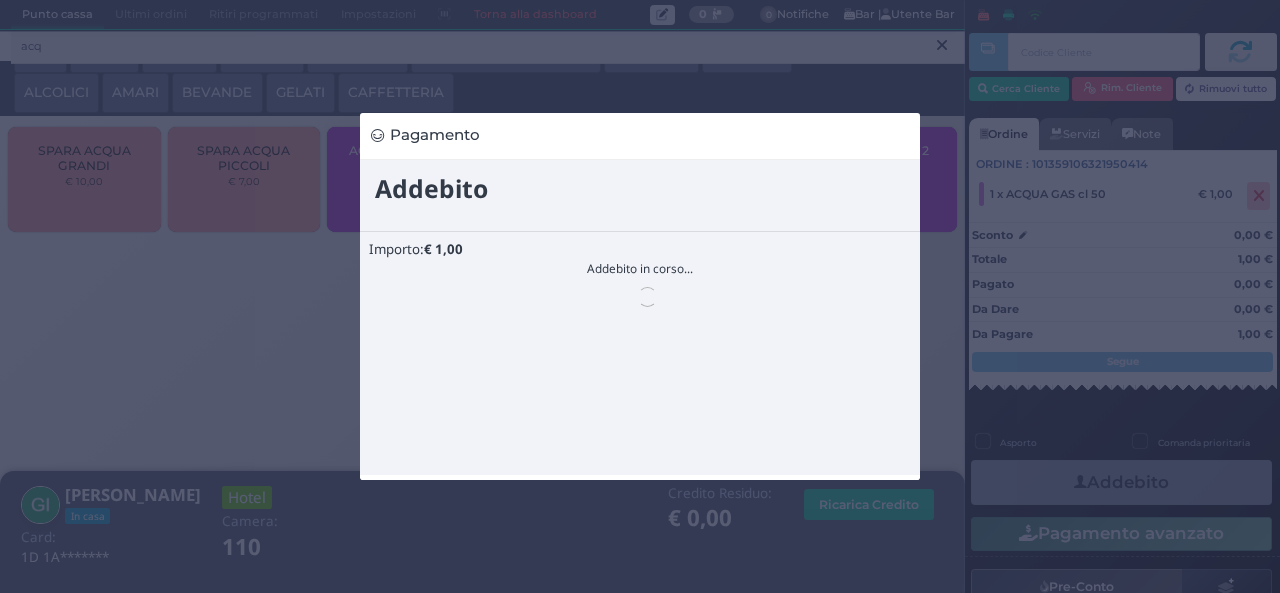 scroll, scrollTop: 0, scrollLeft: 0, axis: both 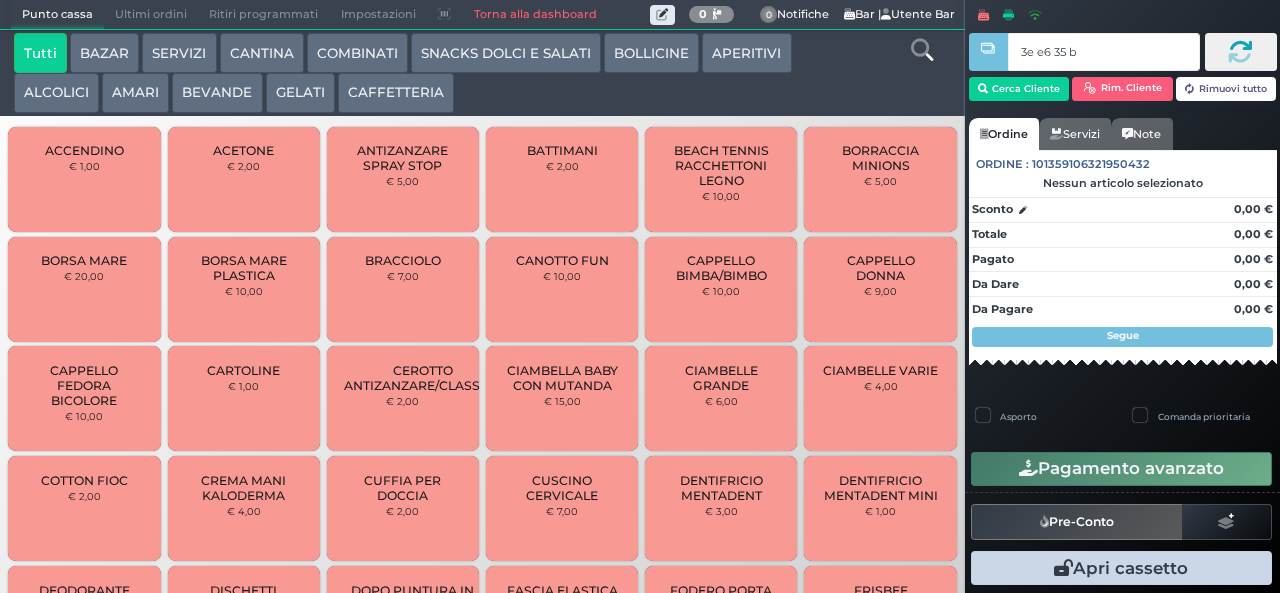 type on "3e e6 35 b9" 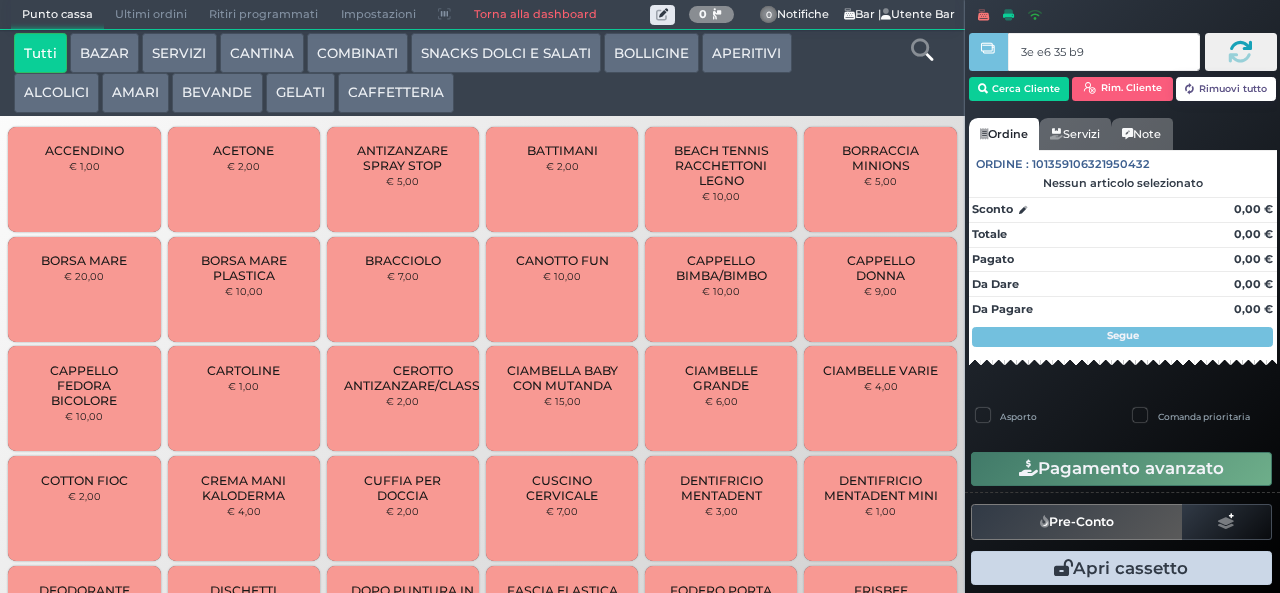 type 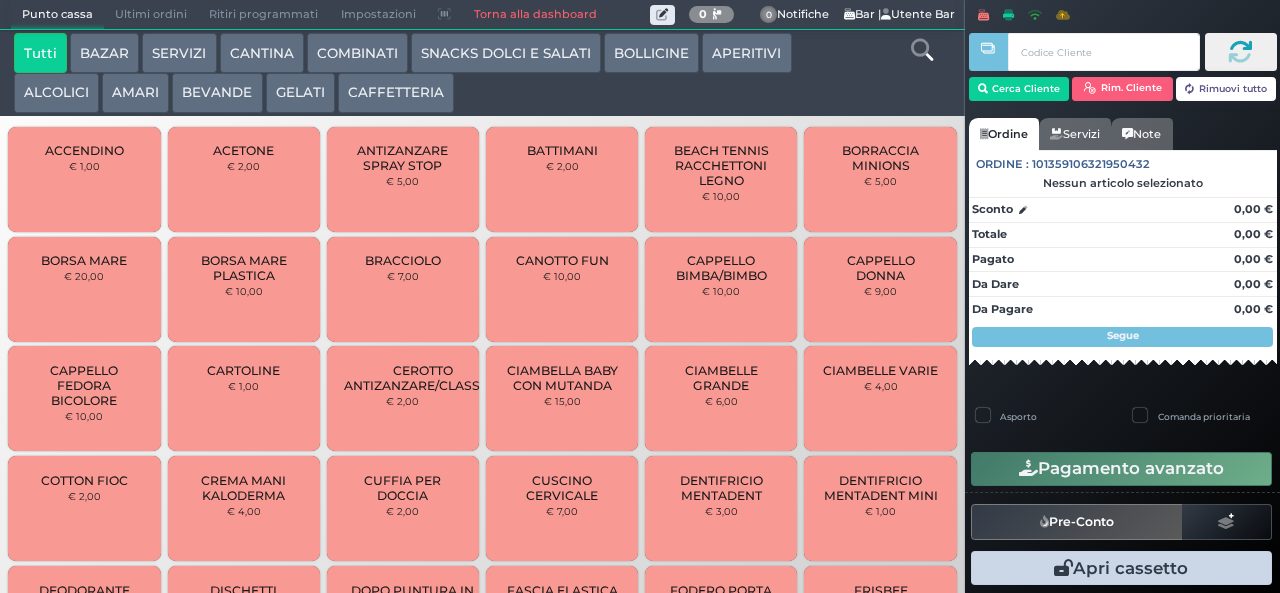 click on "SNACKS DOLCI E SALATI" at bounding box center (506, 53) 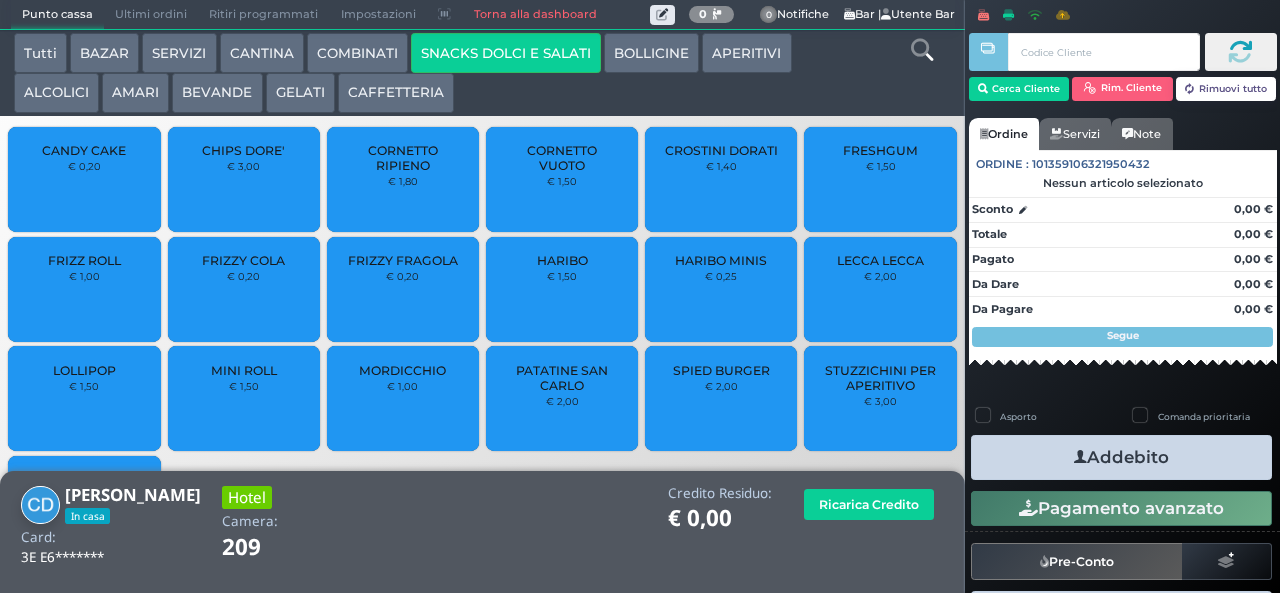 scroll, scrollTop: 133, scrollLeft: 0, axis: vertical 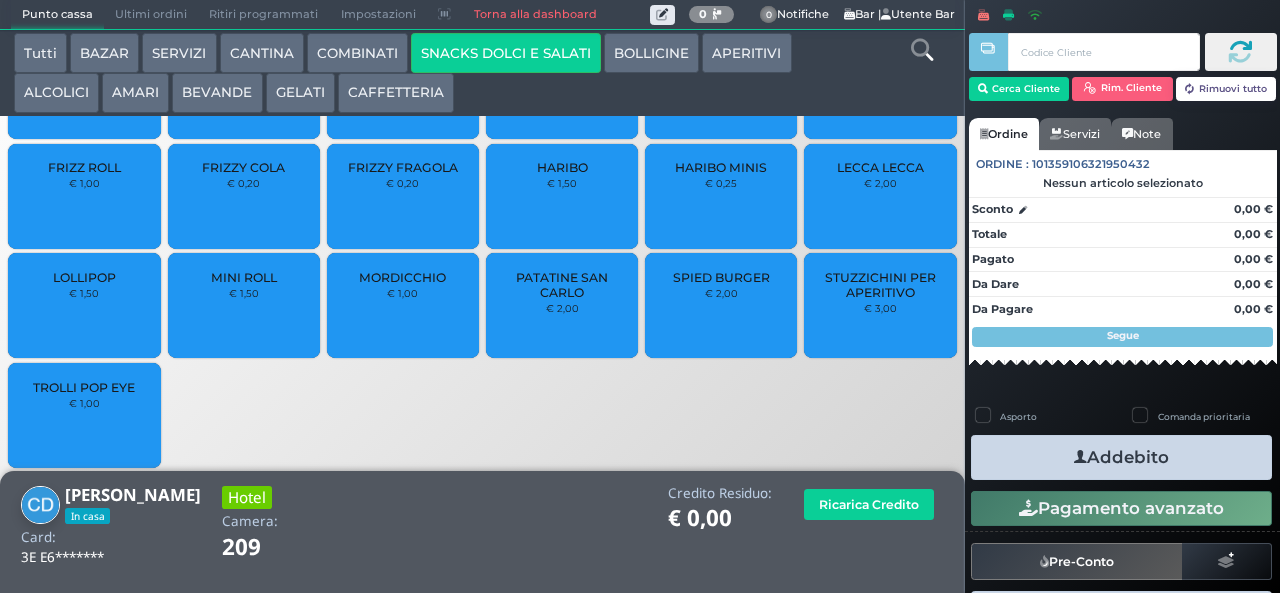 click on "SPIED BURGER
€ 2,00" at bounding box center (721, 305) 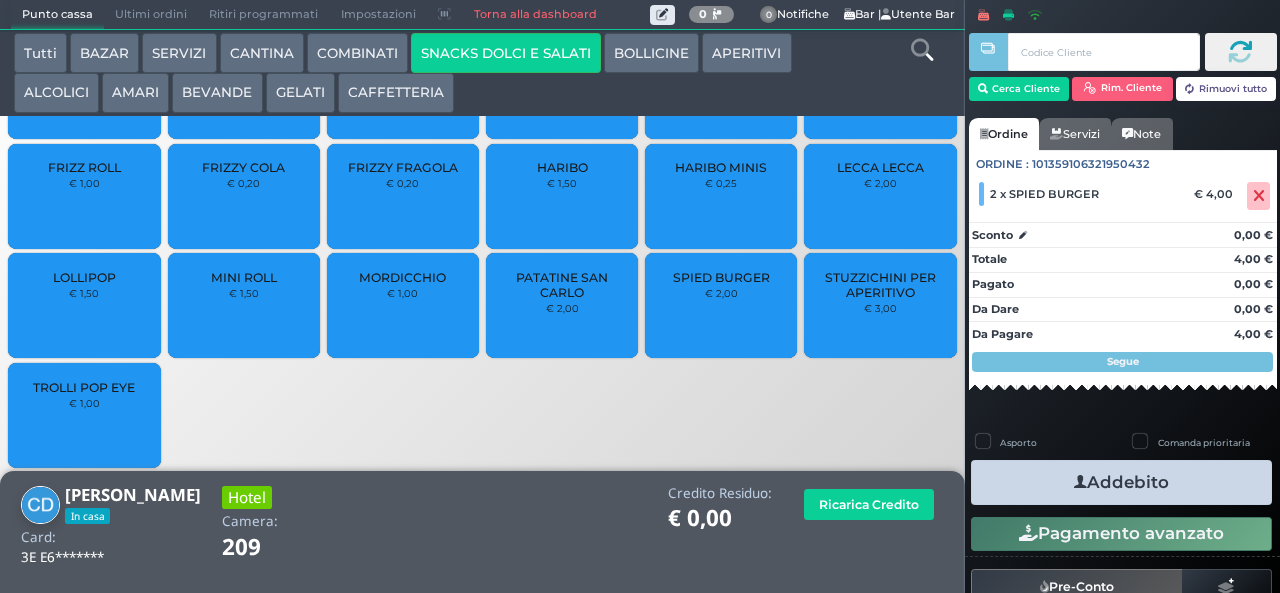click on "Addebito" at bounding box center (1121, 482) 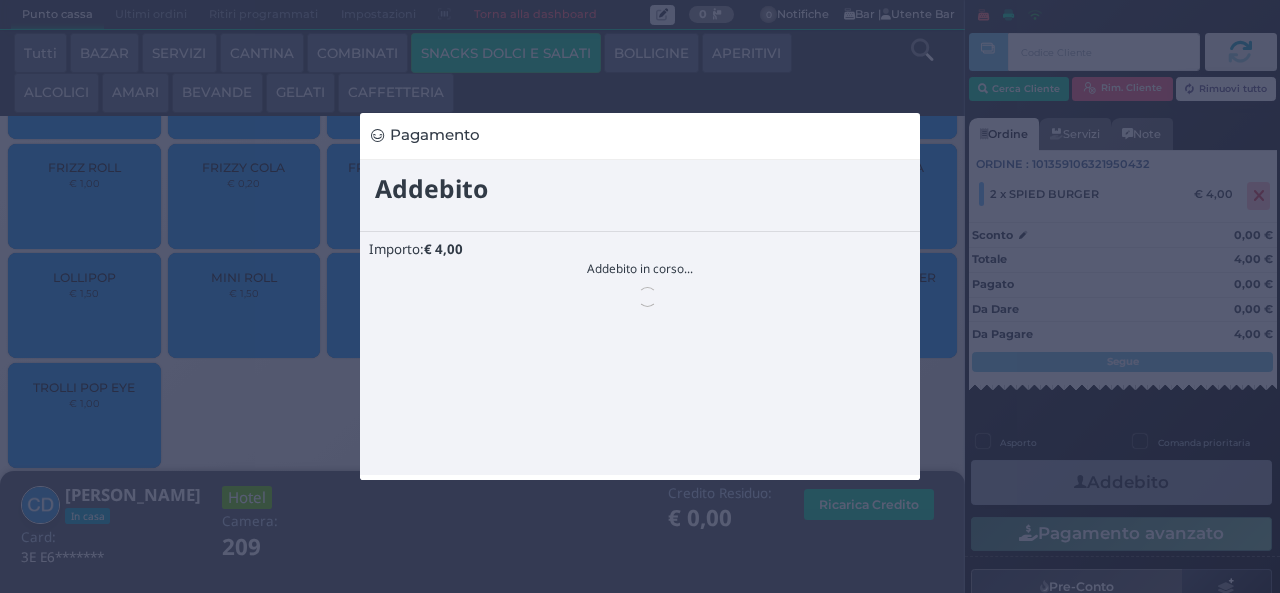 scroll, scrollTop: 0, scrollLeft: 0, axis: both 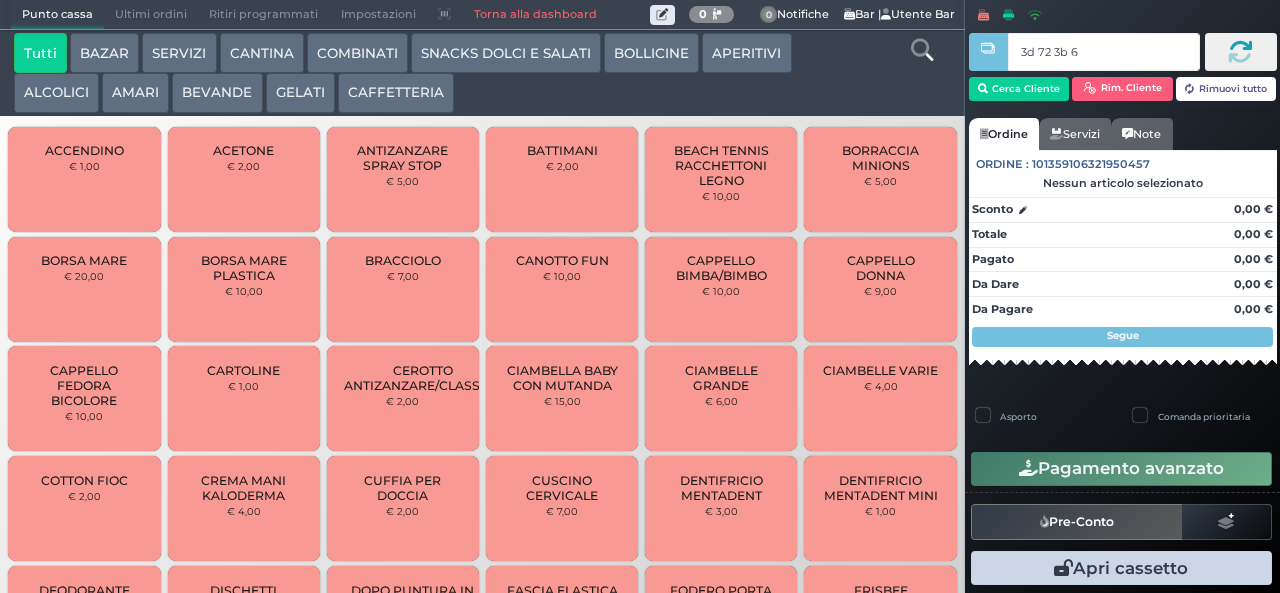 type on "3d 72 3b 67" 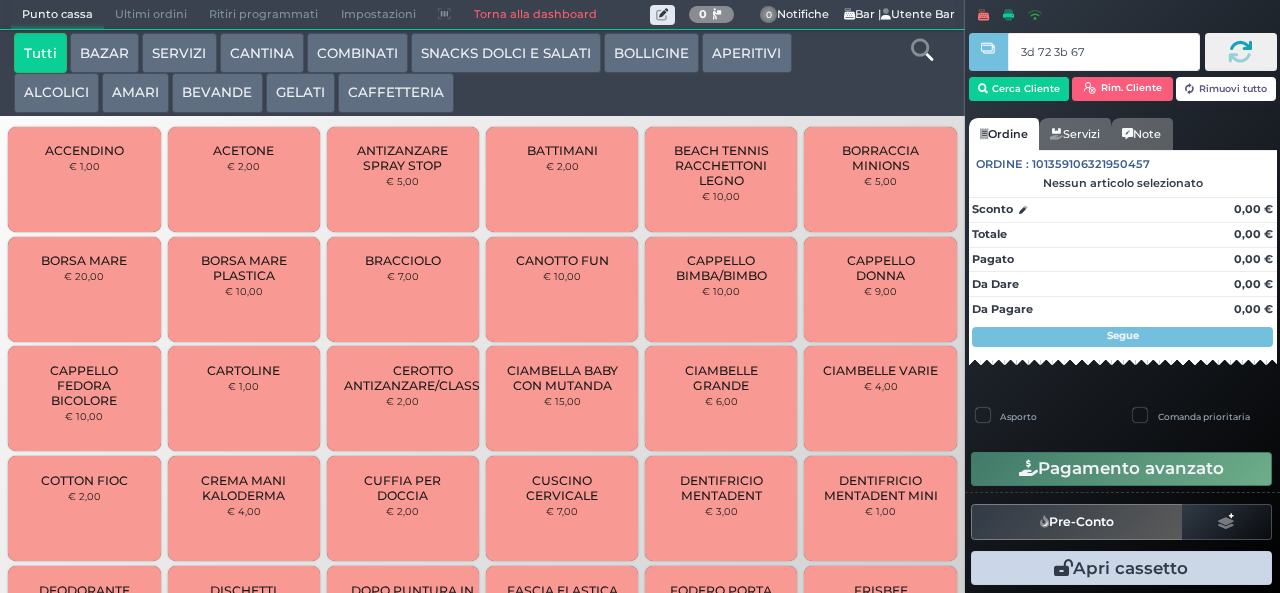 type 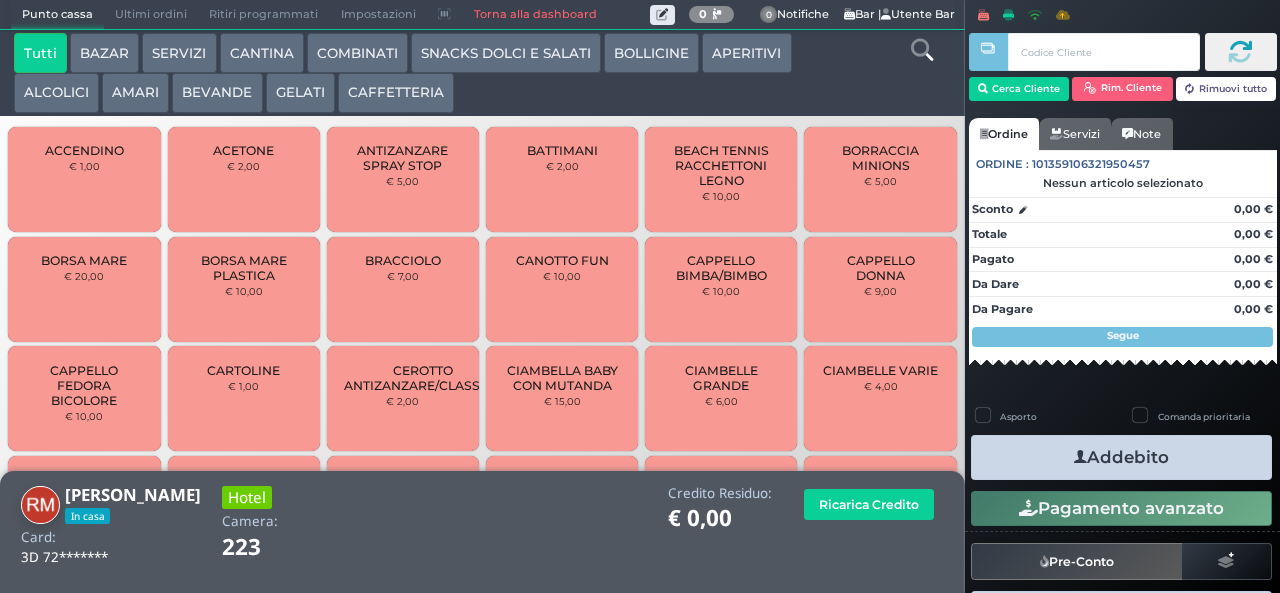 click on "BAZAR" at bounding box center (104, 53) 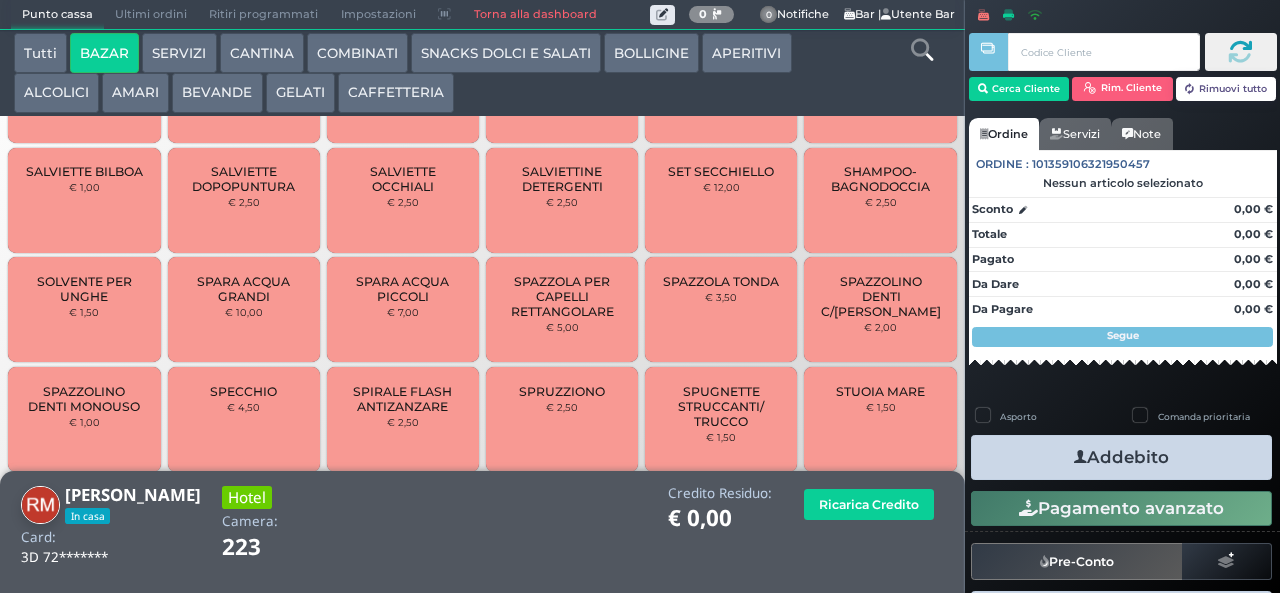 scroll, scrollTop: 1573, scrollLeft: 0, axis: vertical 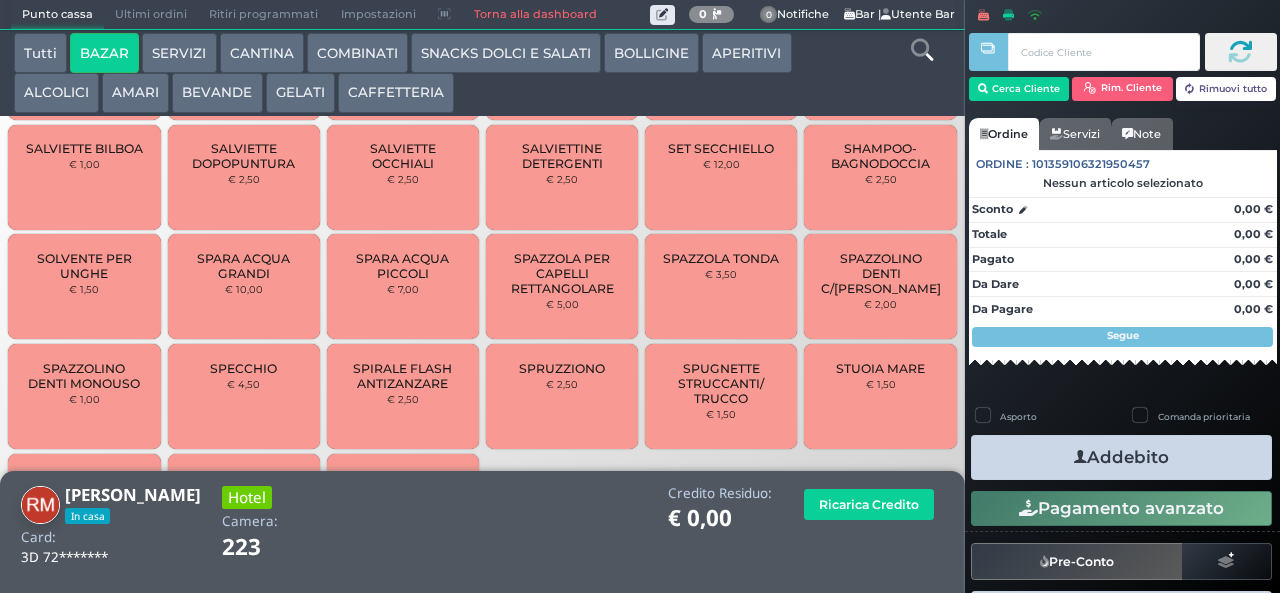 click on "SPAZZOLA PER CAPELLI RETTANGOLARE" at bounding box center (562, 273) 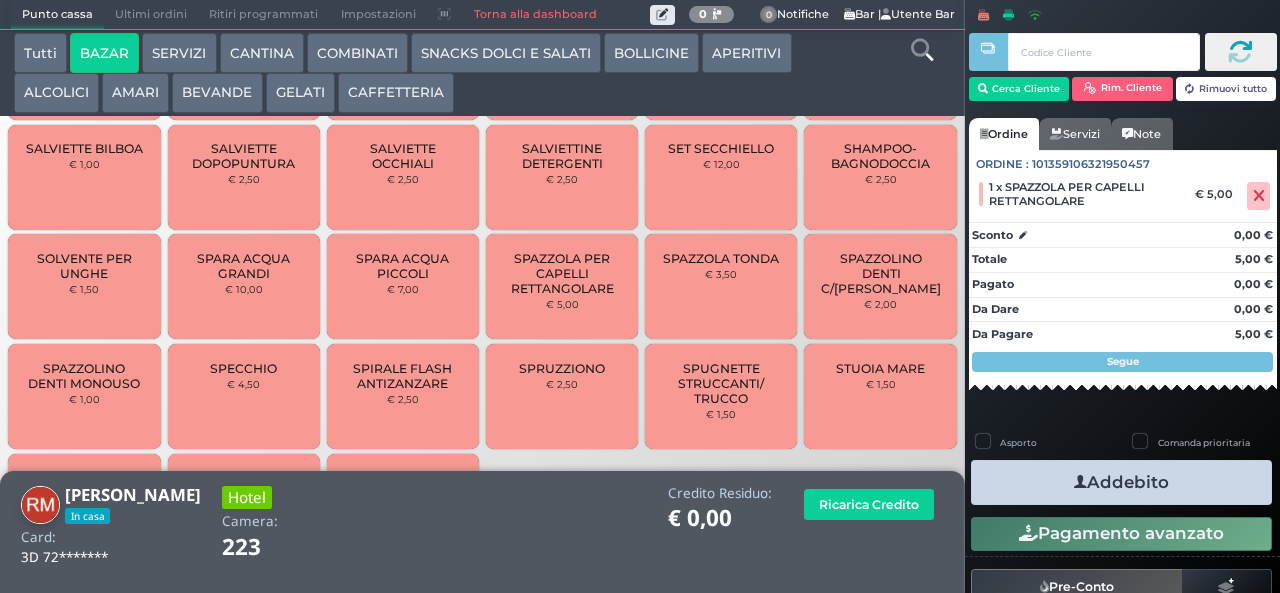 click on "Addebito" at bounding box center (1121, 482) 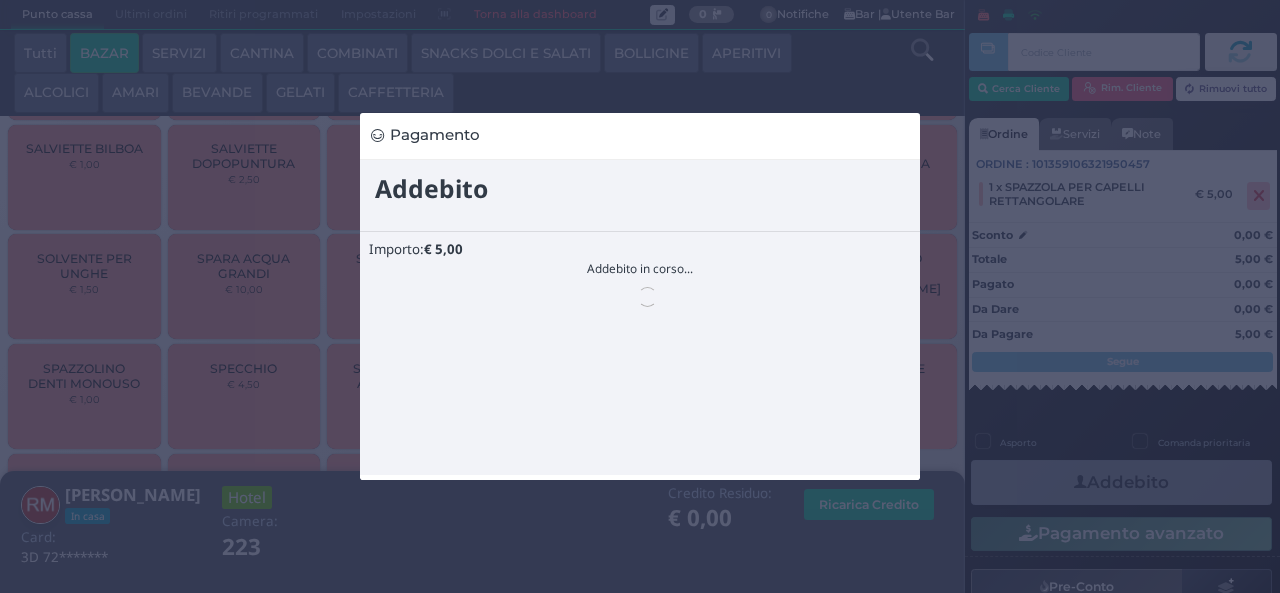scroll, scrollTop: 0, scrollLeft: 0, axis: both 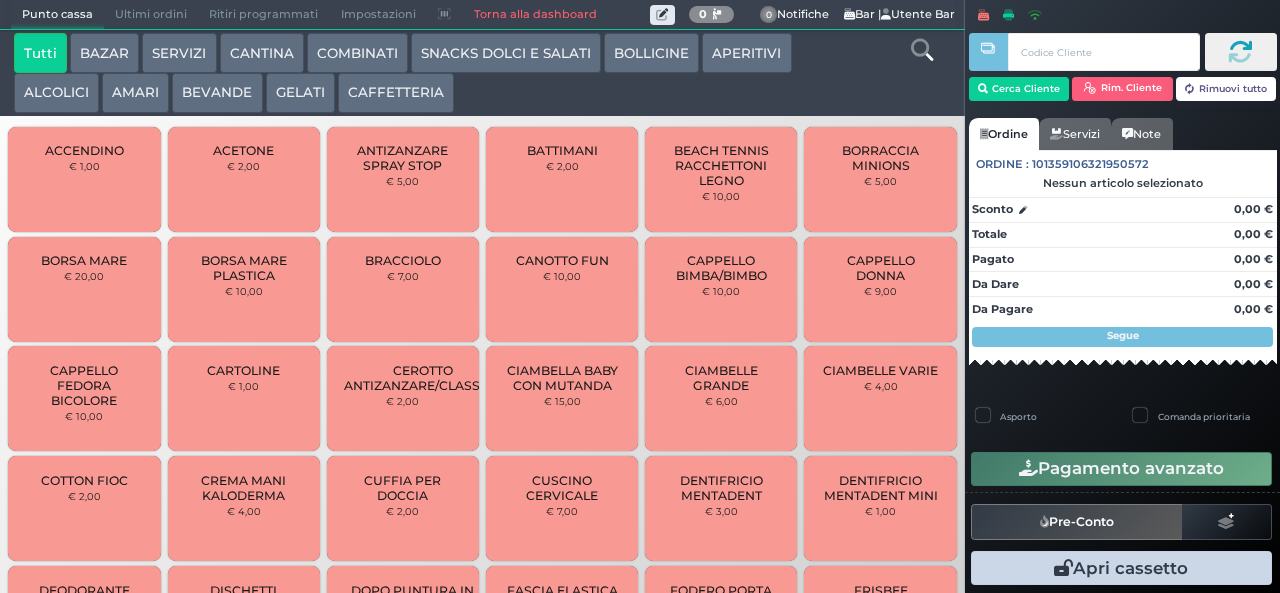 click on "GELATI" at bounding box center (300, 93) 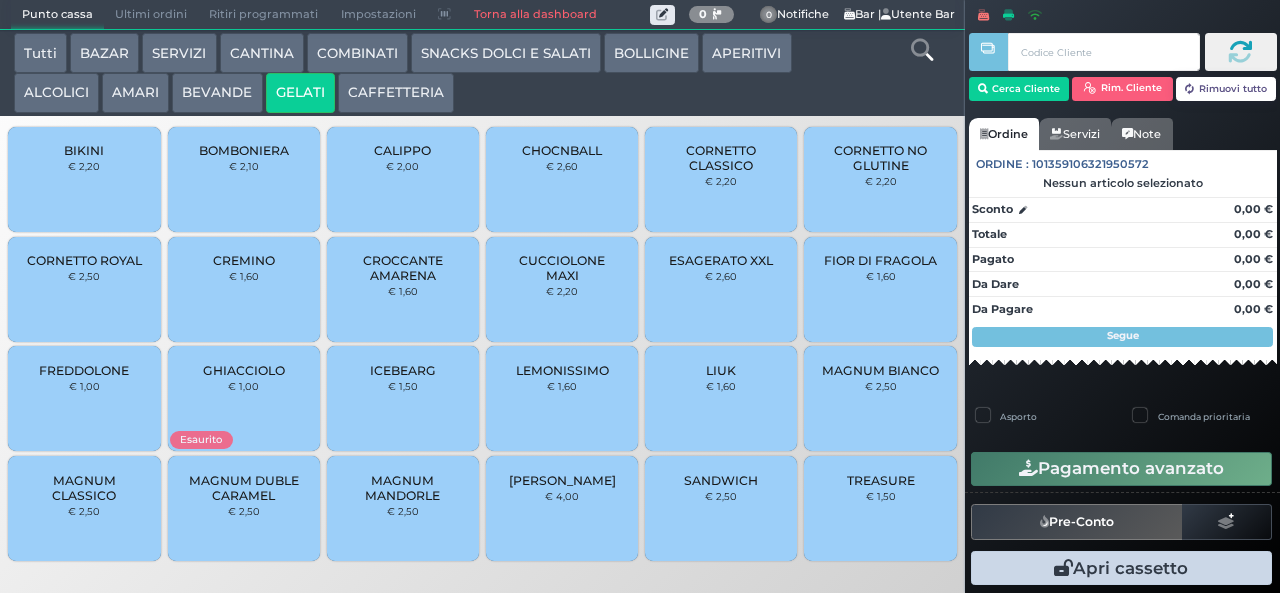 click on "CREMINO" at bounding box center [244, 260] 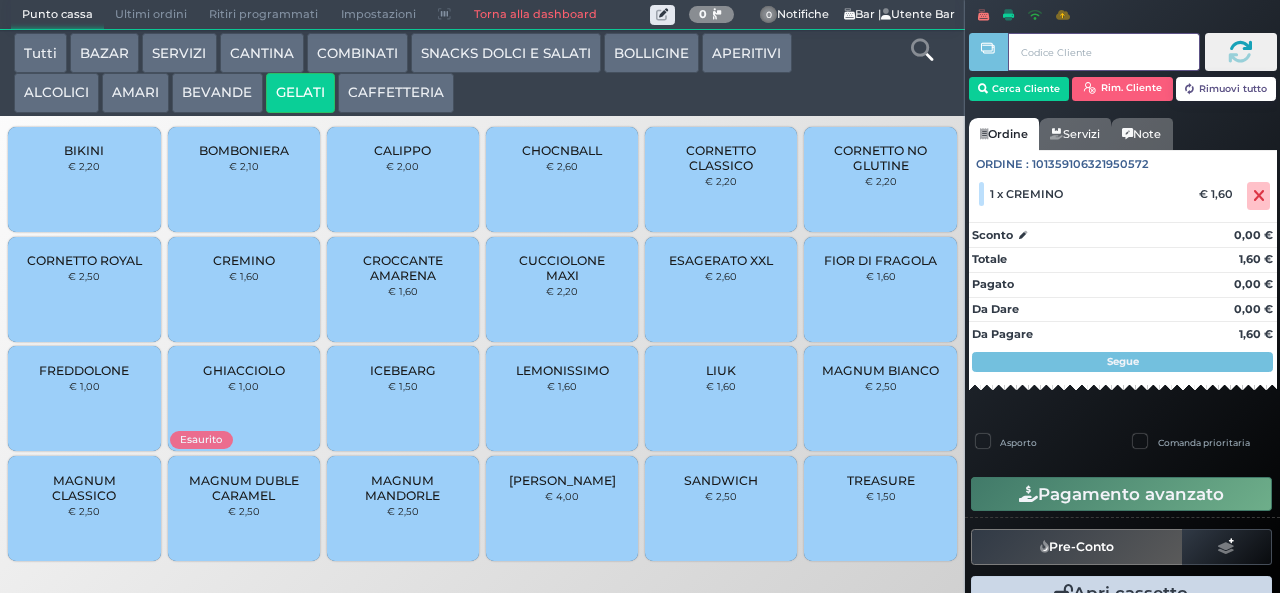 type 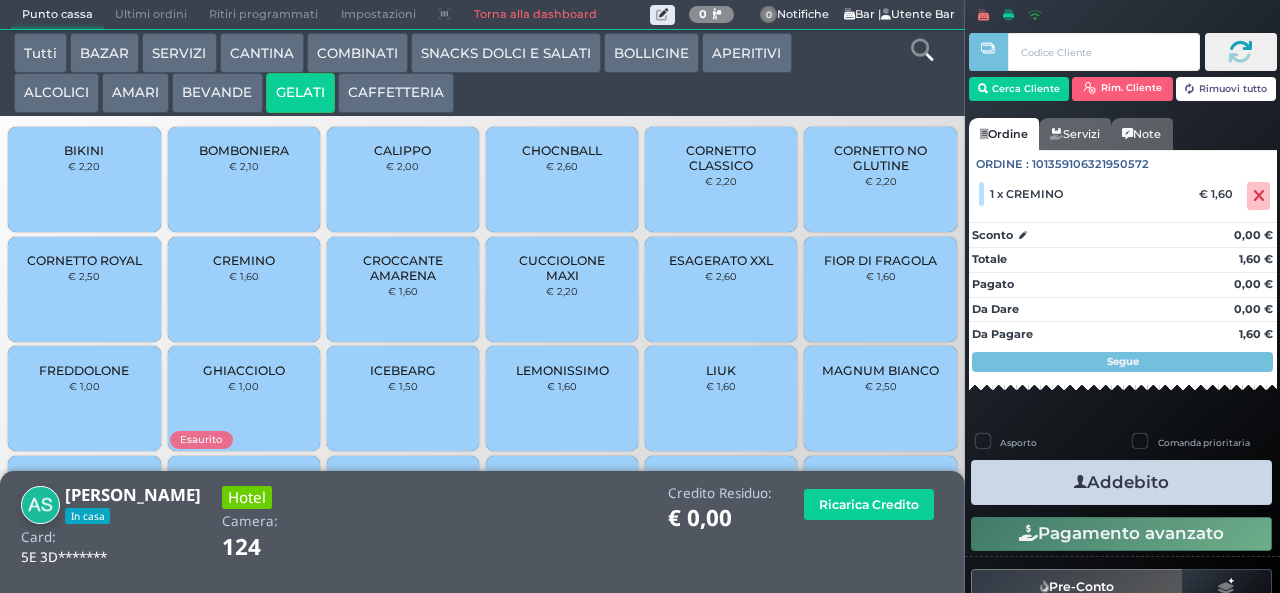 click at bounding box center [1080, 482] 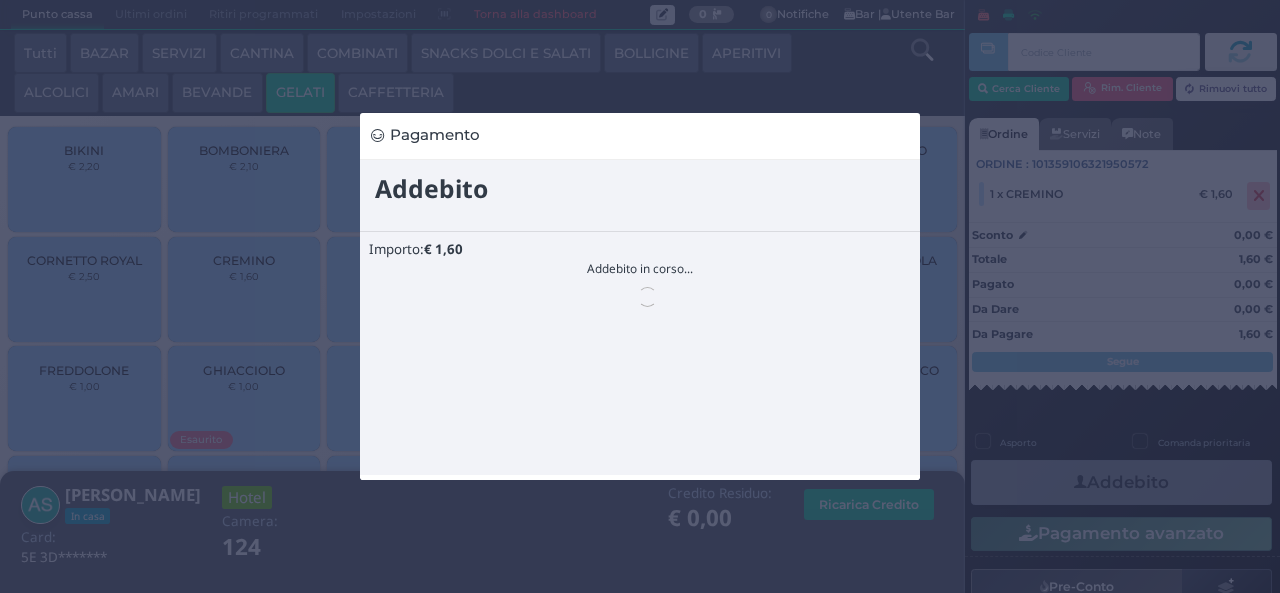 scroll, scrollTop: 0, scrollLeft: 0, axis: both 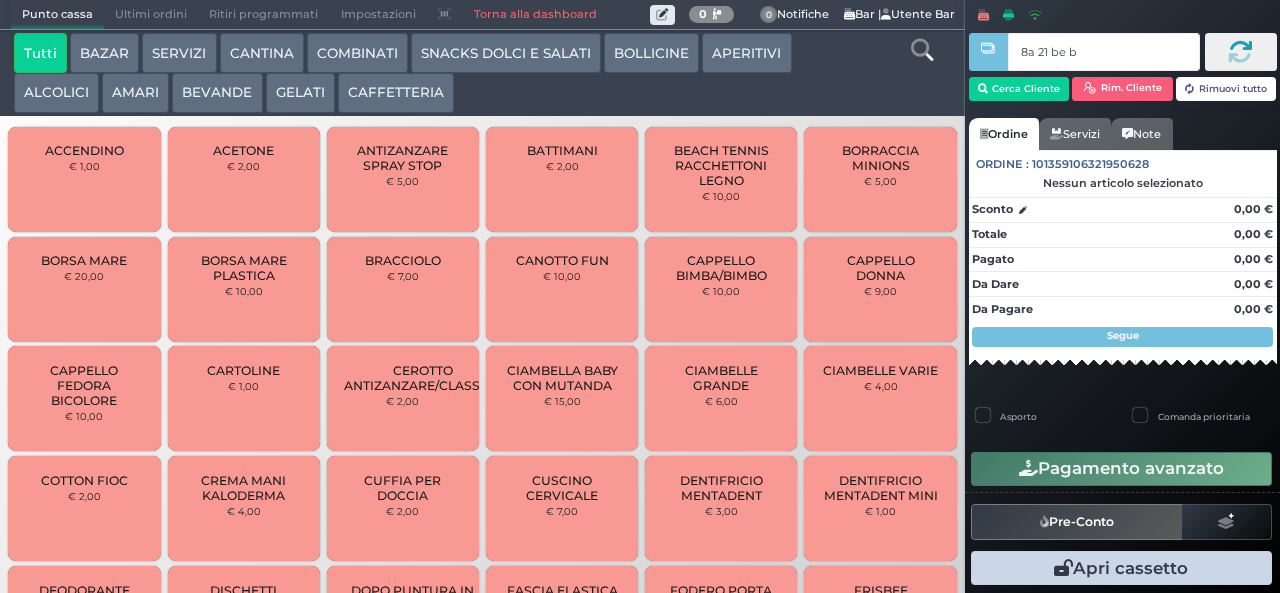 type on "8a 21 be b9" 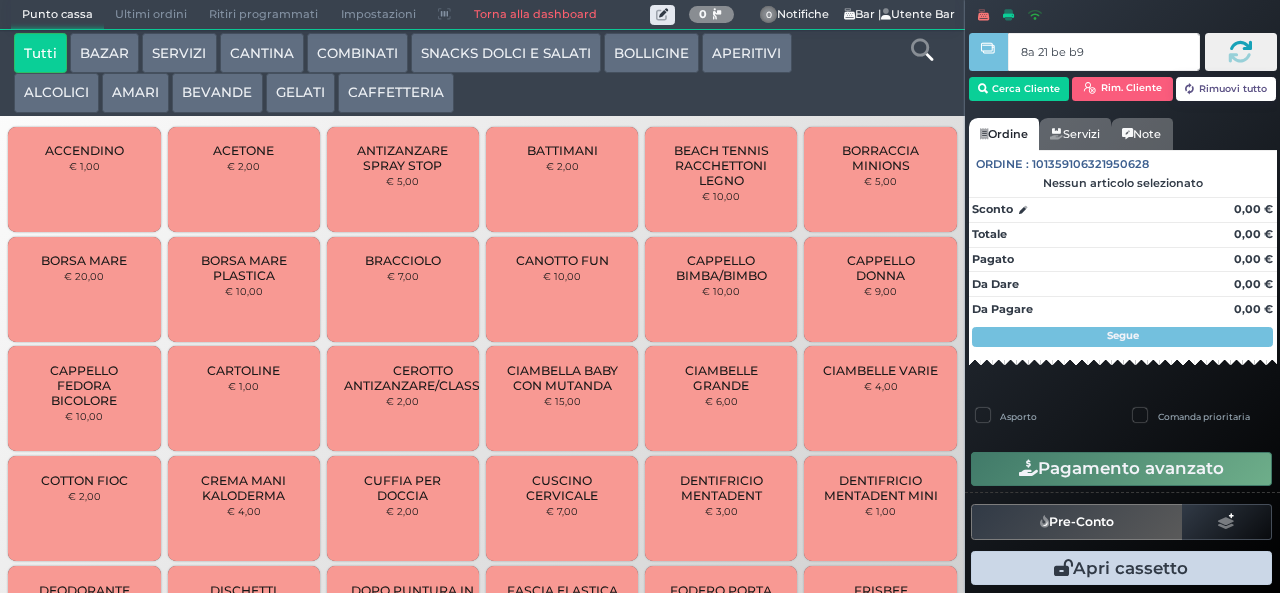 type 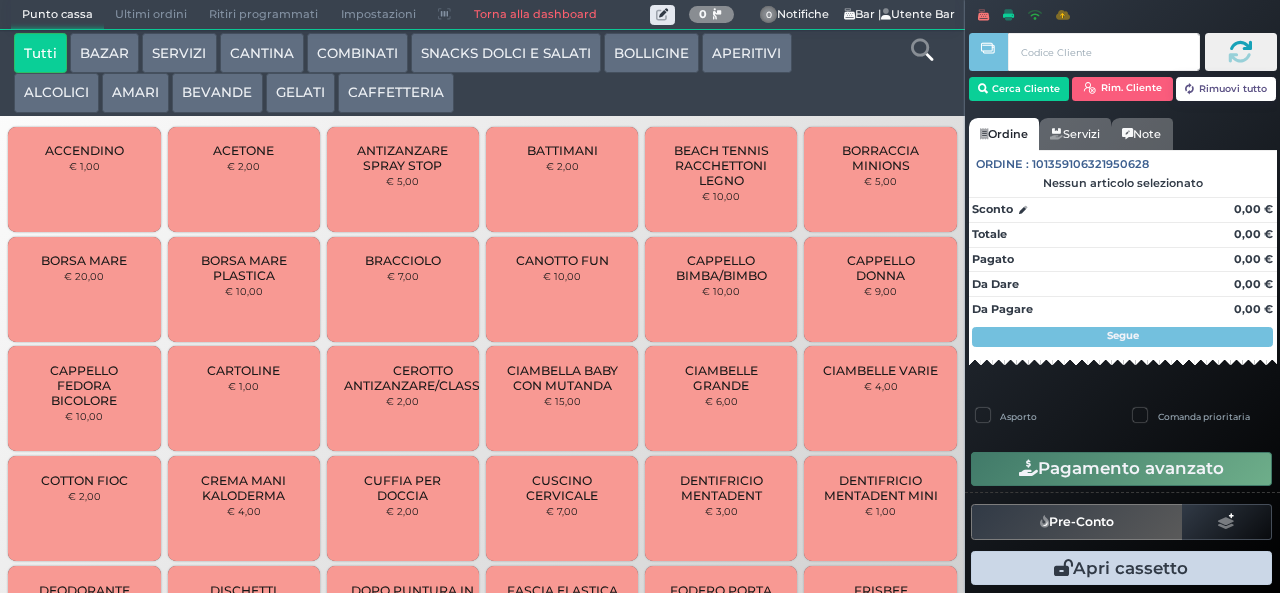 click at bounding box center (922, 50) 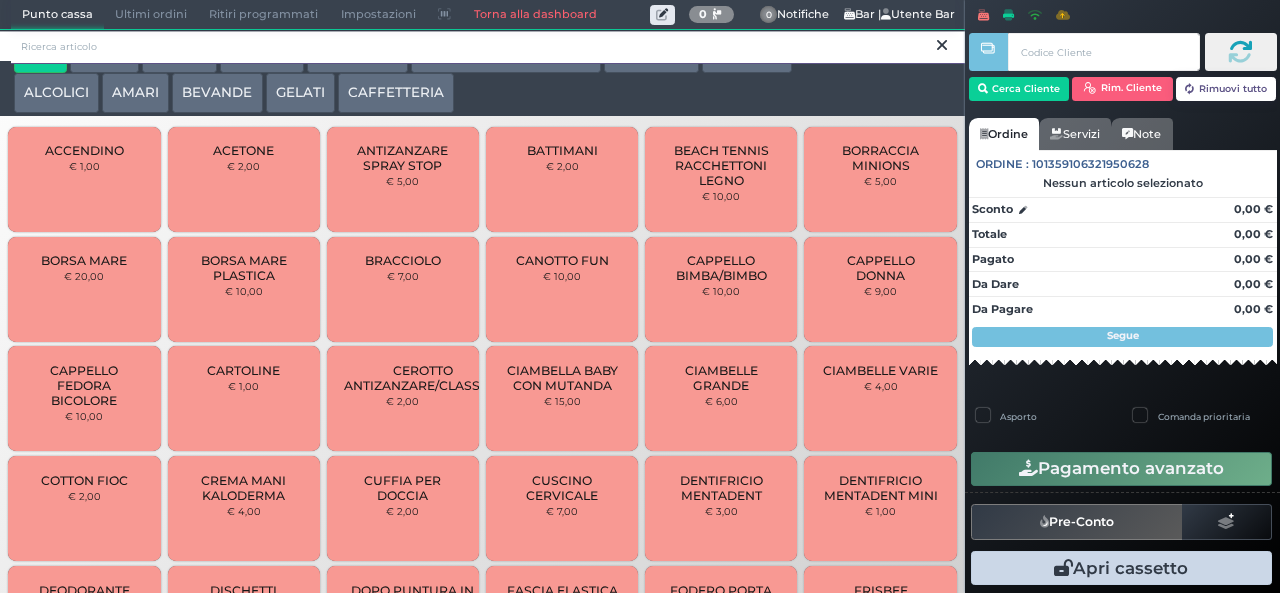 scroll, scrollTop: 0, scrollLeft: 0, axis: both 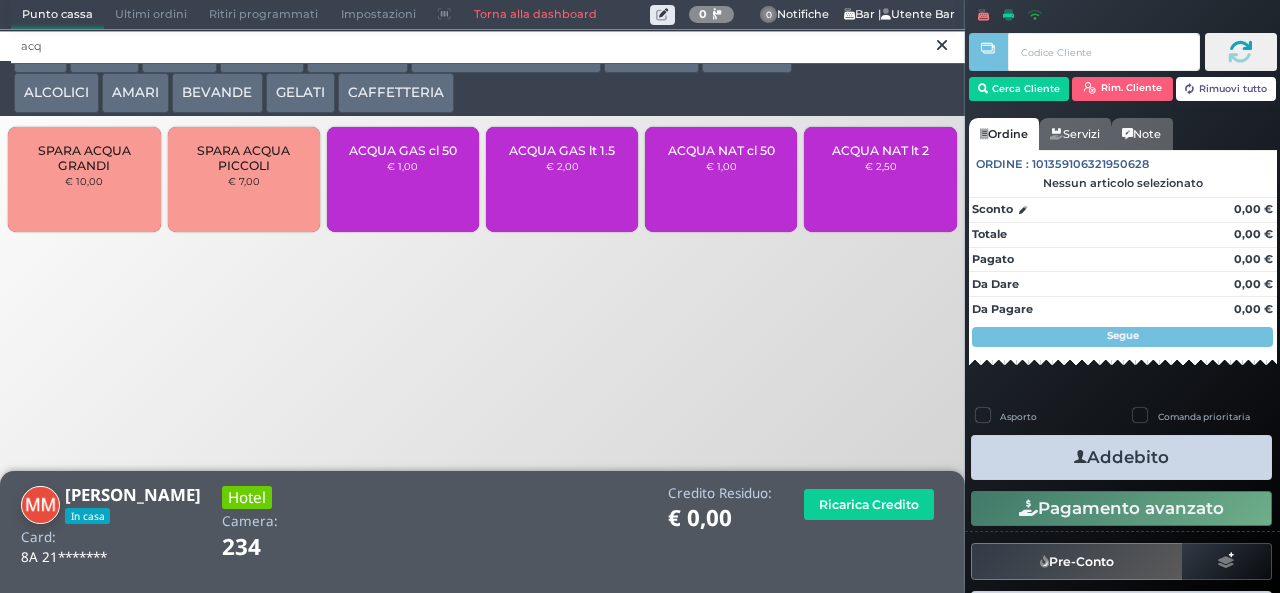 type on "acq" 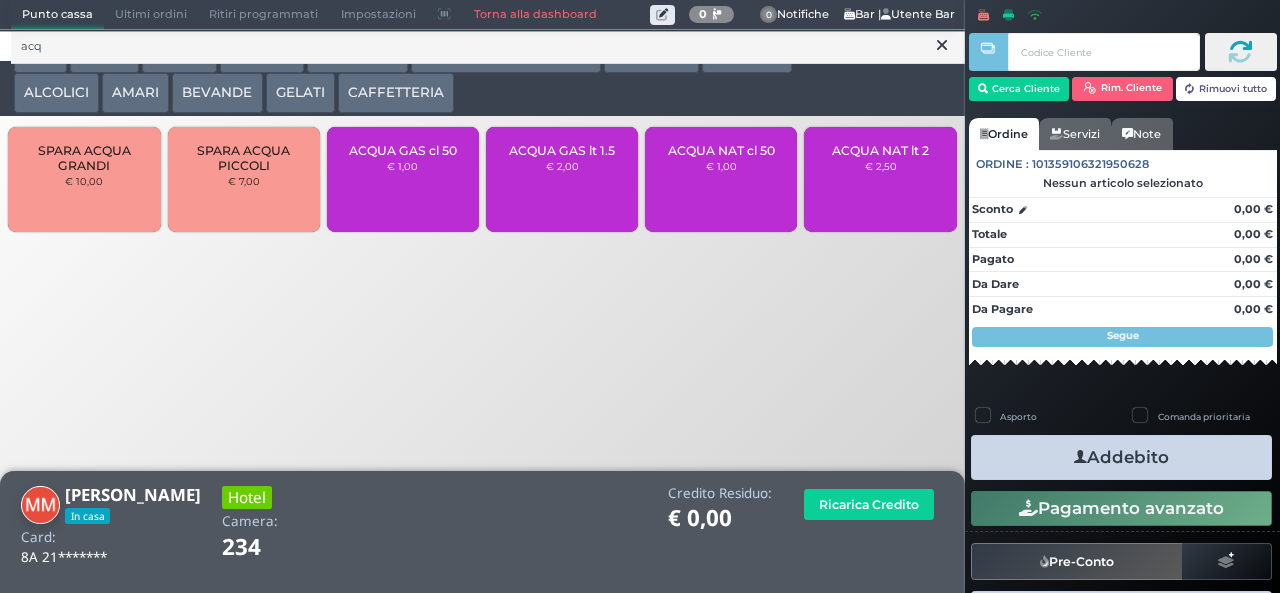 click on "€ 1,00" at bounding box center [402, 166] 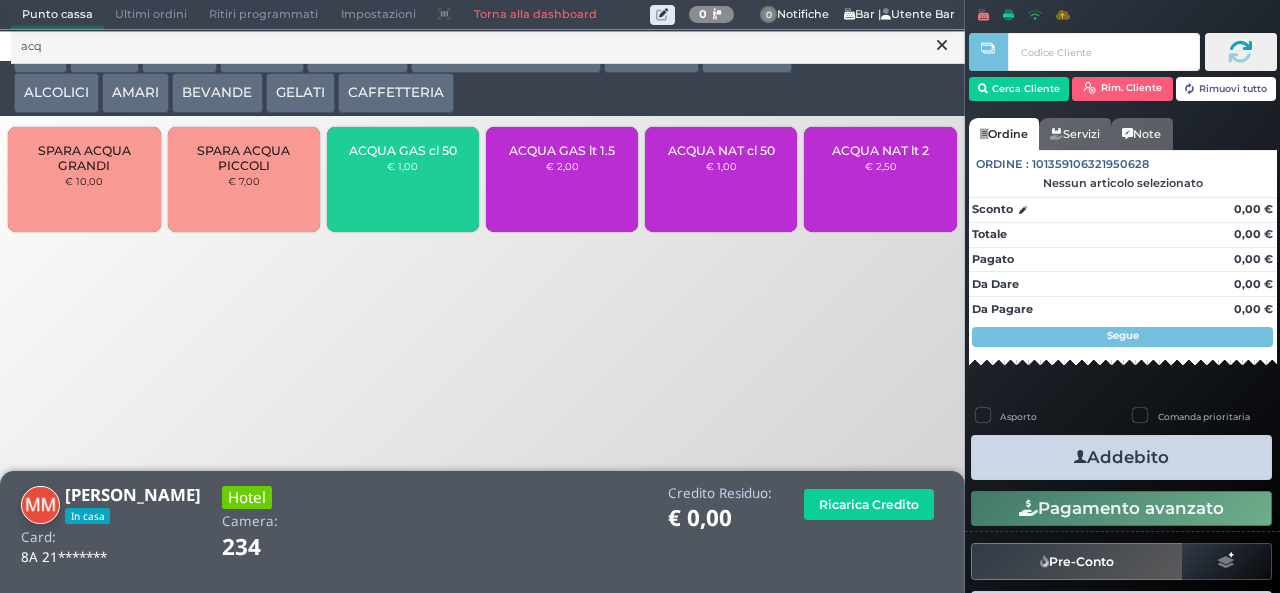 click on "€ 1,00" at bounding box center [402, 166] 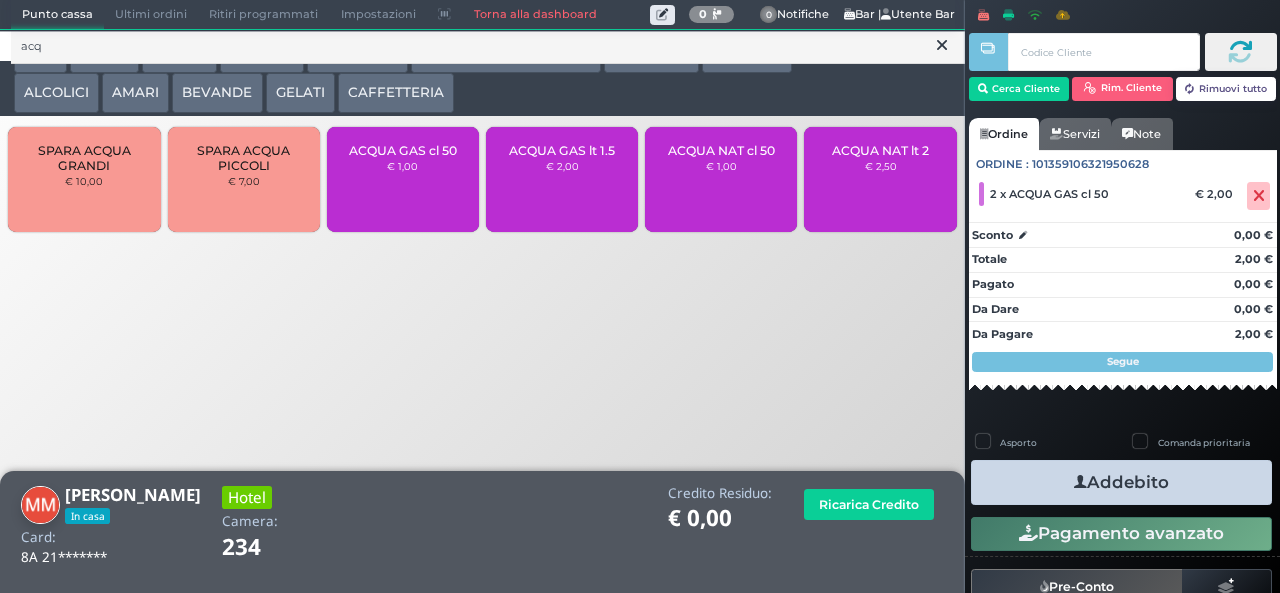 click on "ACQUA NAT cl 50
€ 1,00" at bounding box center [721, 179] 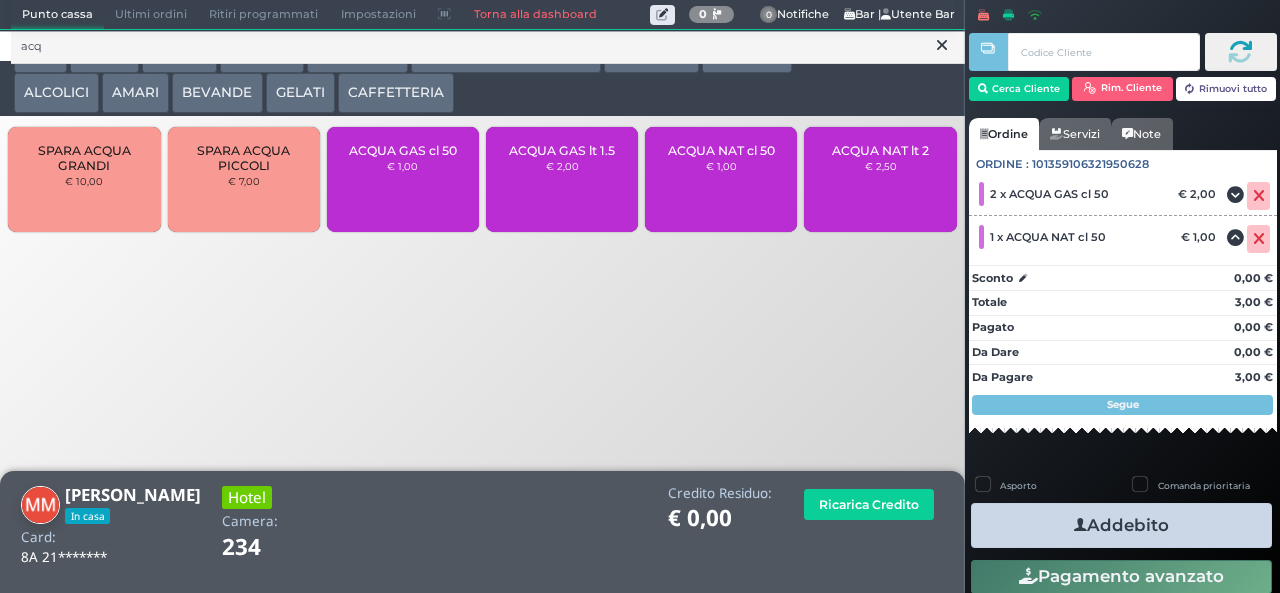 click on "Addebito" at bounding box center [1121, 525] 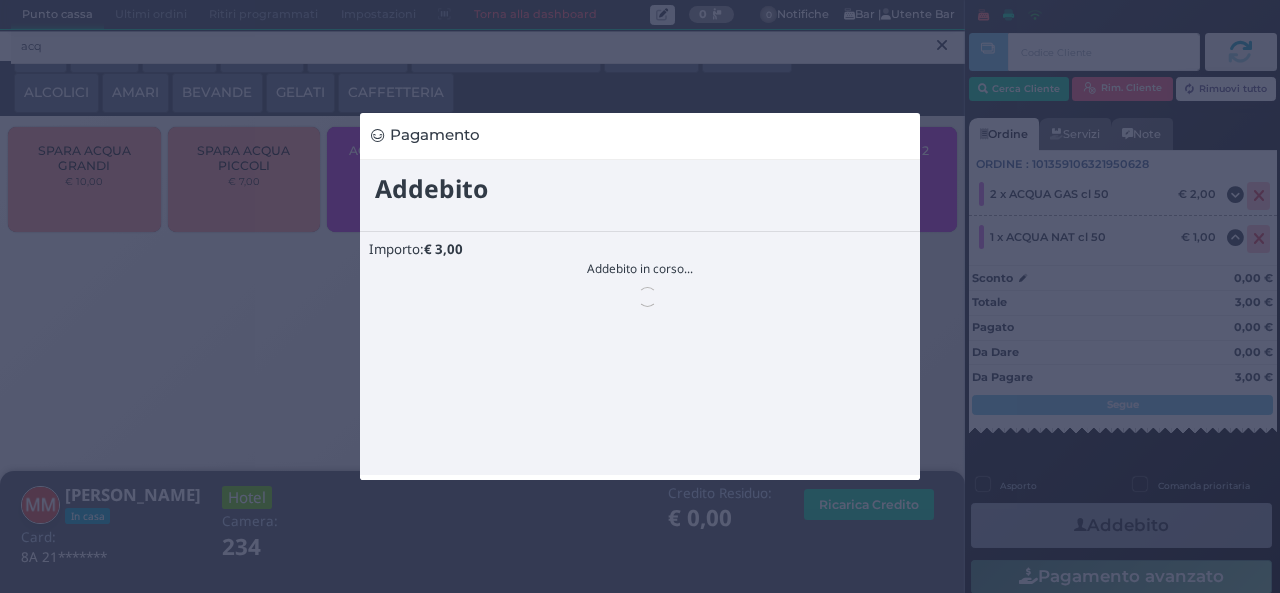 scroll, scrollTop: 0, scrollLeft: 0, axis: both 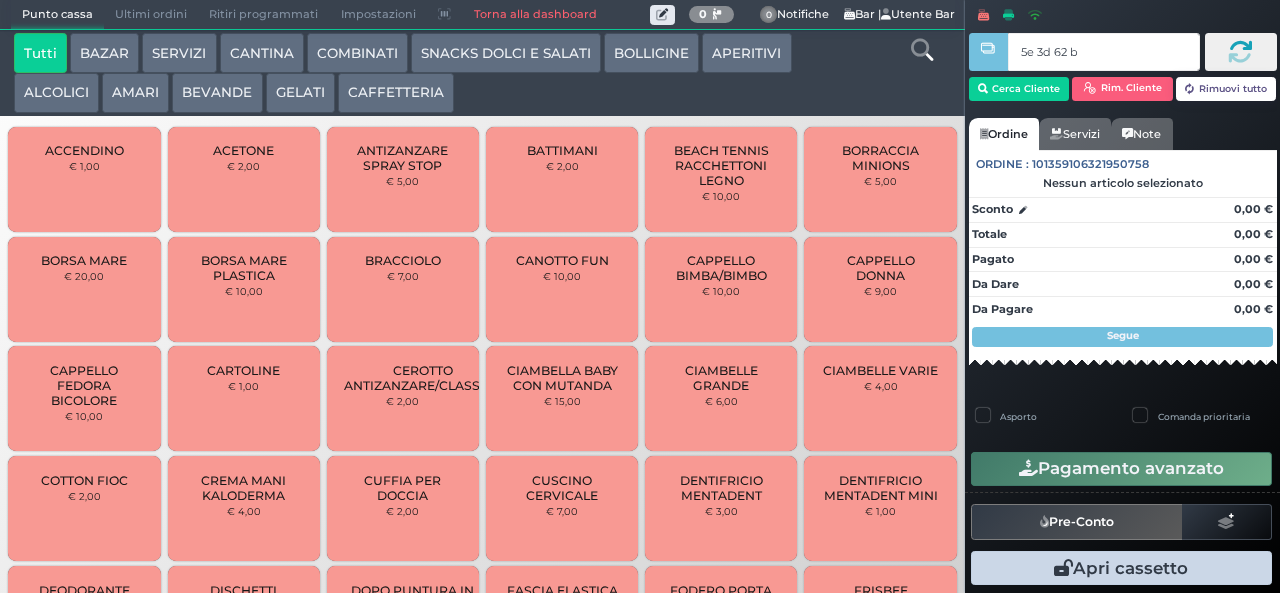 type on "5e 3d 62 b9" 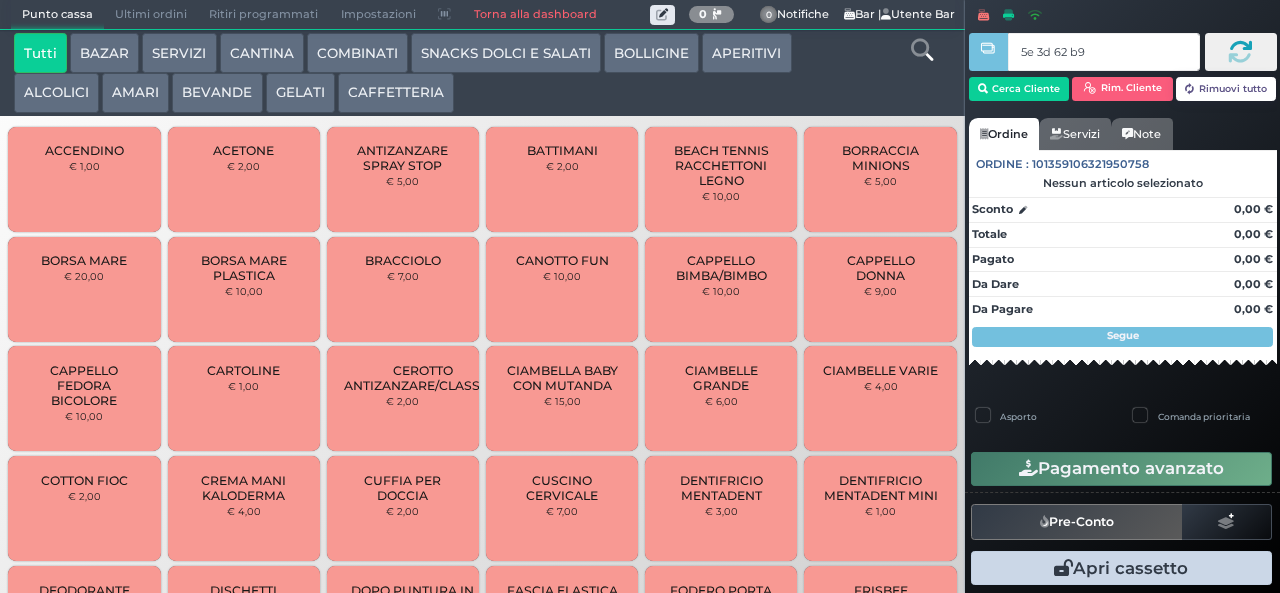 type 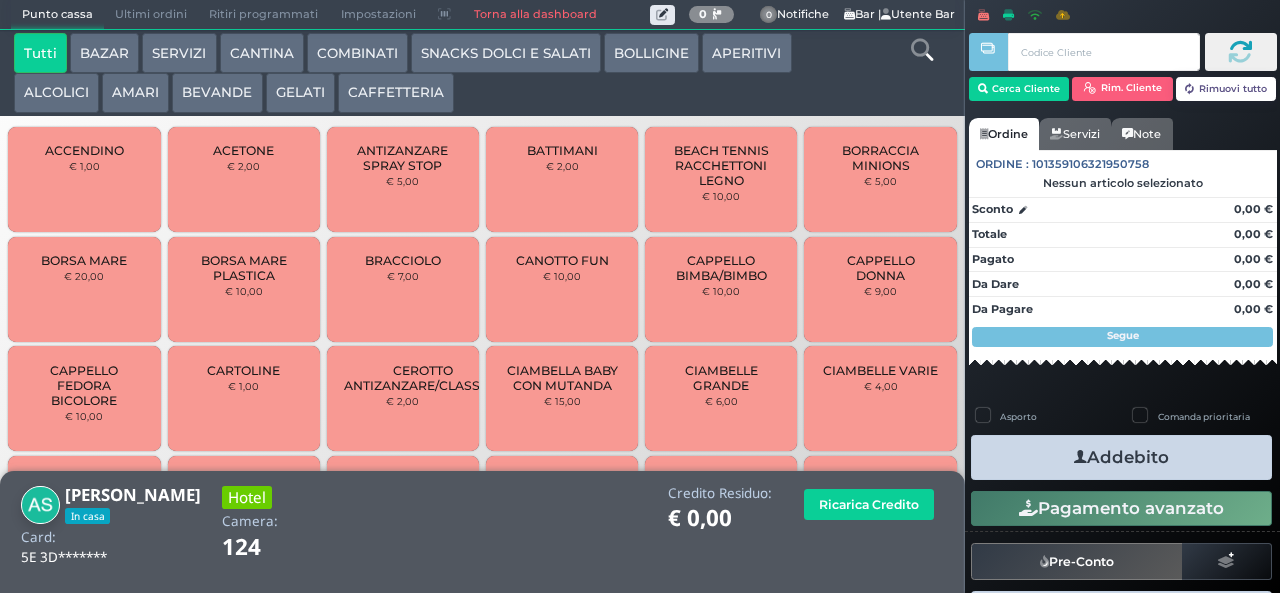 click at bounding box center (922, 50) 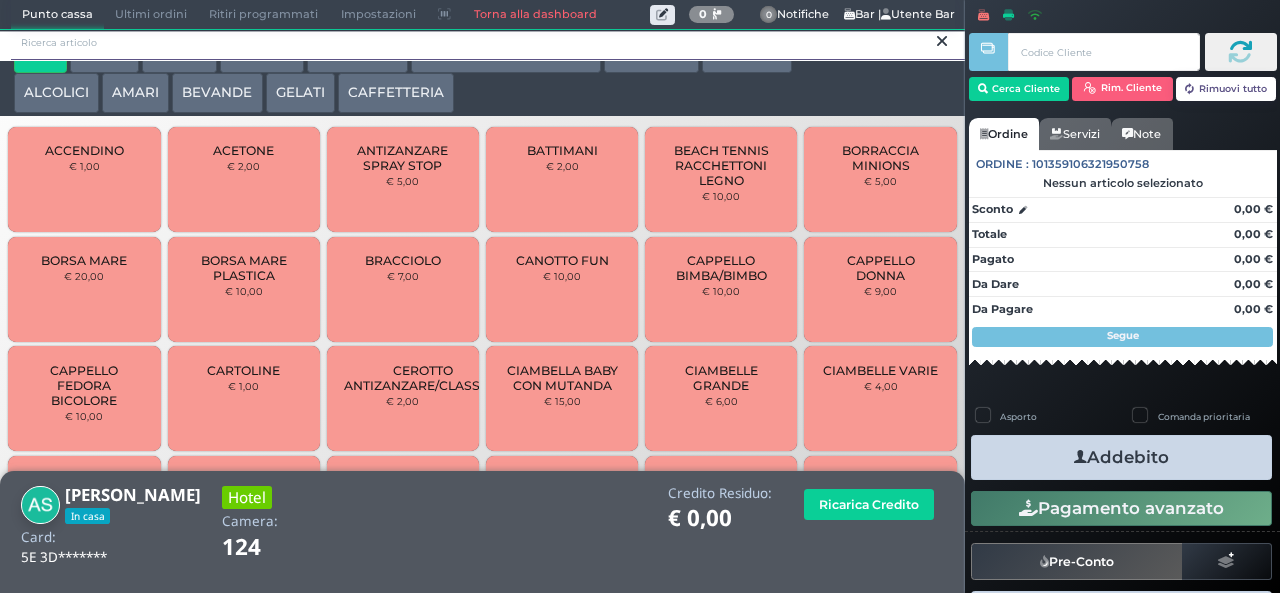 scroll, scrollTop: 0, scrollLeft: 0, axis: both 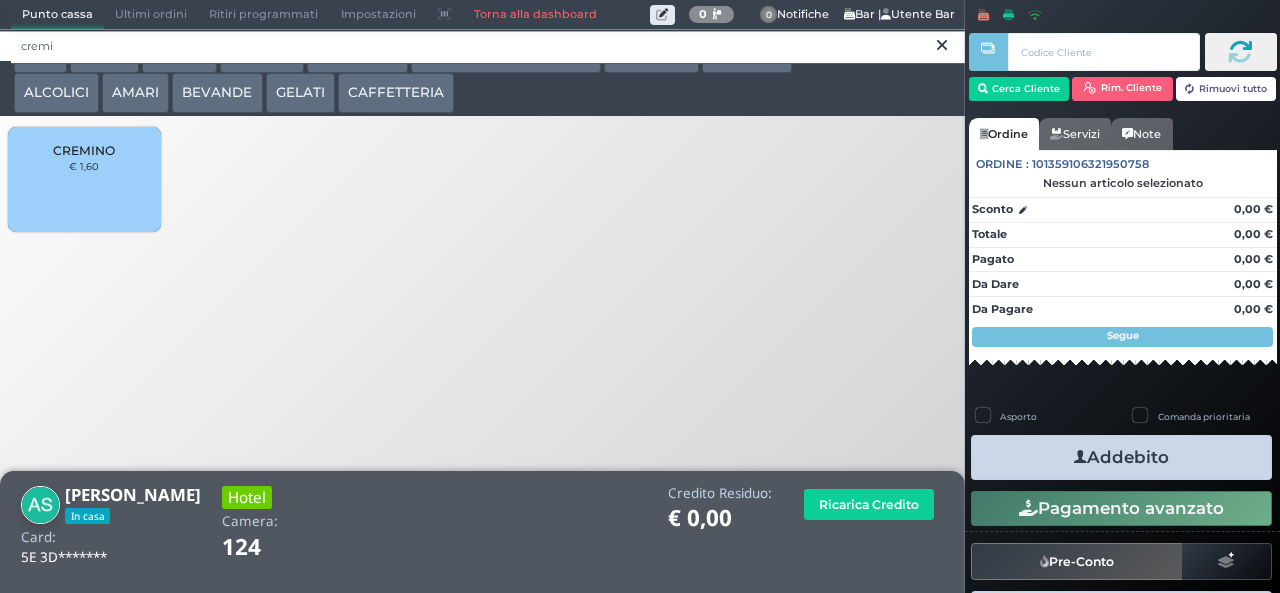 type on "cremi" 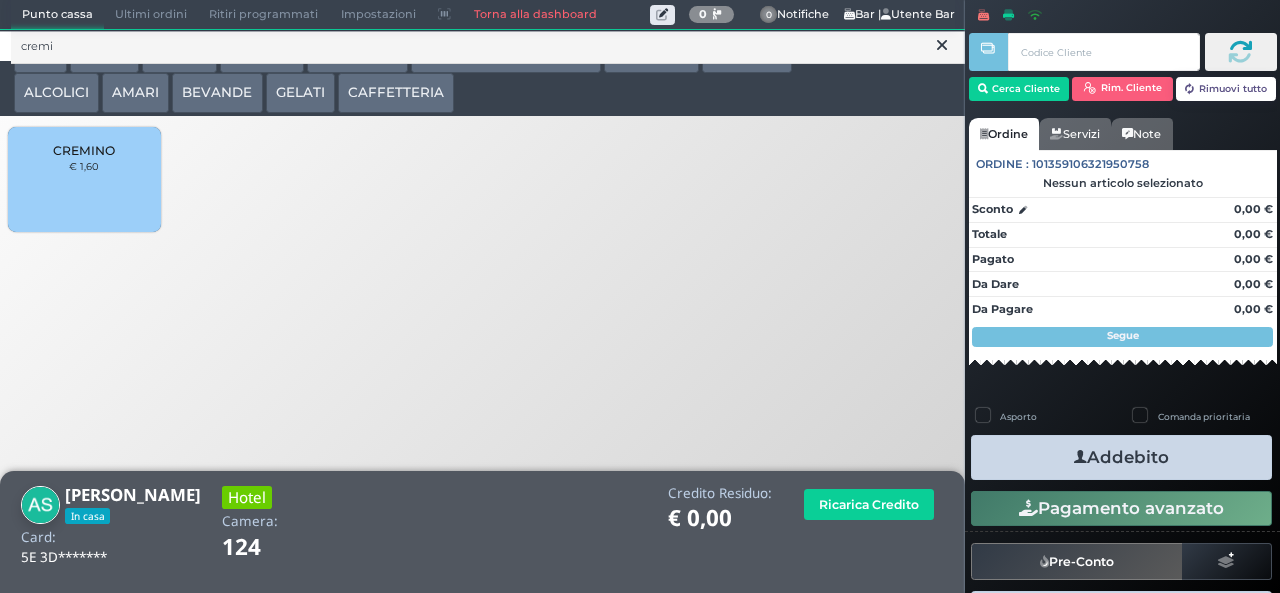 click on "CREMINO
€ 1,60" at bounding box center (84, 179) 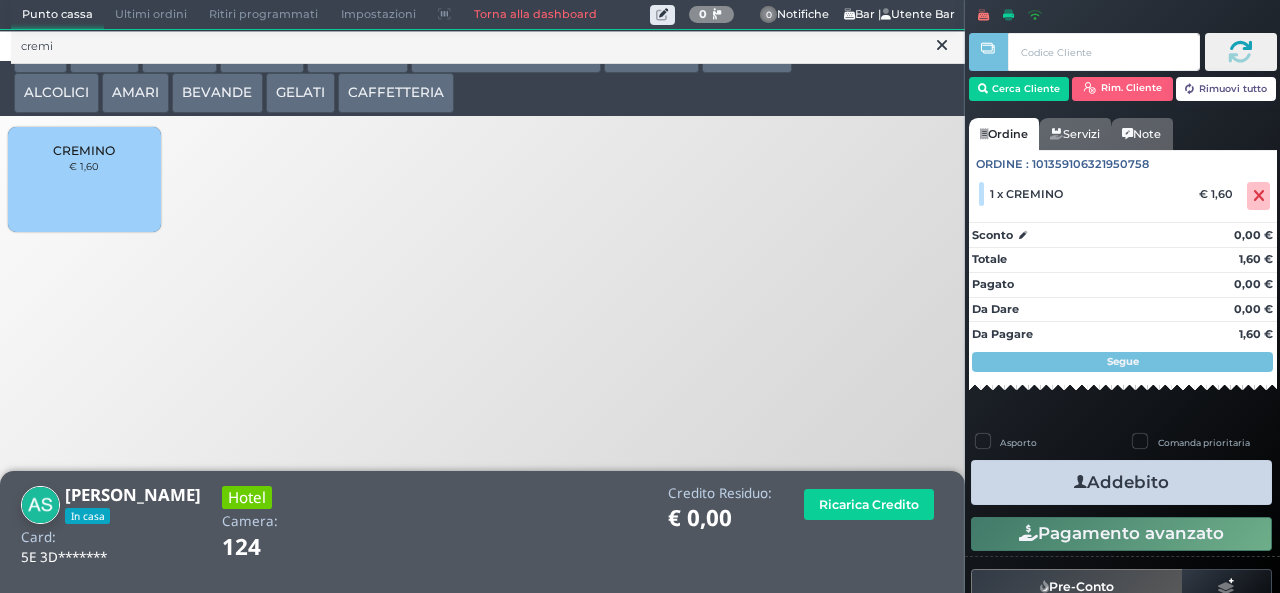 click on "Addebito" at bounding box center (1121, 482) 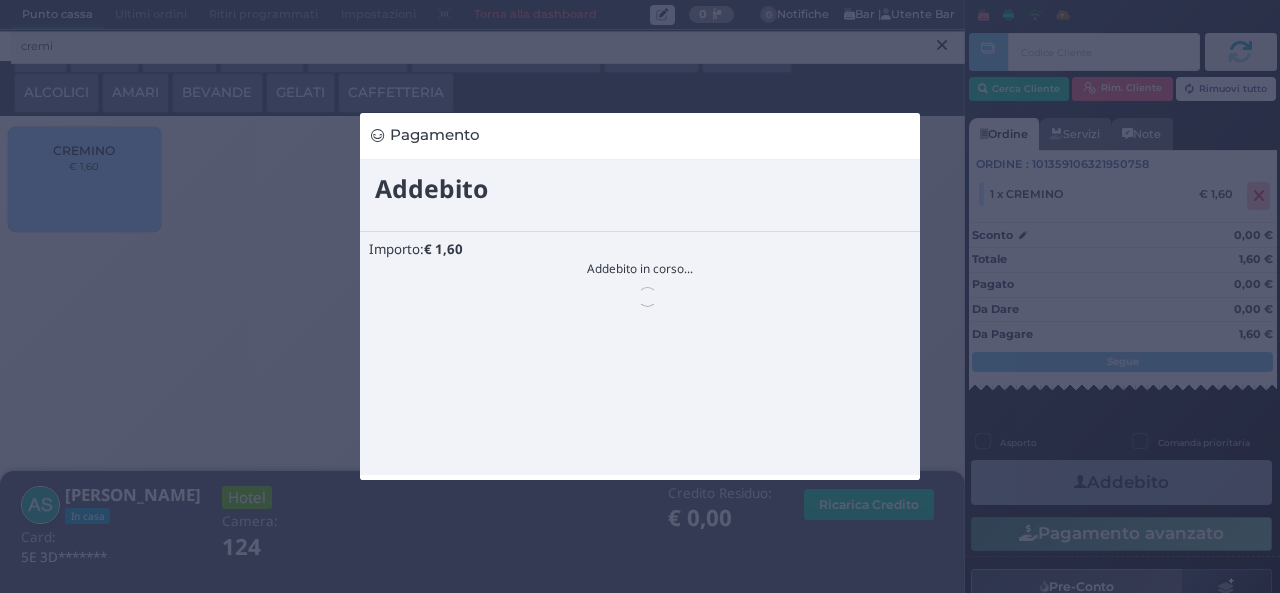 scroll, scrollTop: 0, scrollLeft: 0, axis: both 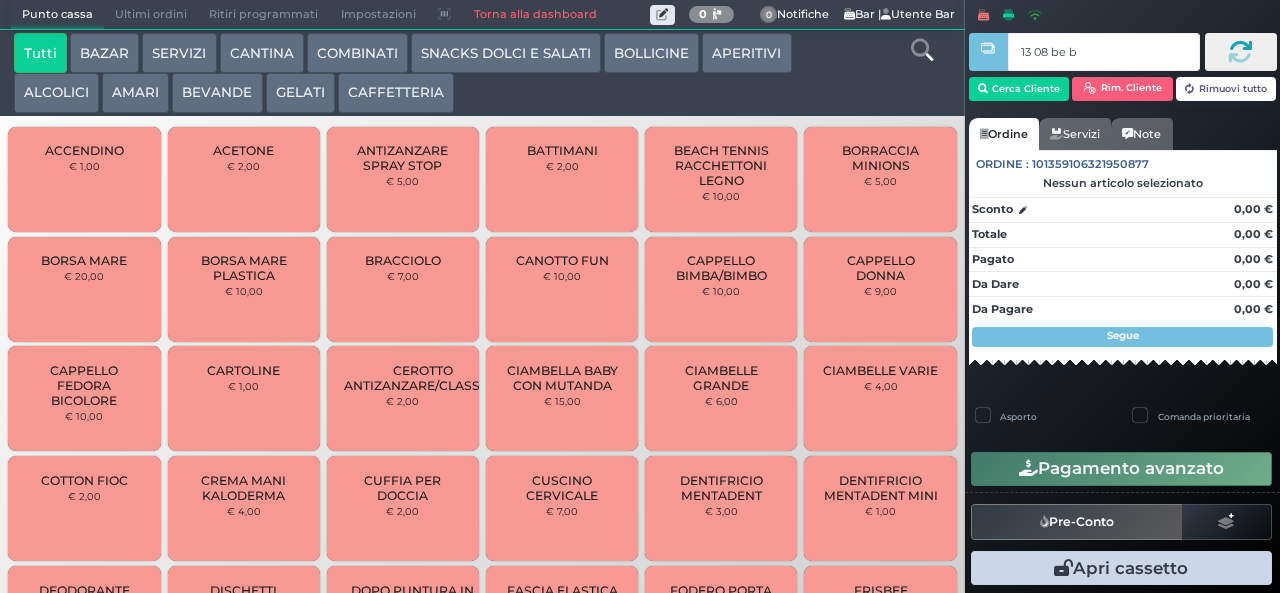 type on "13 08 be b9" 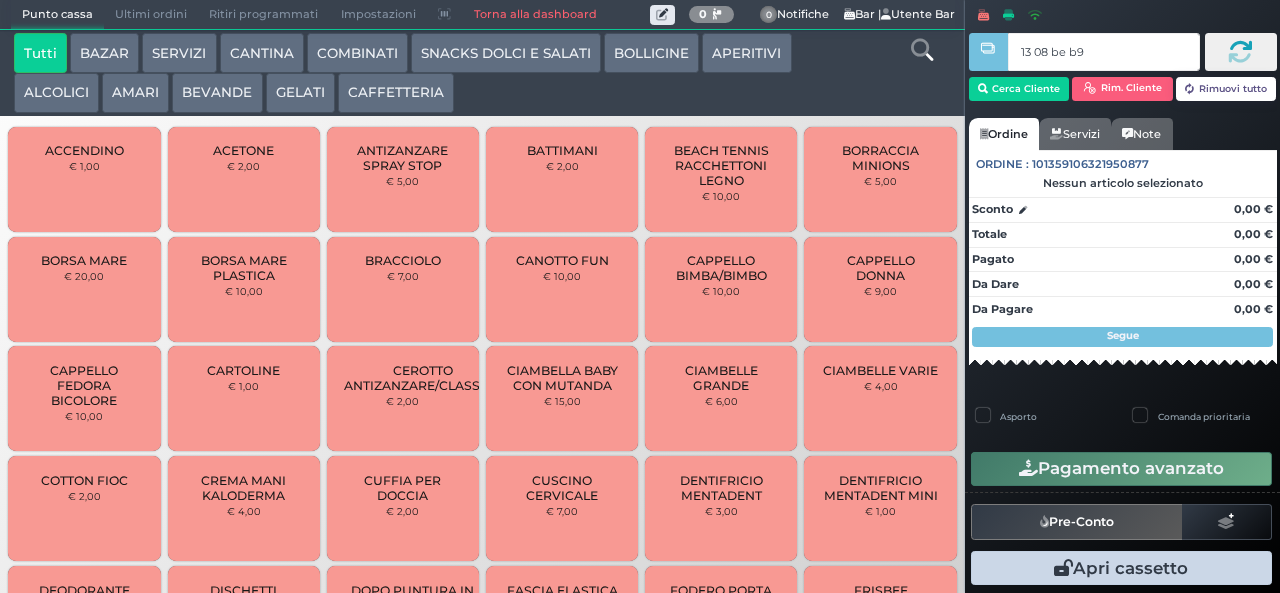 type 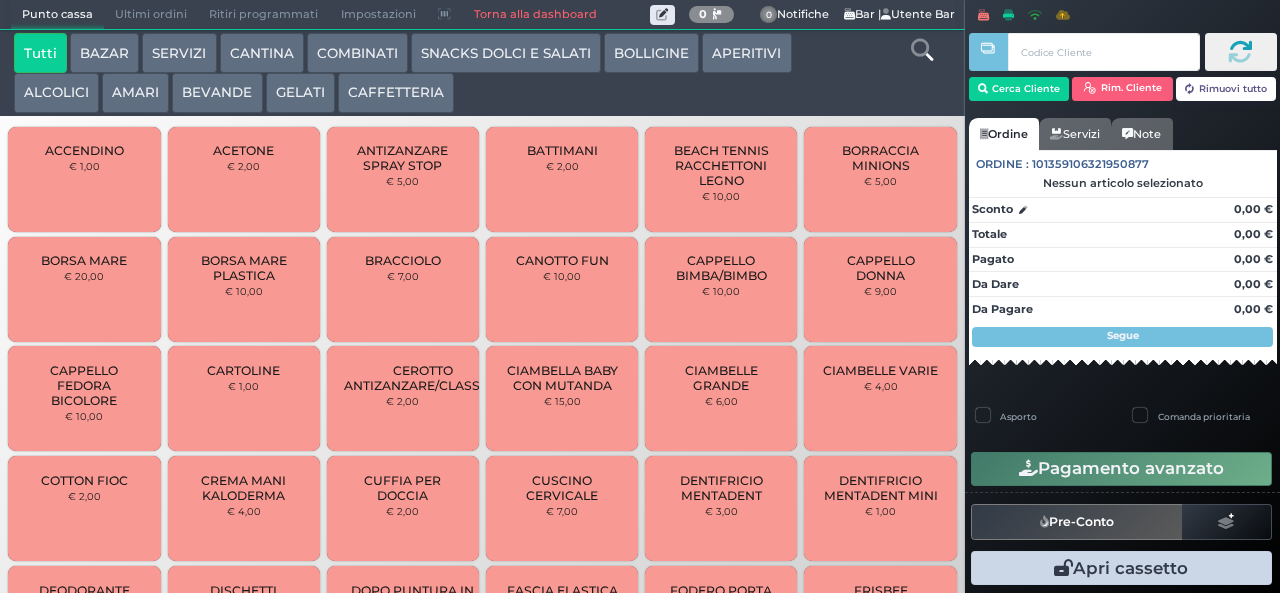 click at bounding box center (0, 0) 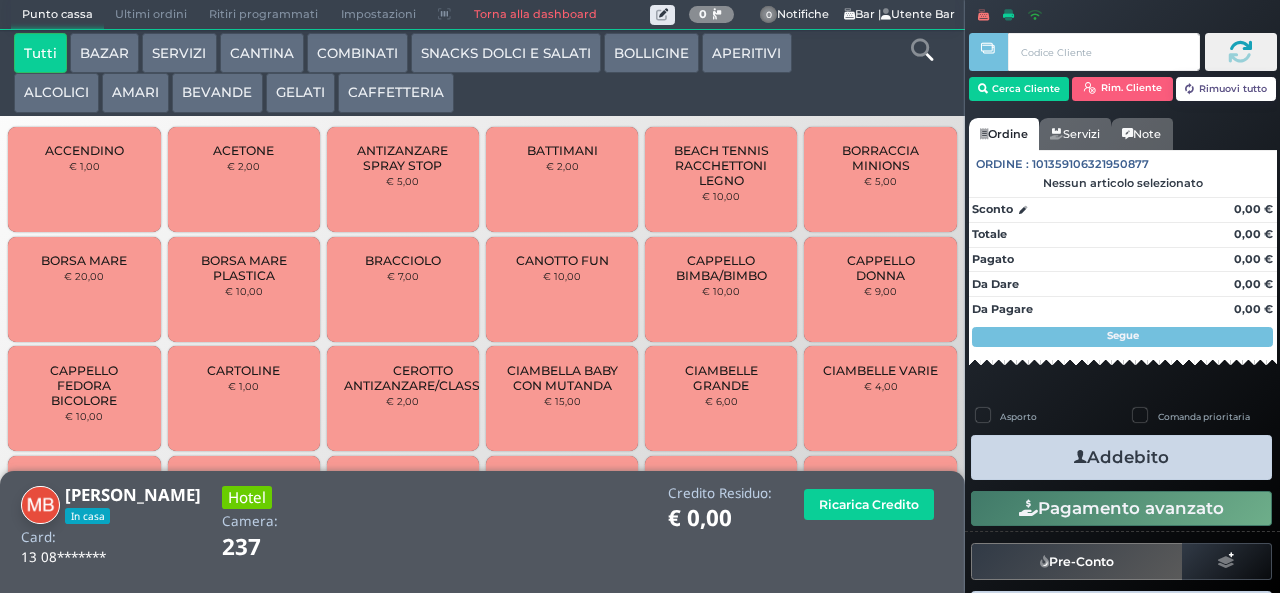 click at bounding box center [922, 50] 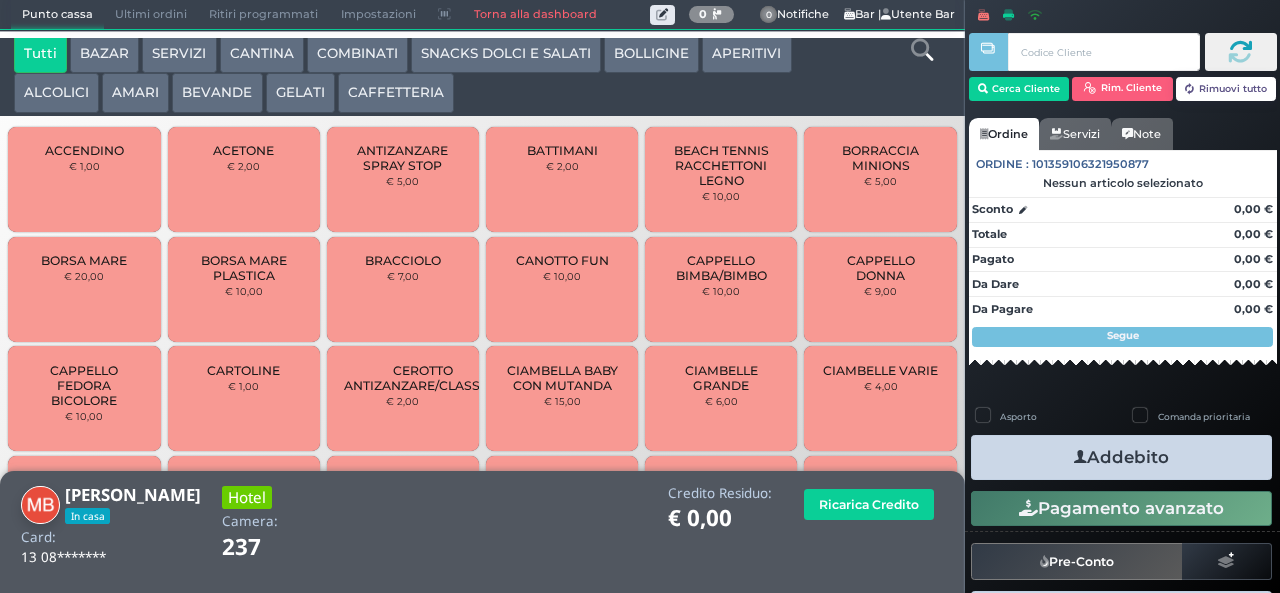 scroll, scrollTop: 18, scrollLeft: 0, axis: vertical 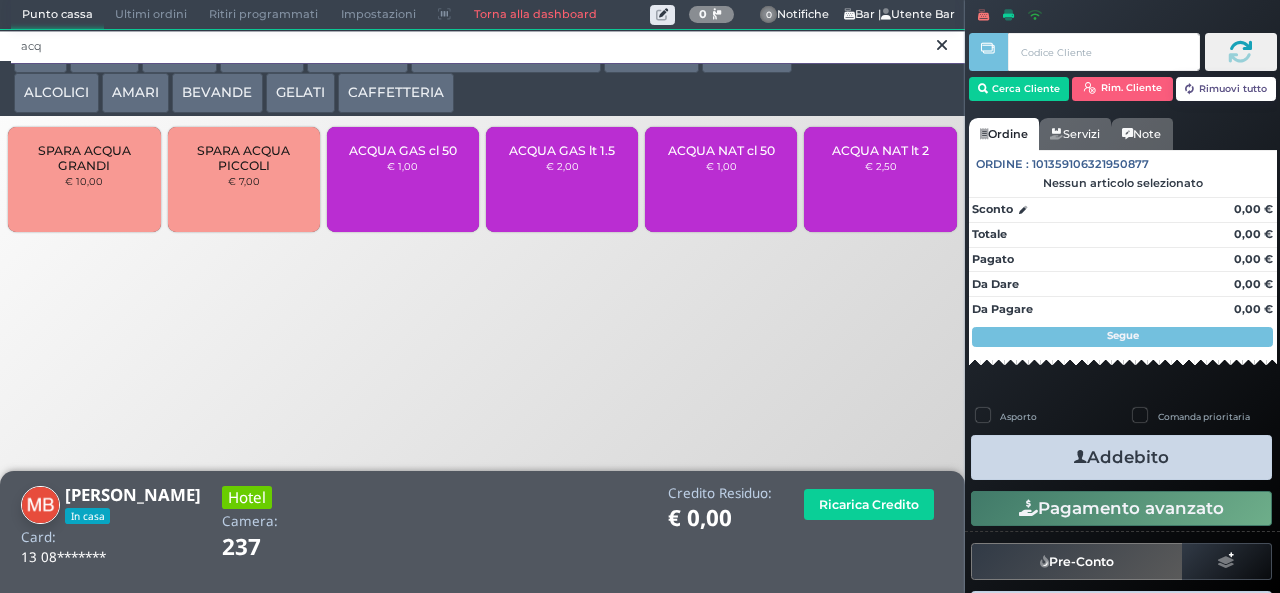 type on "acq" 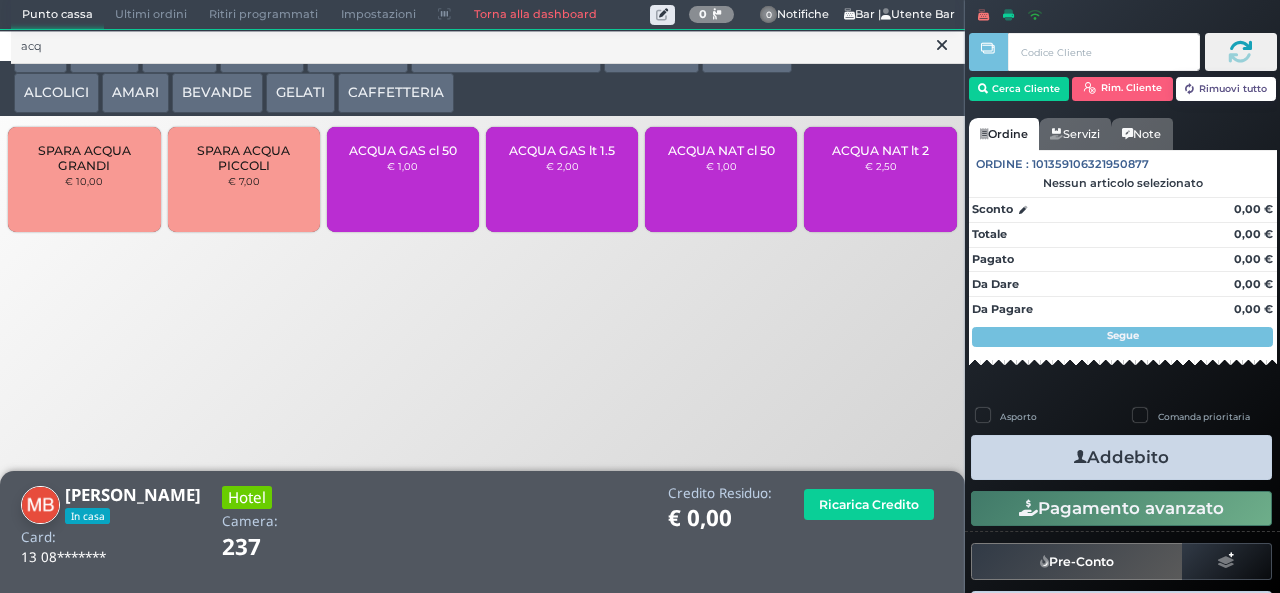 click on "ACQUA GAS cl 50
€ 1,00" at bounding box center [403, 179] 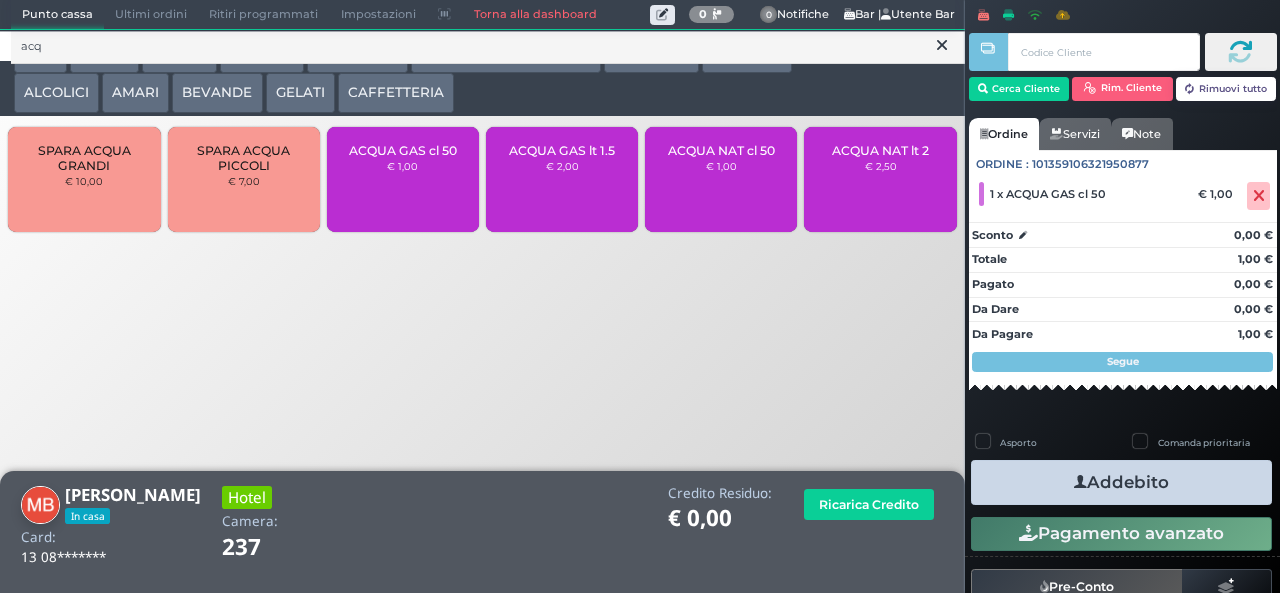 click on "Addebito" at bounding box center (1121, 482) 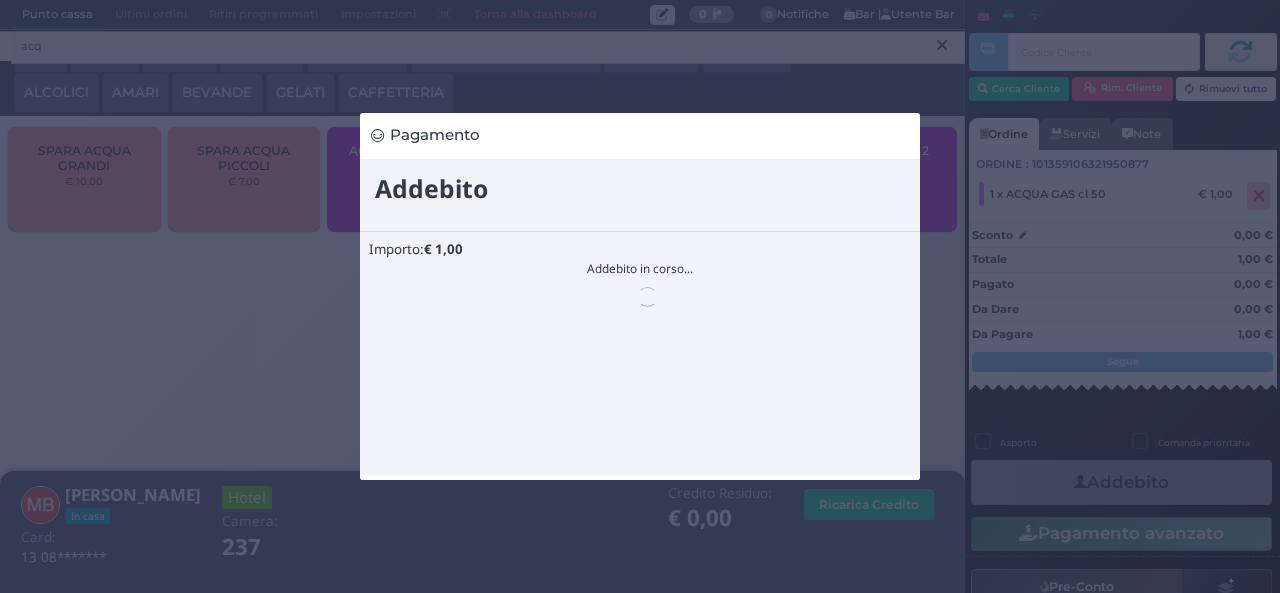 scroll, scrollTop: 0, scrollLeft: 0, axis: both 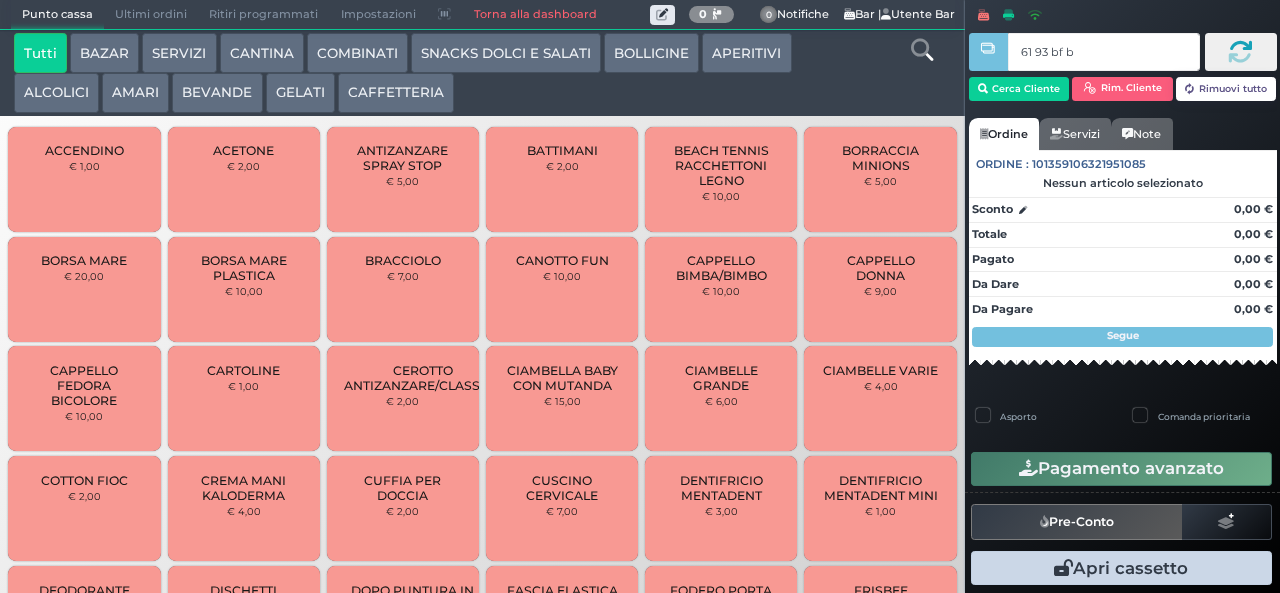 type on "61 93 bf b9" 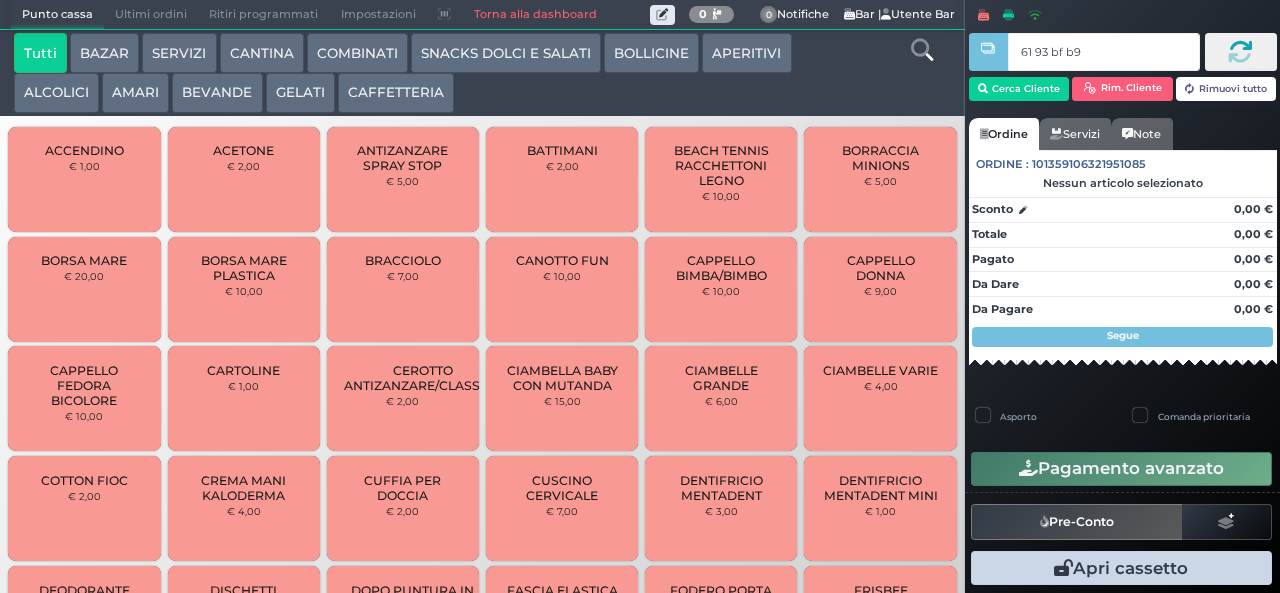 type 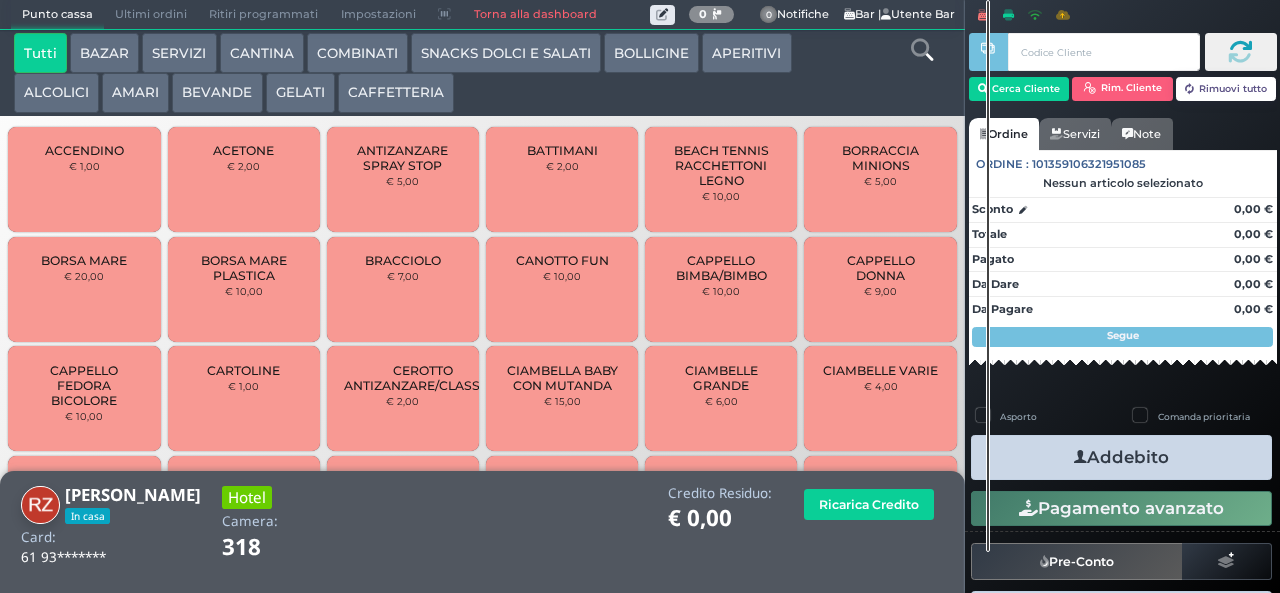 click on "SNACKS DOLCI E SALATI" at bounding box center (506, 53) 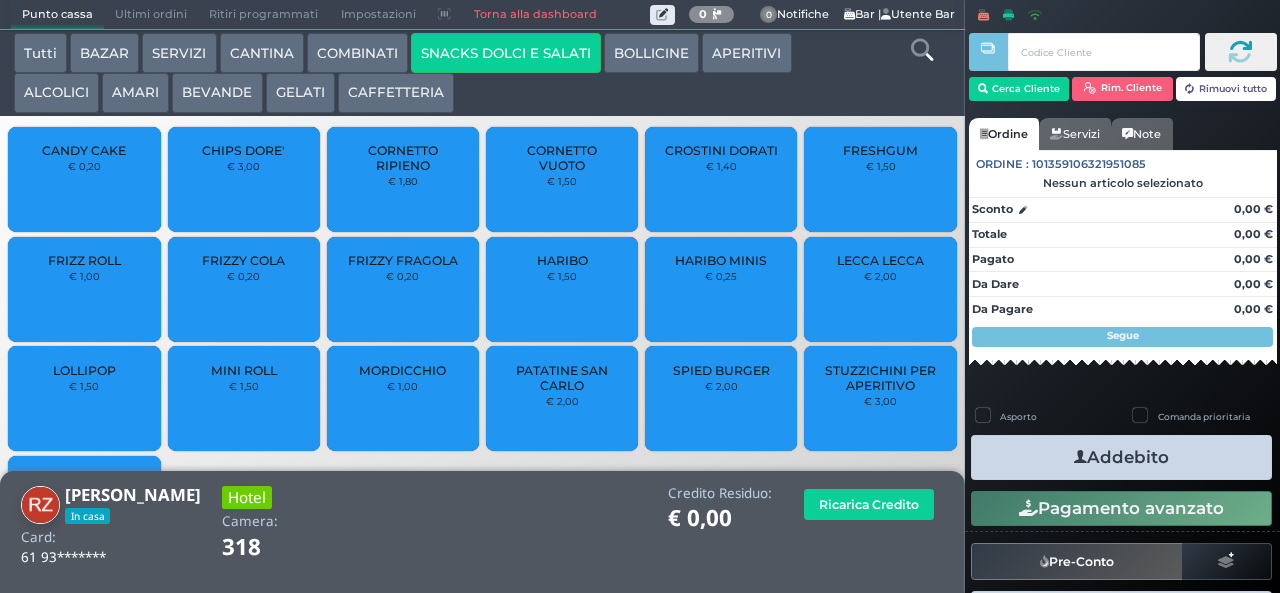 click on "HARIBO MINIS" at bounding box center [721, 260] 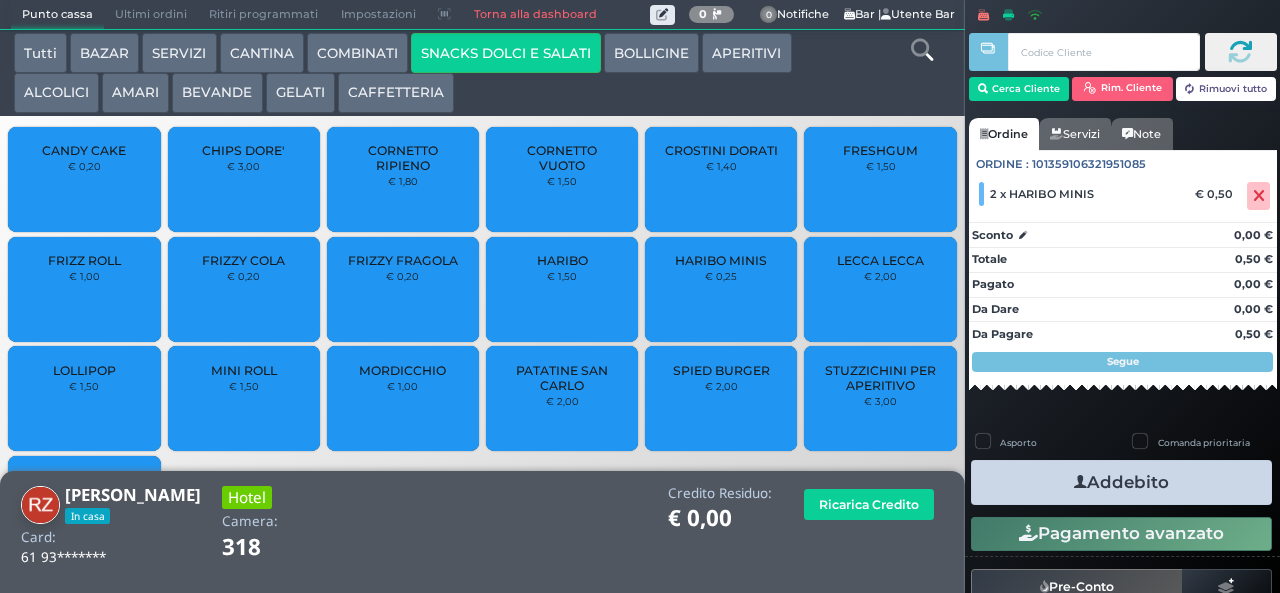 click on "Addebito" at bounding box center (1121, 482) 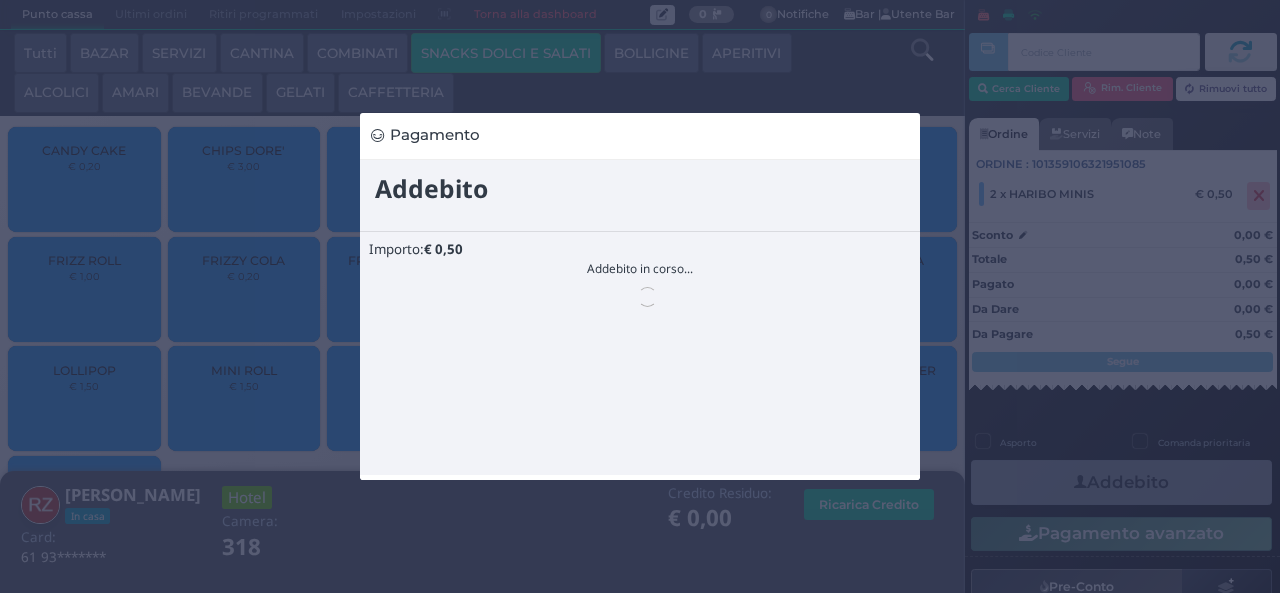 scroll, scrollTop: 0, scrollLeft: 0, axis: both 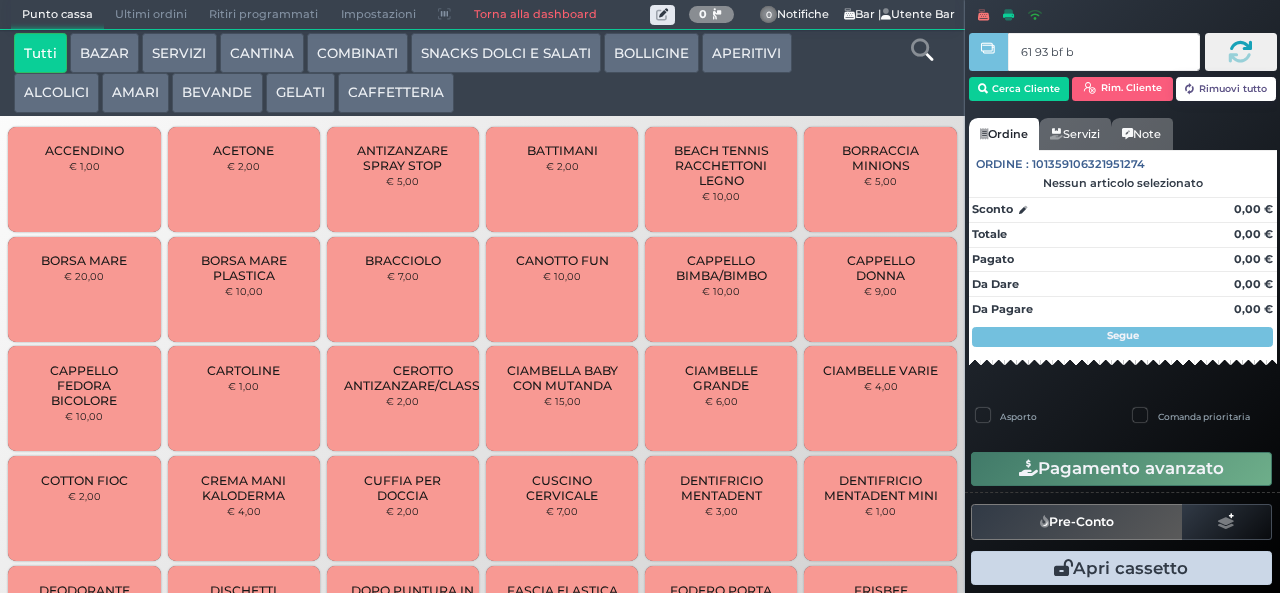 type on "61 93 bf b9" 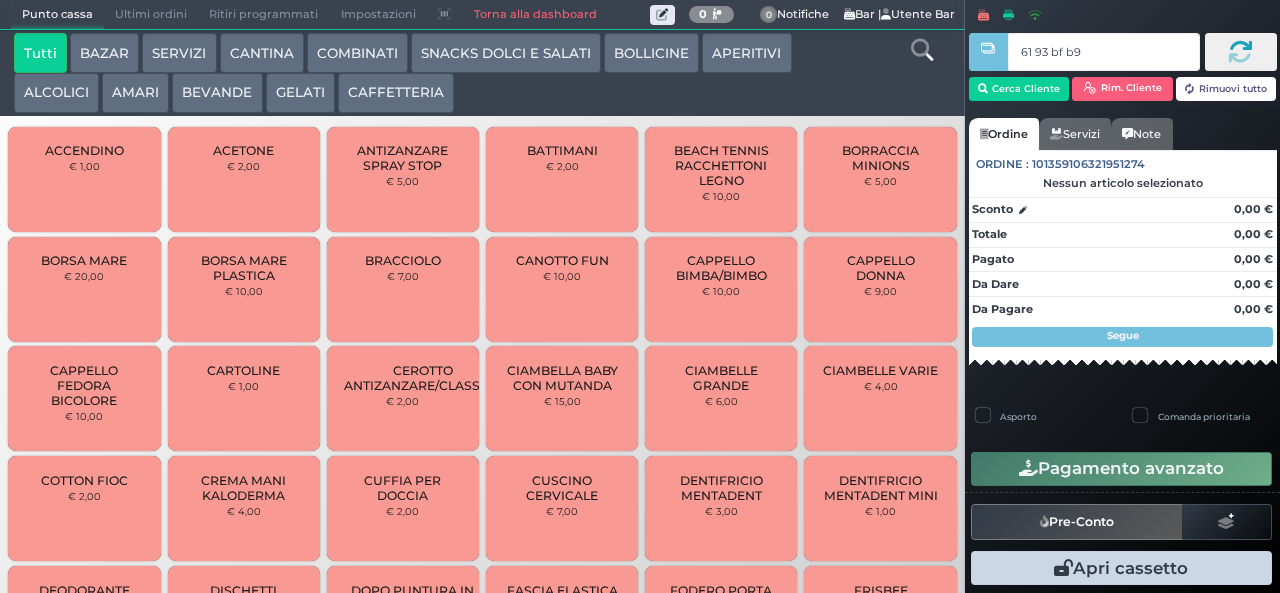 type 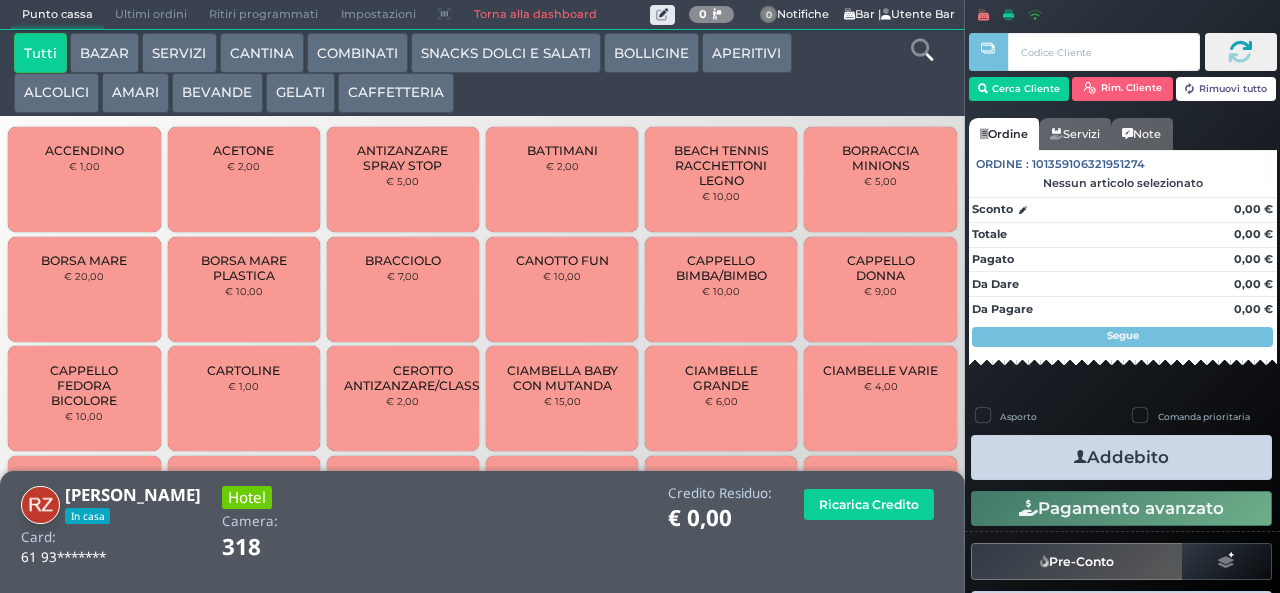 click at bounding box center (922, 50) 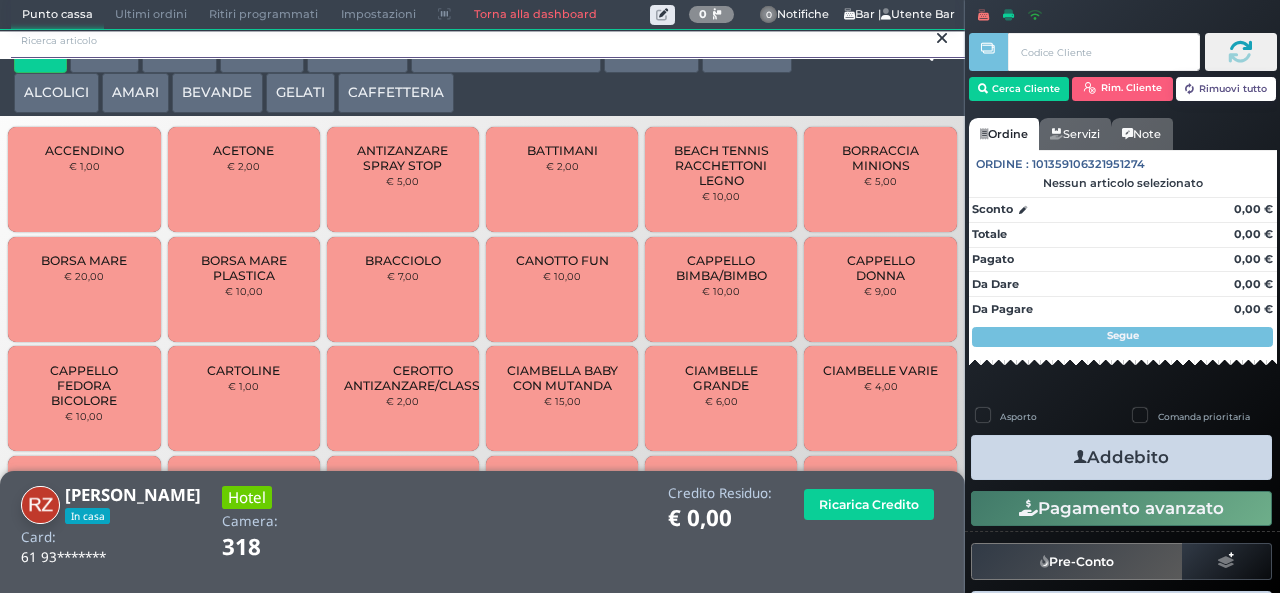 scroll, scrollTop: 0, scrollLeft: 0, axis: both 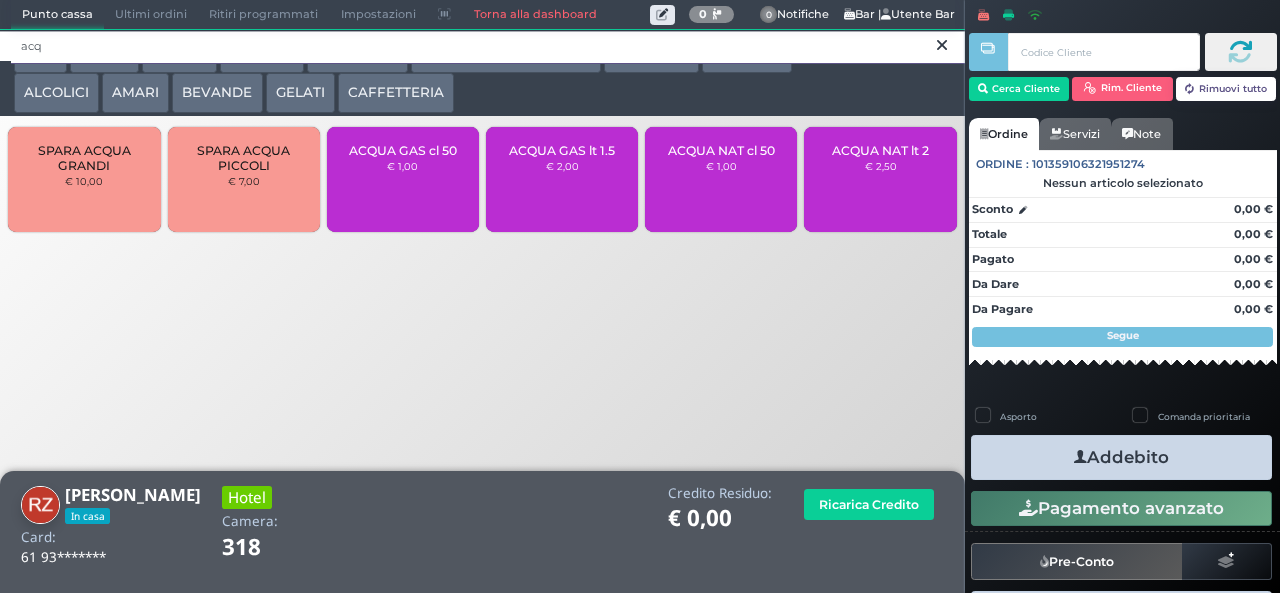 type on "acq" 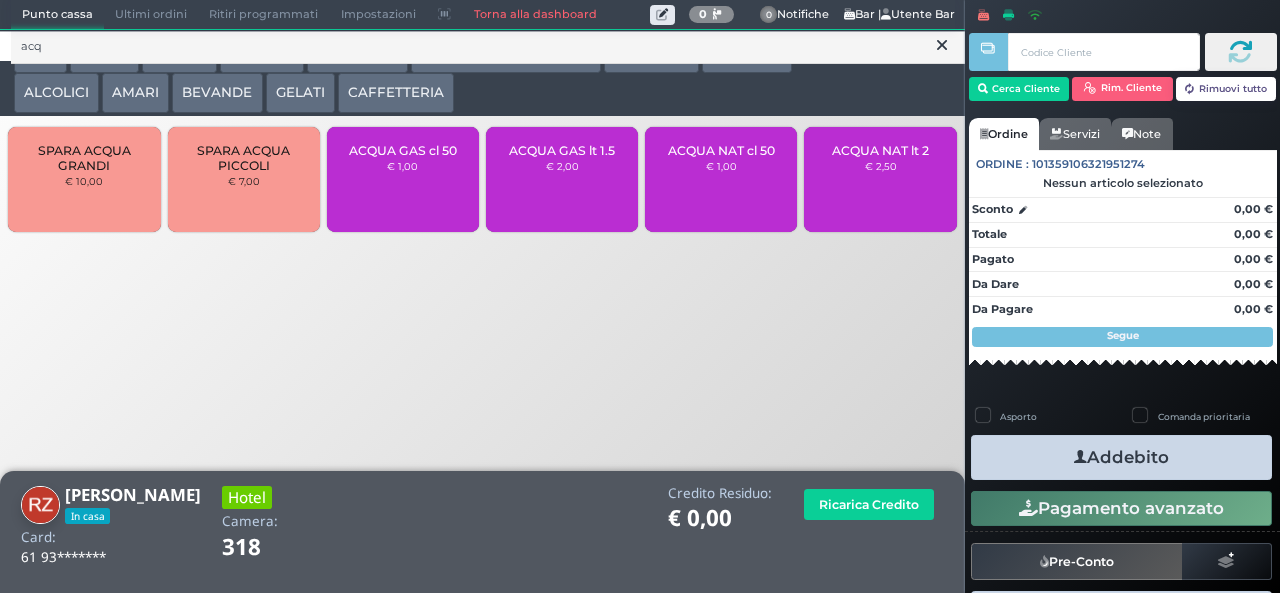 click on "ACQUA NAT lt 2
€ 2,50" at bounding box center (880, 179) 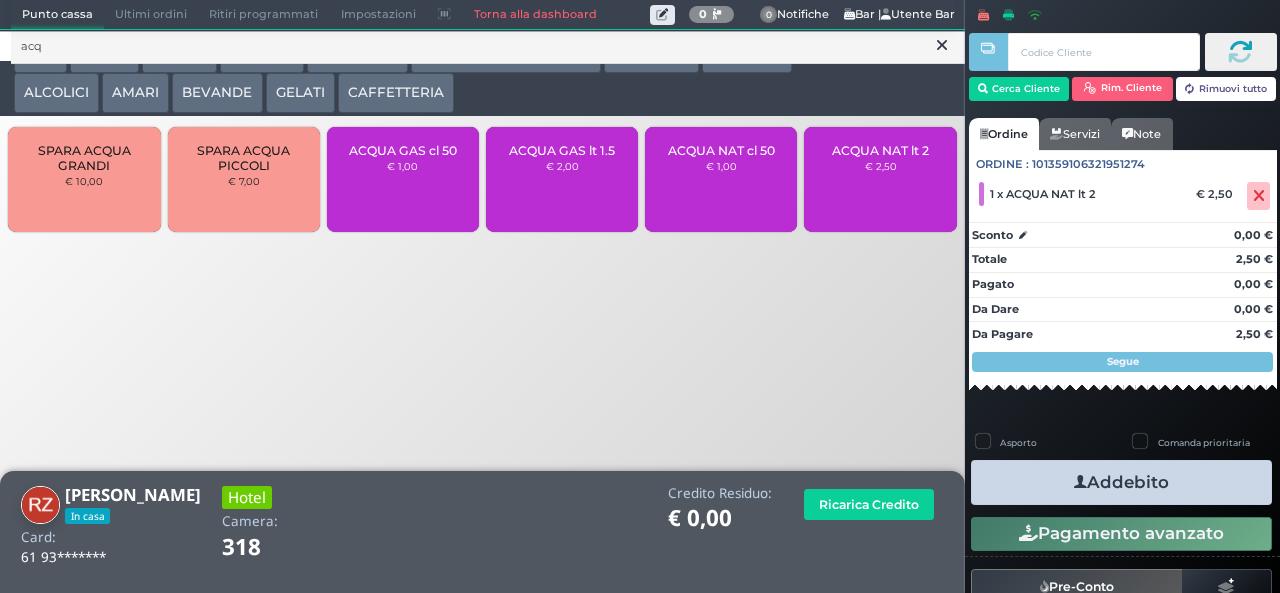 click on "Addebito" at bounding box center (1121, 482) 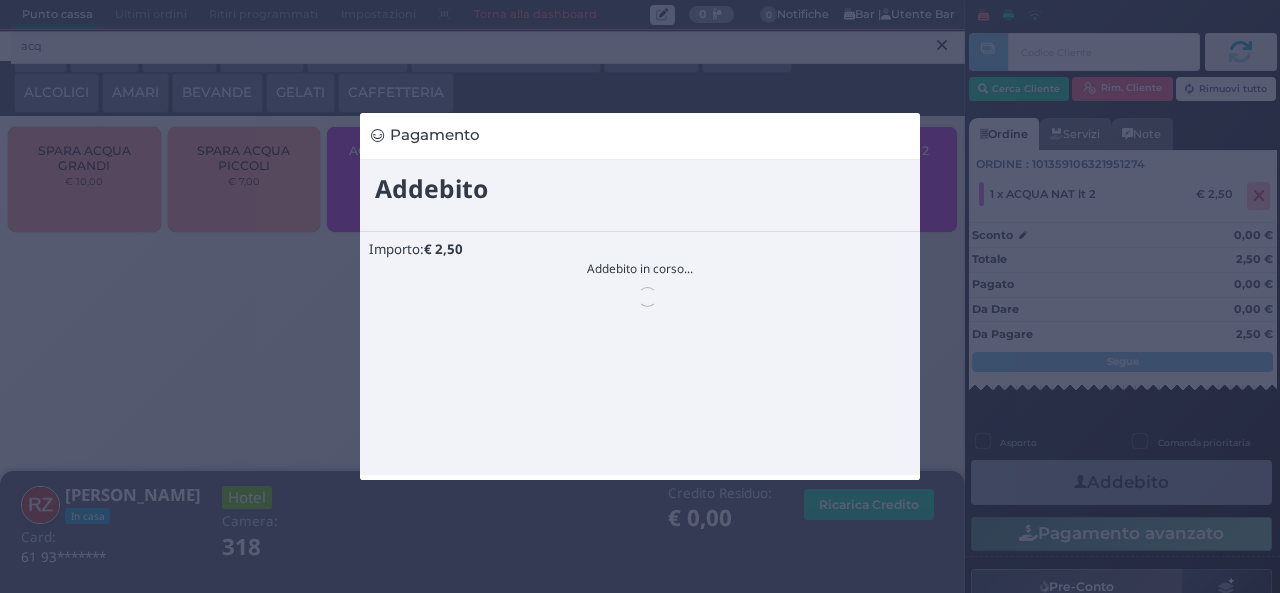 scroll, scrollTop: 0, scrollLeft: 0, axis: both 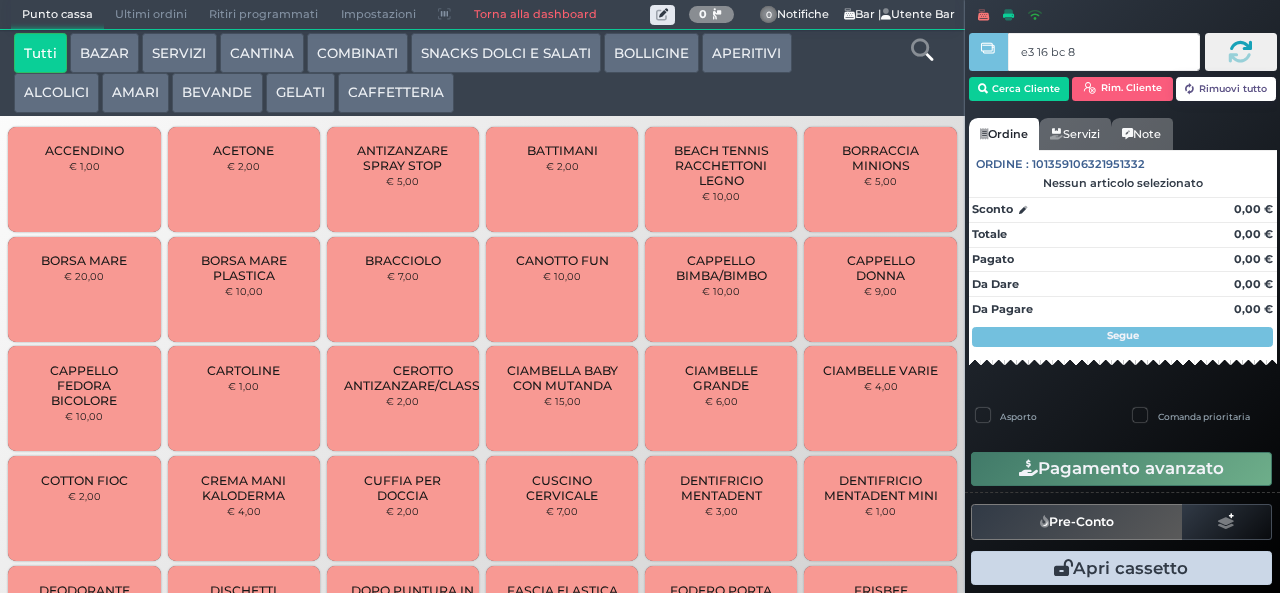 type on "e3 16 bc 8b" 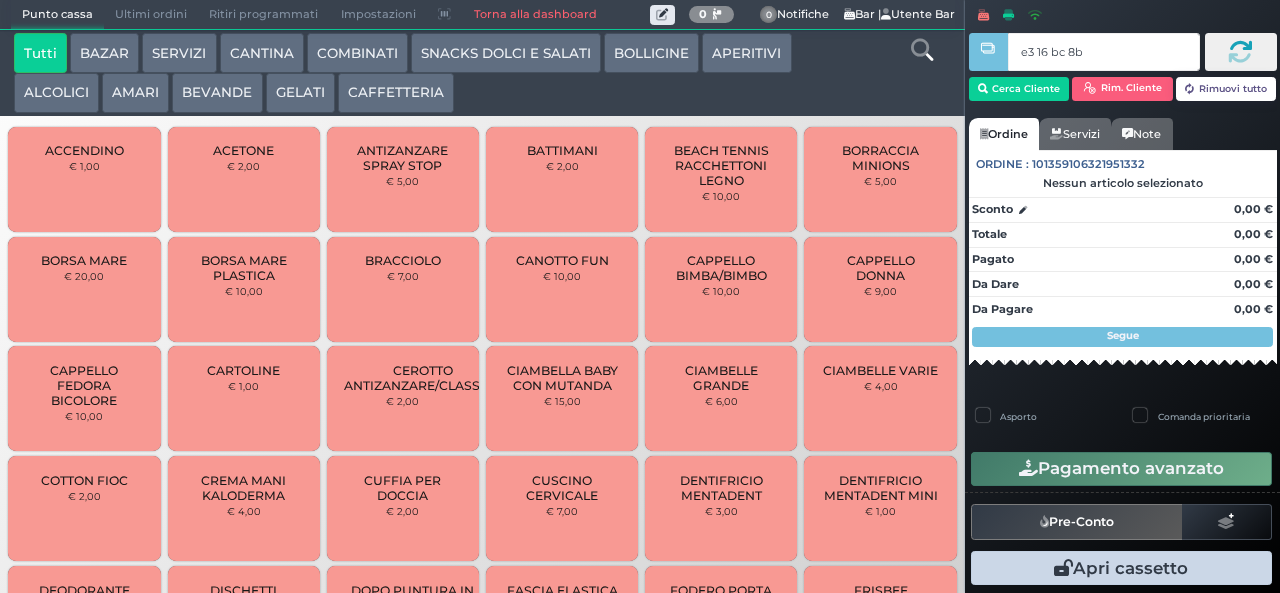 type 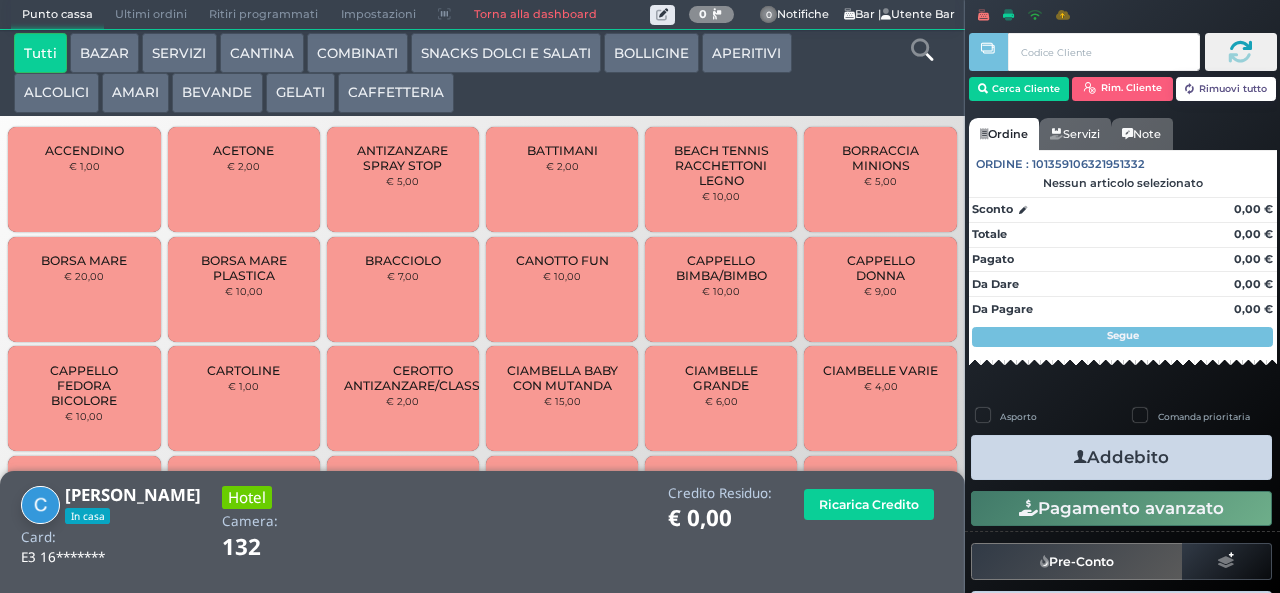 click at bounding box center (922, 50) 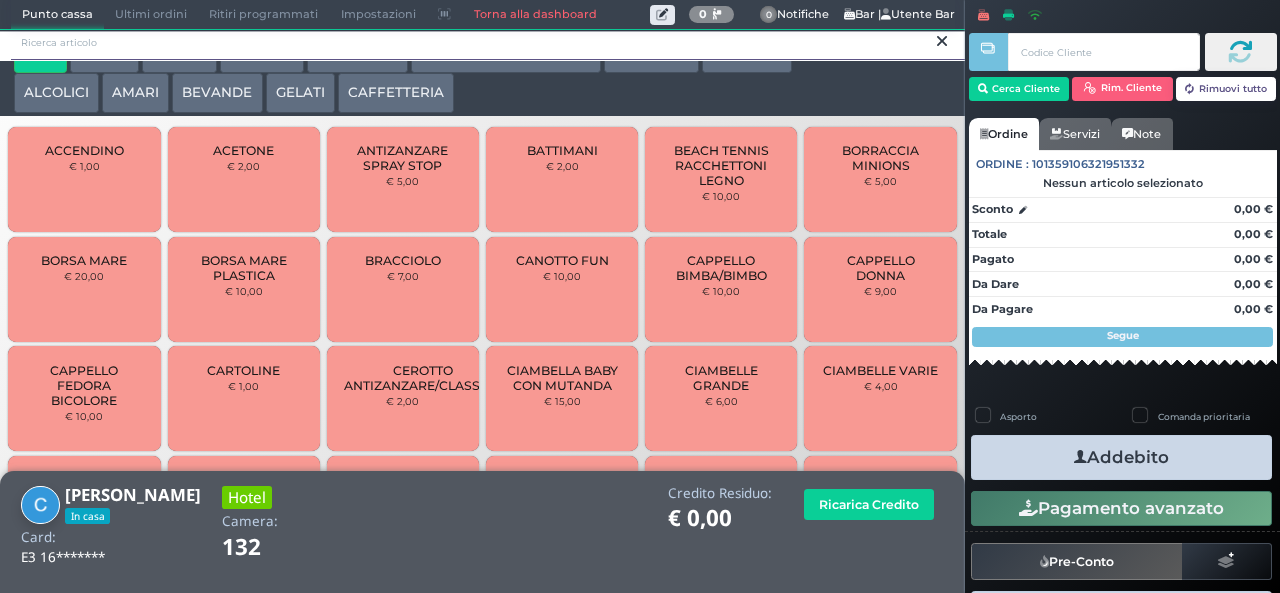 scroll, scrollTop: 0, scrollLeft: 0, axis: both 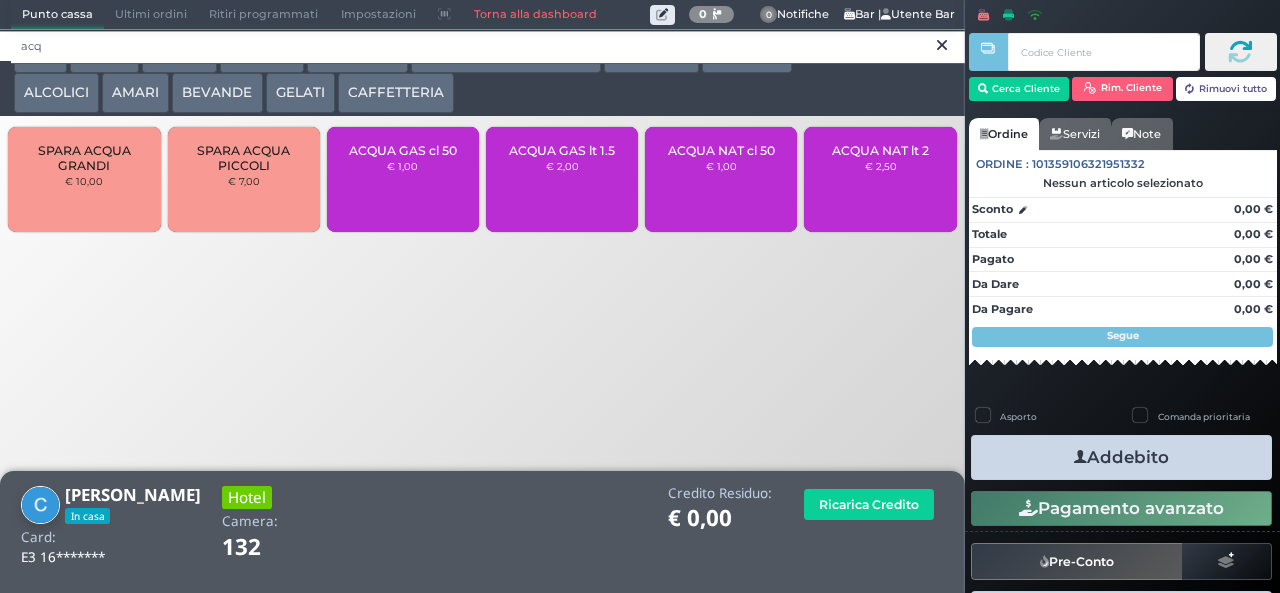 type on "acq" 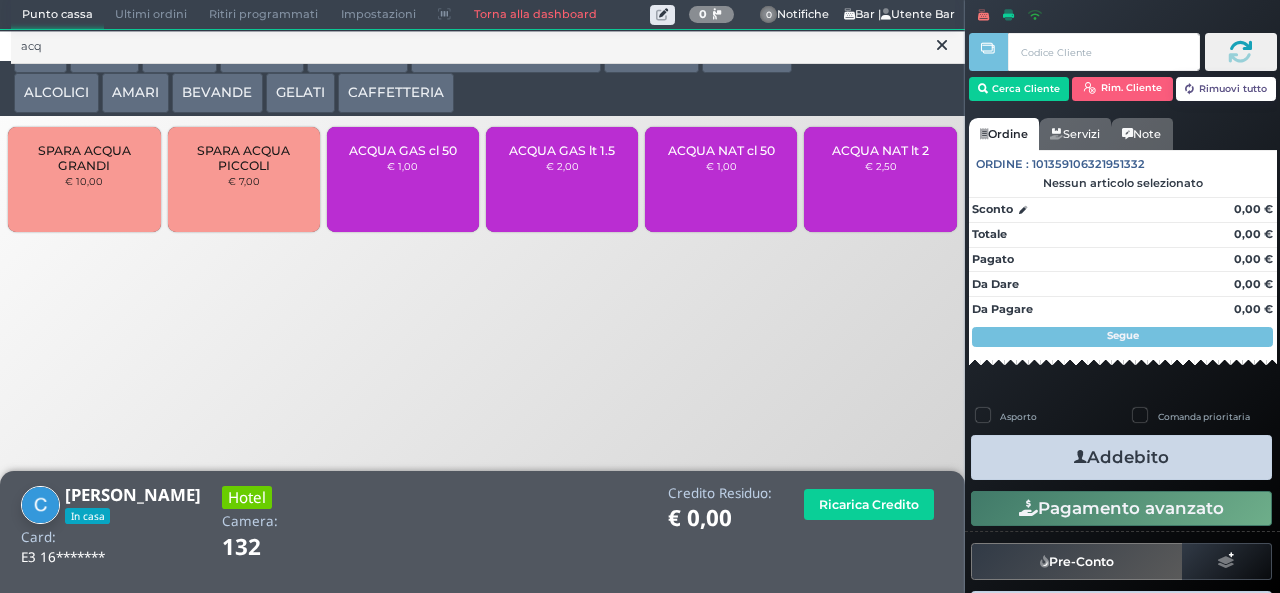 click on "ACQUA NAT lt 2
€ 2,50" at bounding box center [880, 179] 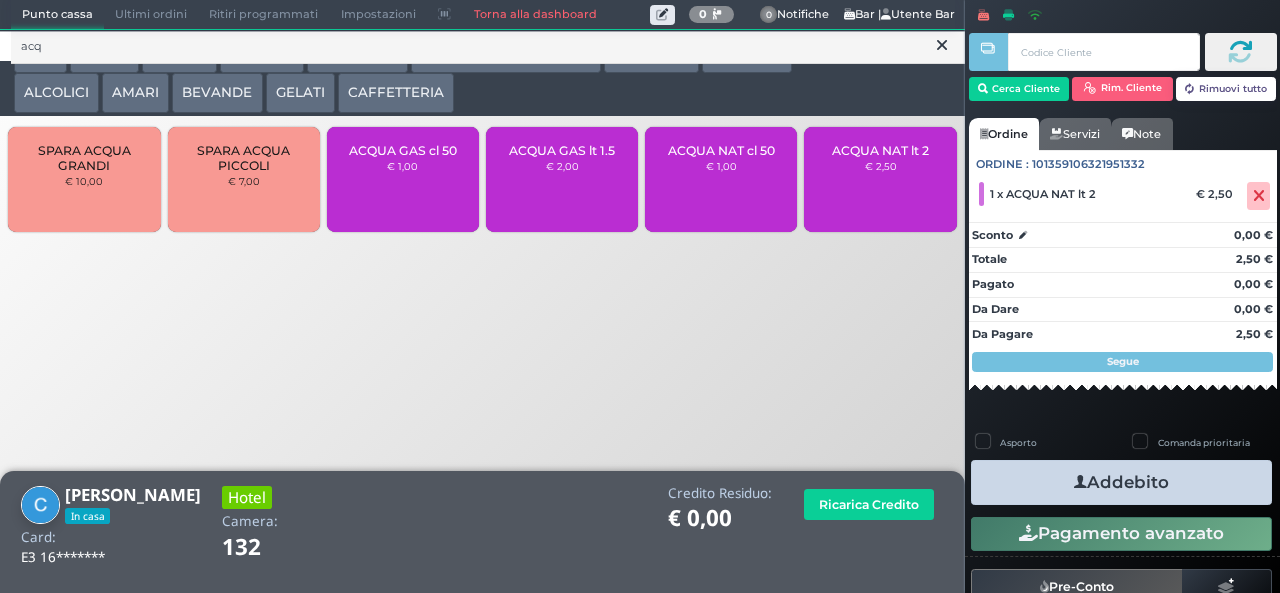 click on "Addebito" at bounding box center (1121, 482) 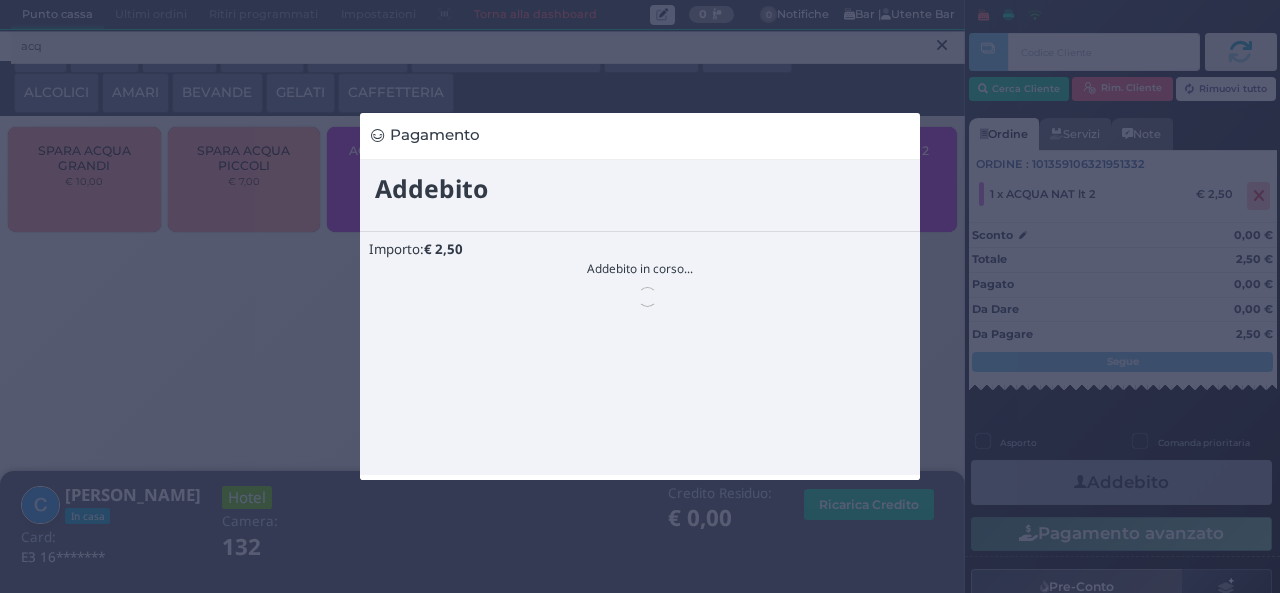 scroll, scrollTop: 0, scrollLeft: 0, axis: both 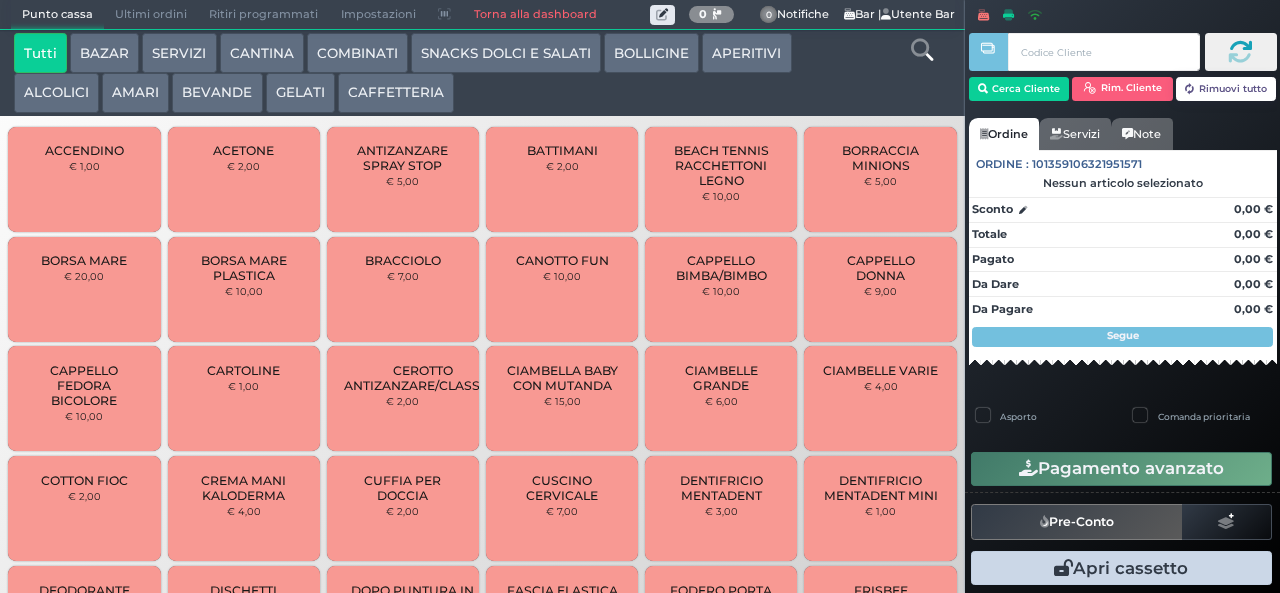 click on "BEVANDE" at bounding box center [217, 93] 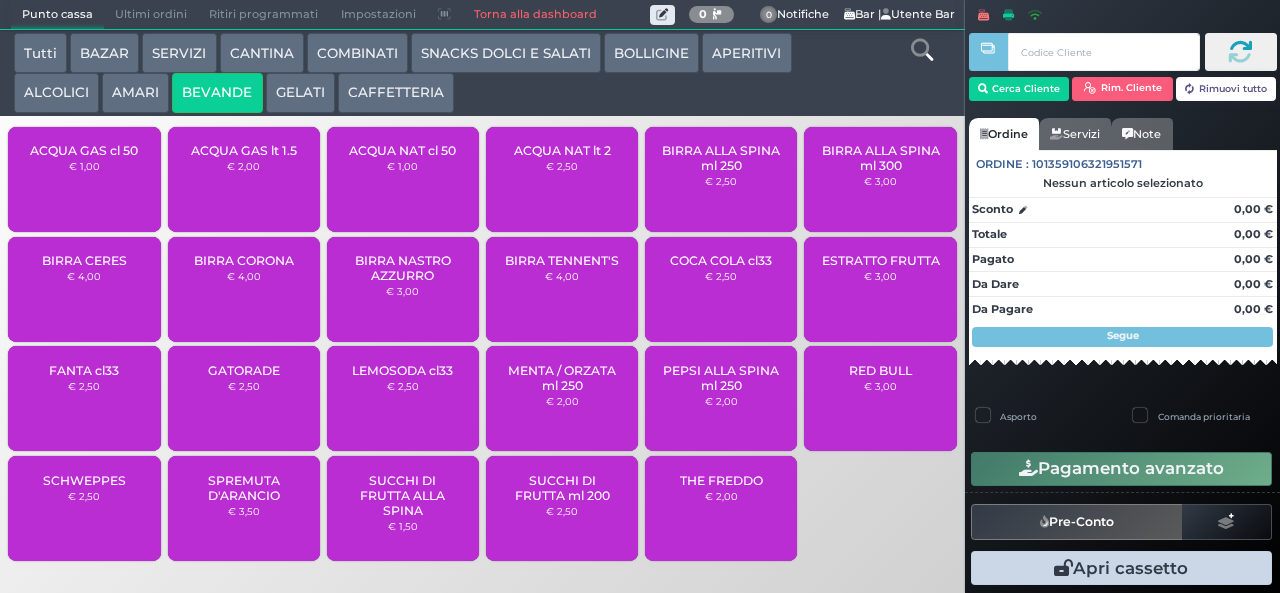 click on "ACQUA GAS cl 50" at bounding box center (84, 150) 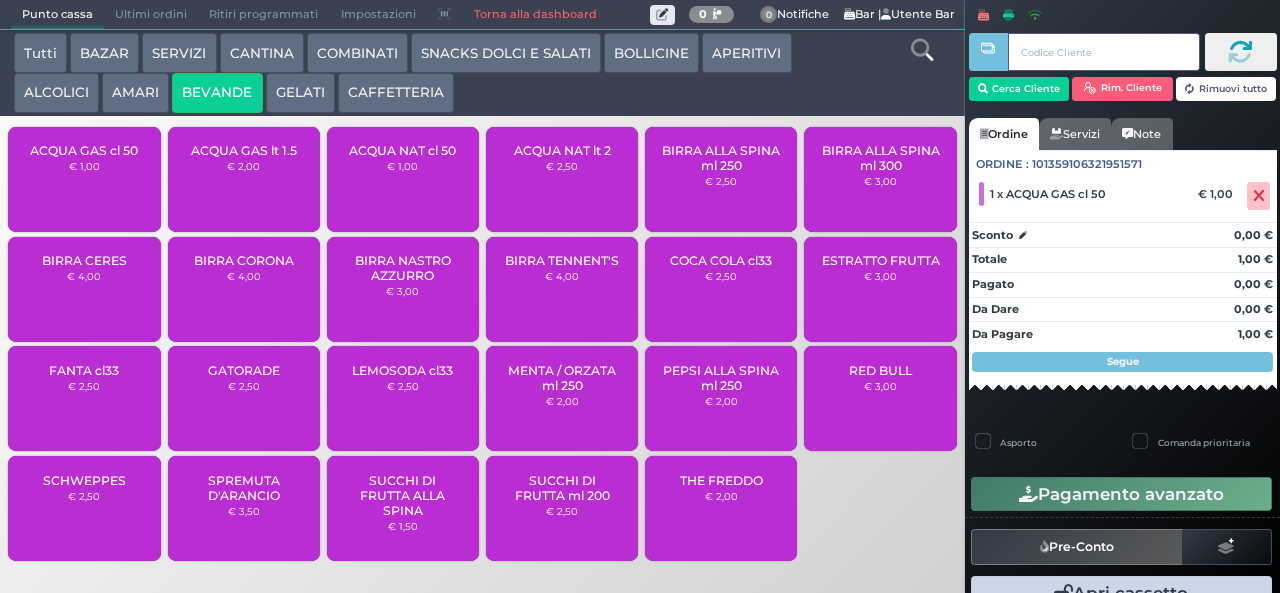 type 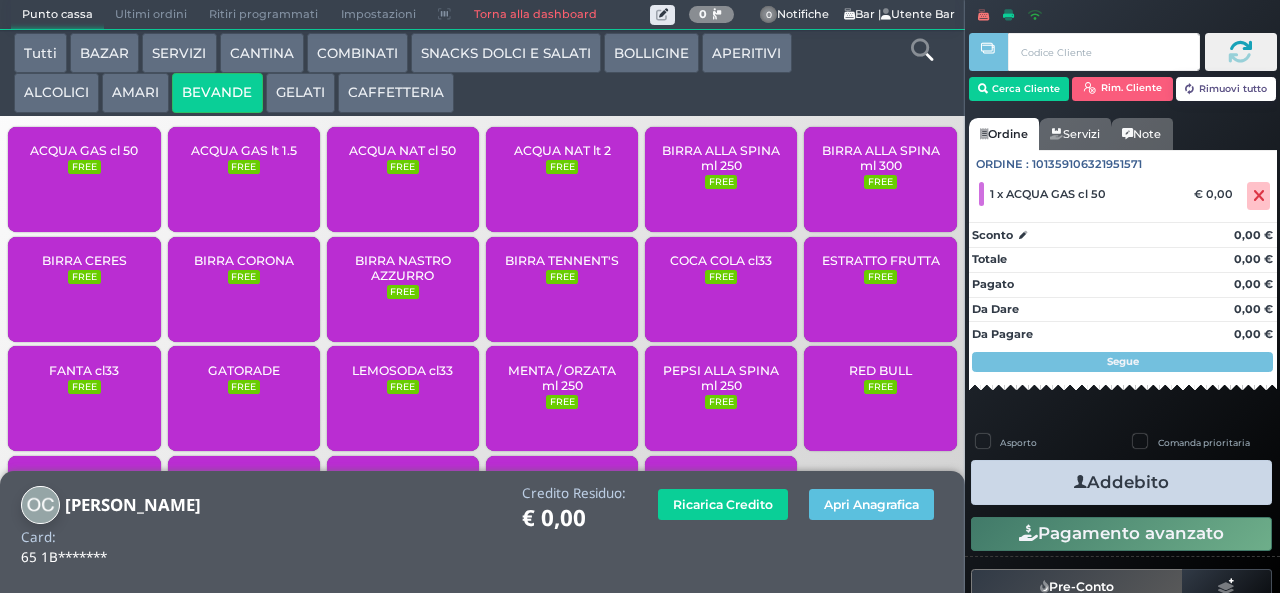 click at bounding box center (1080, 482) 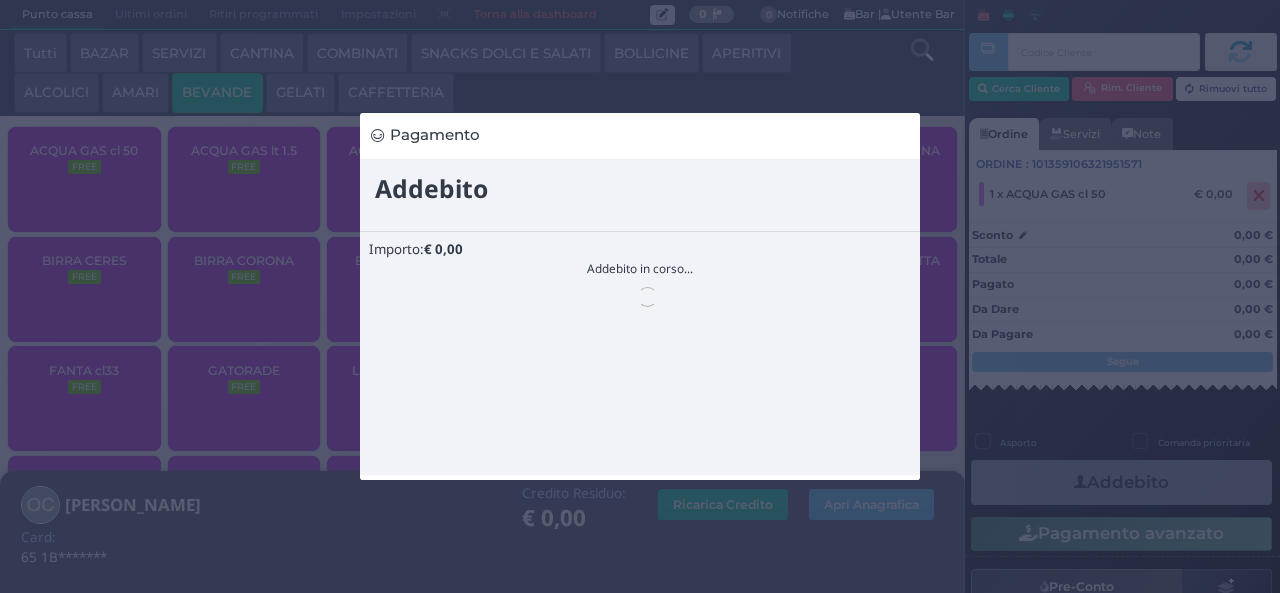 scroll, scrollTop: 0, scrollLeft: 0, axis: both 